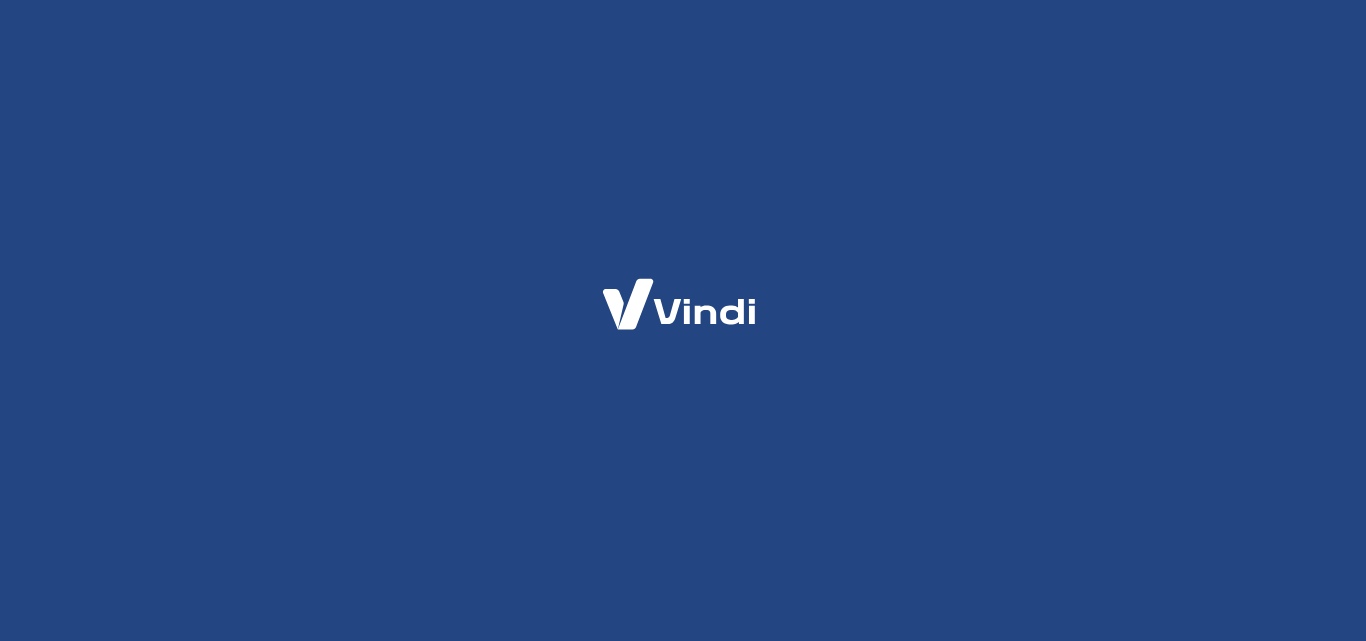 scroll, scrollTop: 0, scrollLeft: 0, axis: both 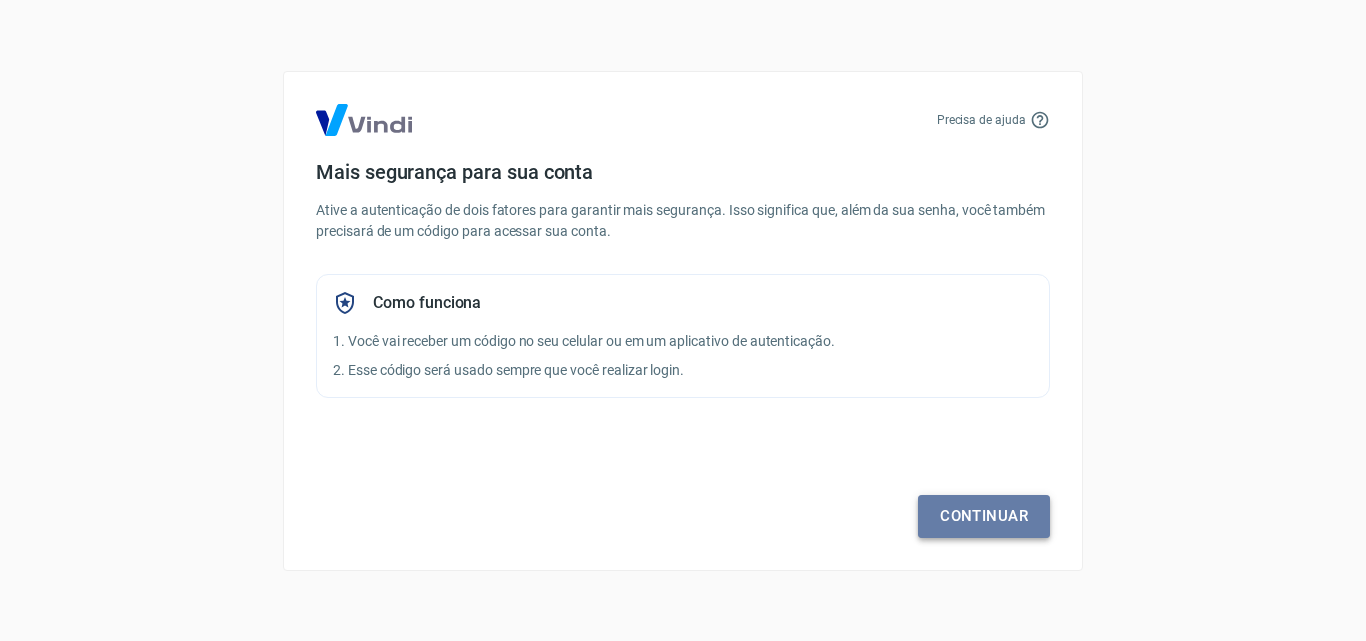 click on "Continuar" at bounding box center [984, 516] 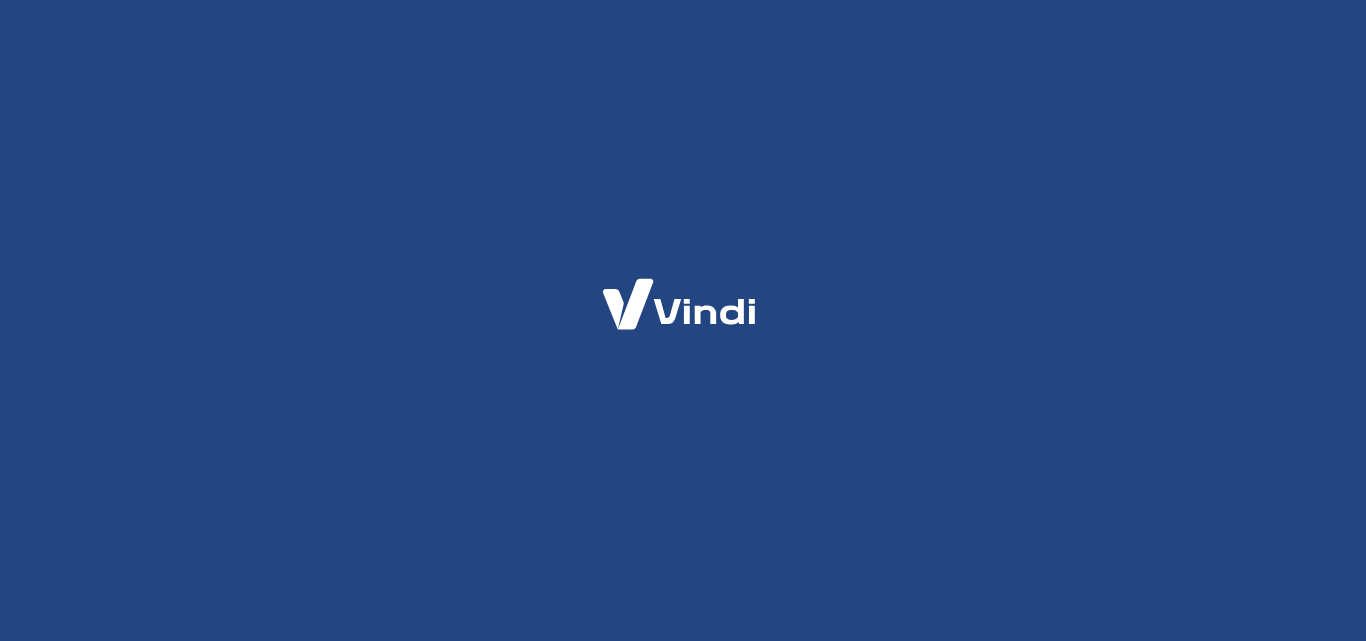 scroll, scrollTop: 0, scrollLeft: 0, axis: both 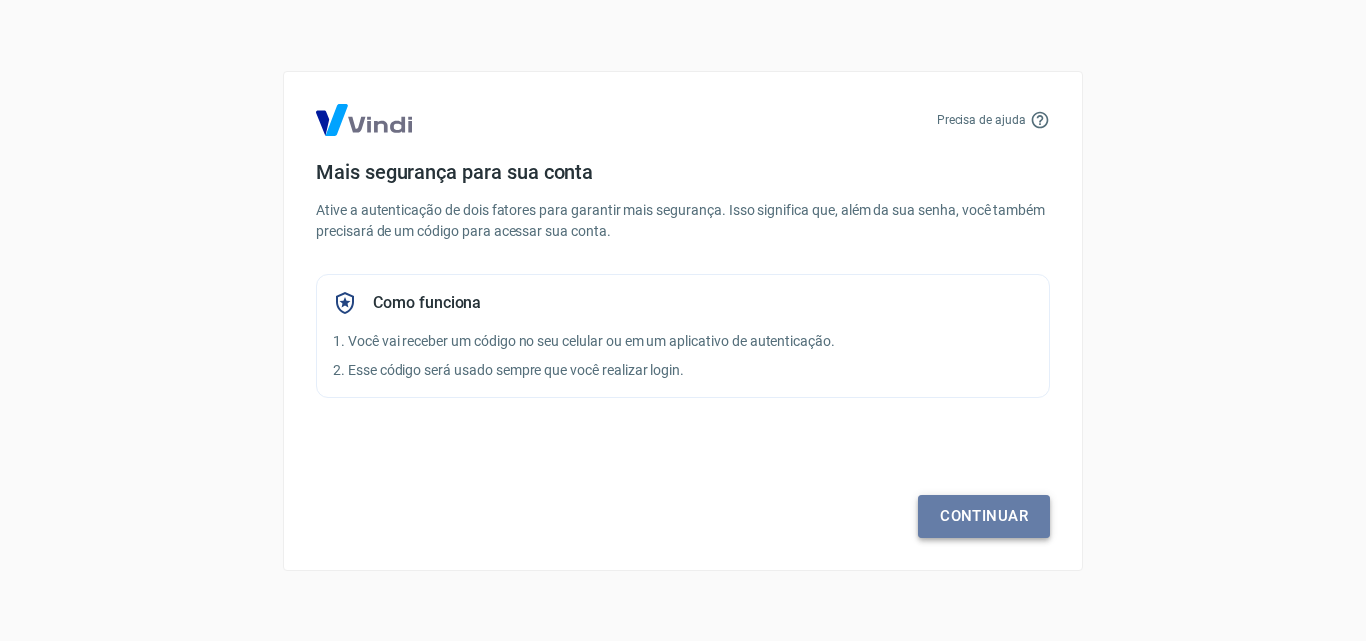 click on "Continuar" at bounding box center (984, 516) 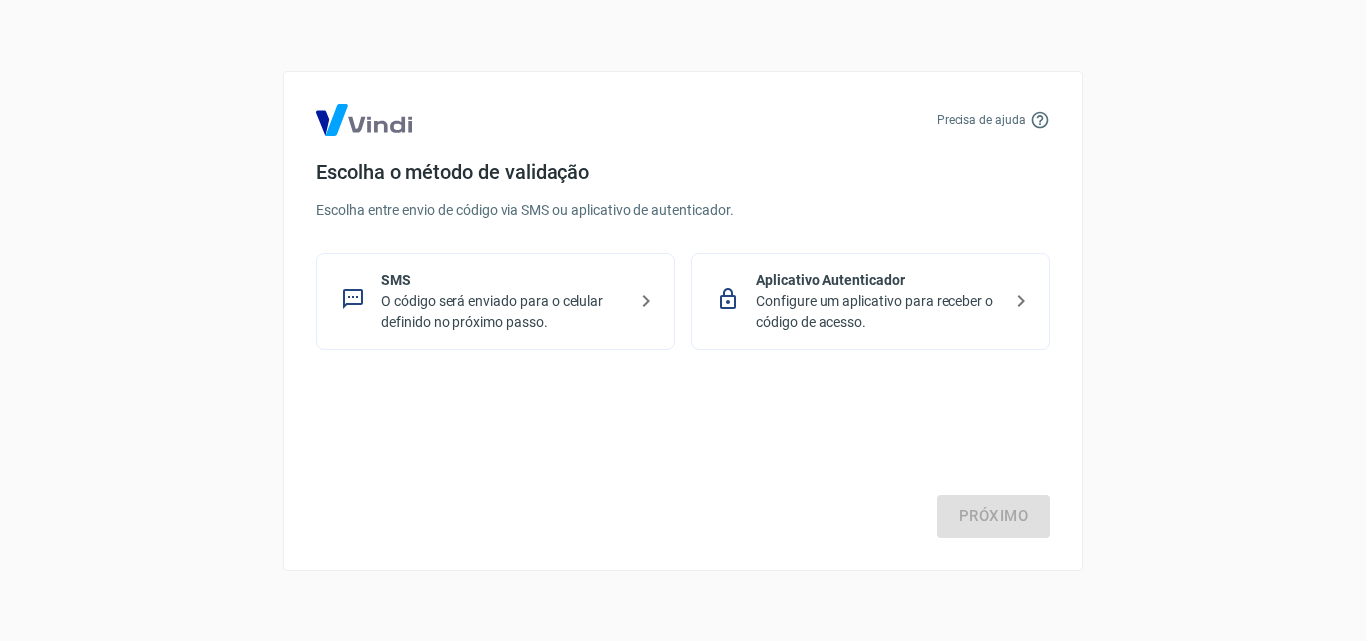 click on "O código será enviado para o celular definido no próximo passo." at bounding box center (503, 312) 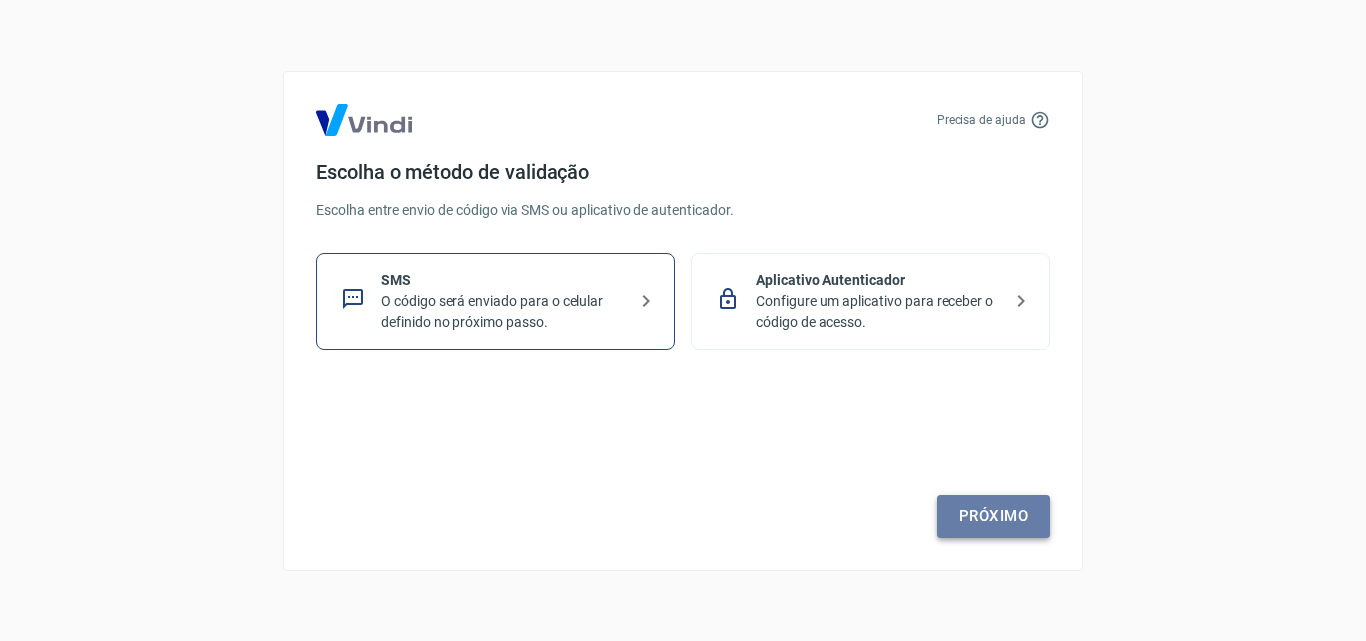 click on "Próximo" at bounding box center (993, 516) 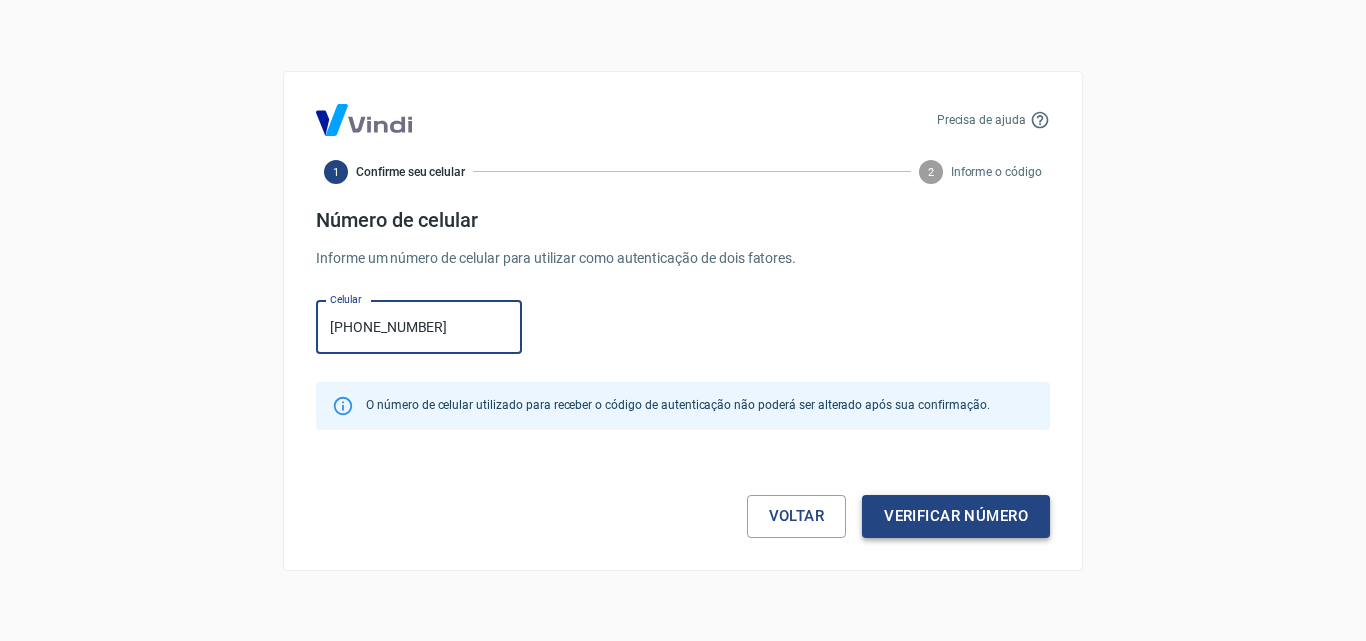 type on "(62) 98604-5630" 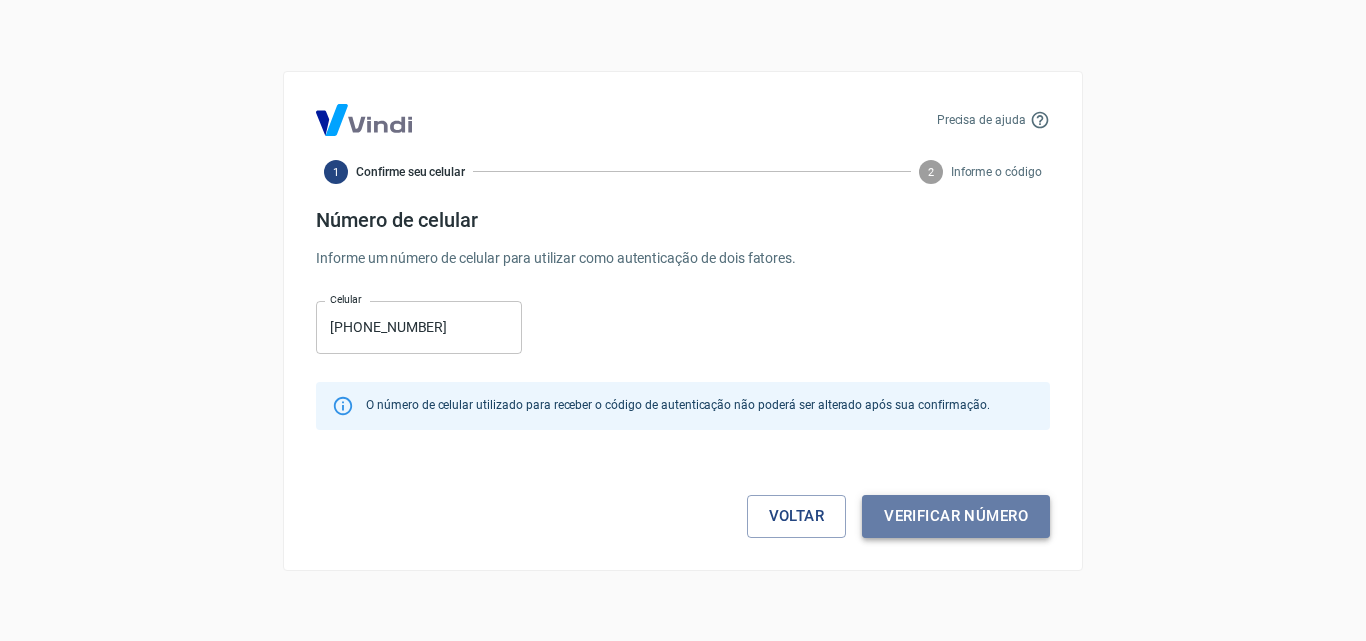 click on "Verificar número" at bounding box center [956, 516] 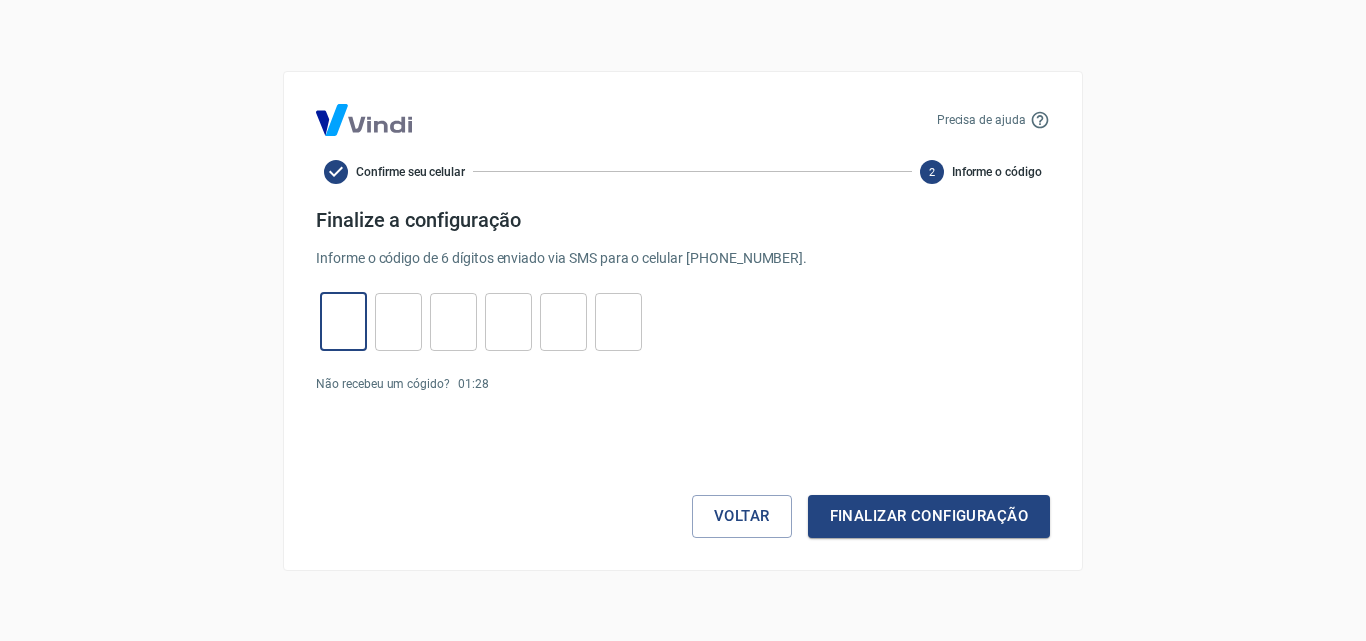 click at bounding box center (343, 321) 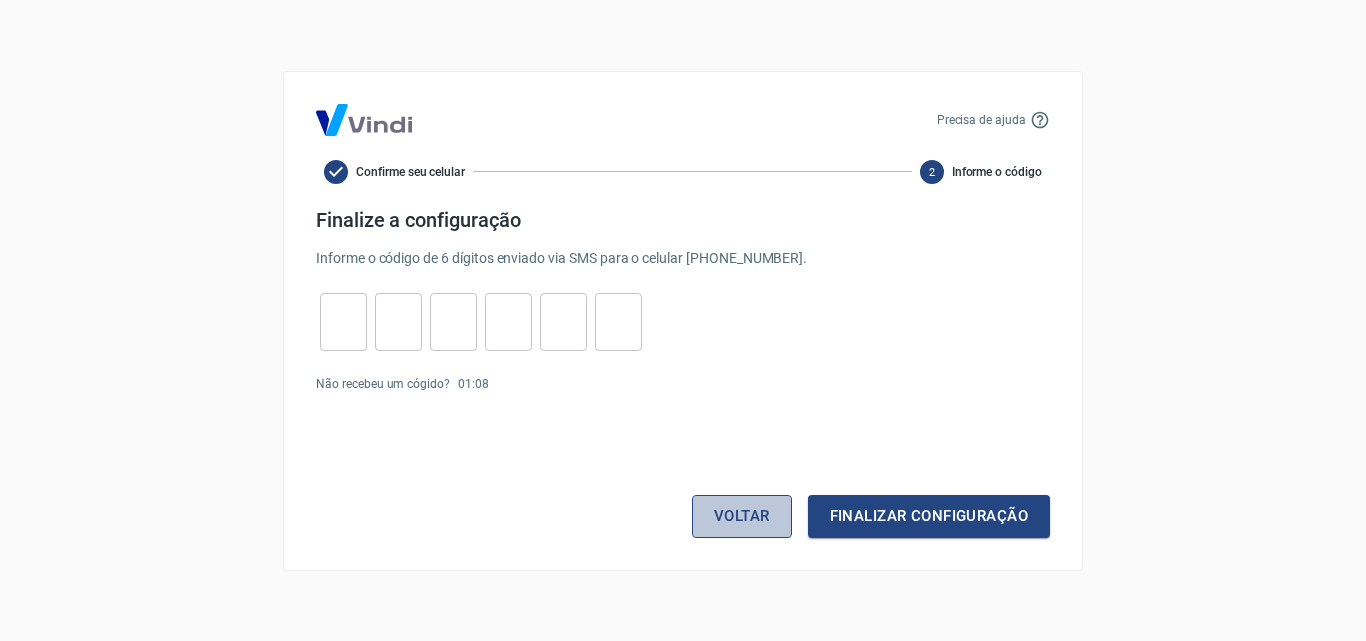 click on "Voltar" at bounding box center (742, 516) 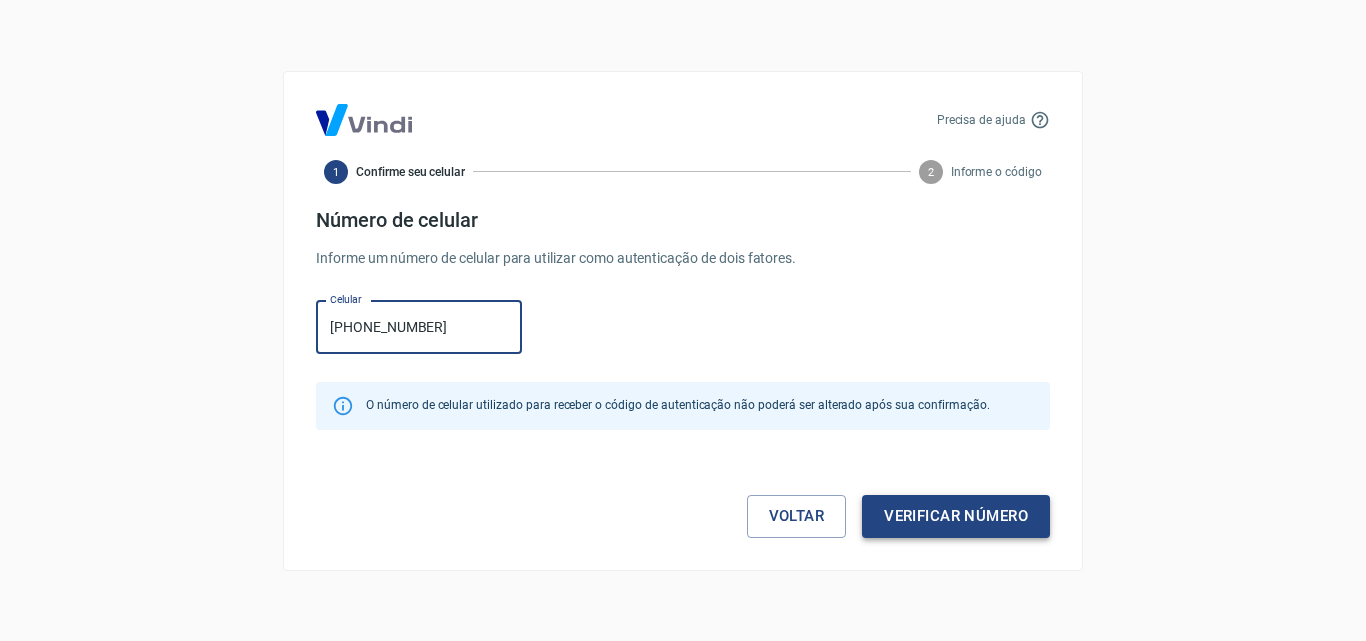 type on "(62) 98607-5630" 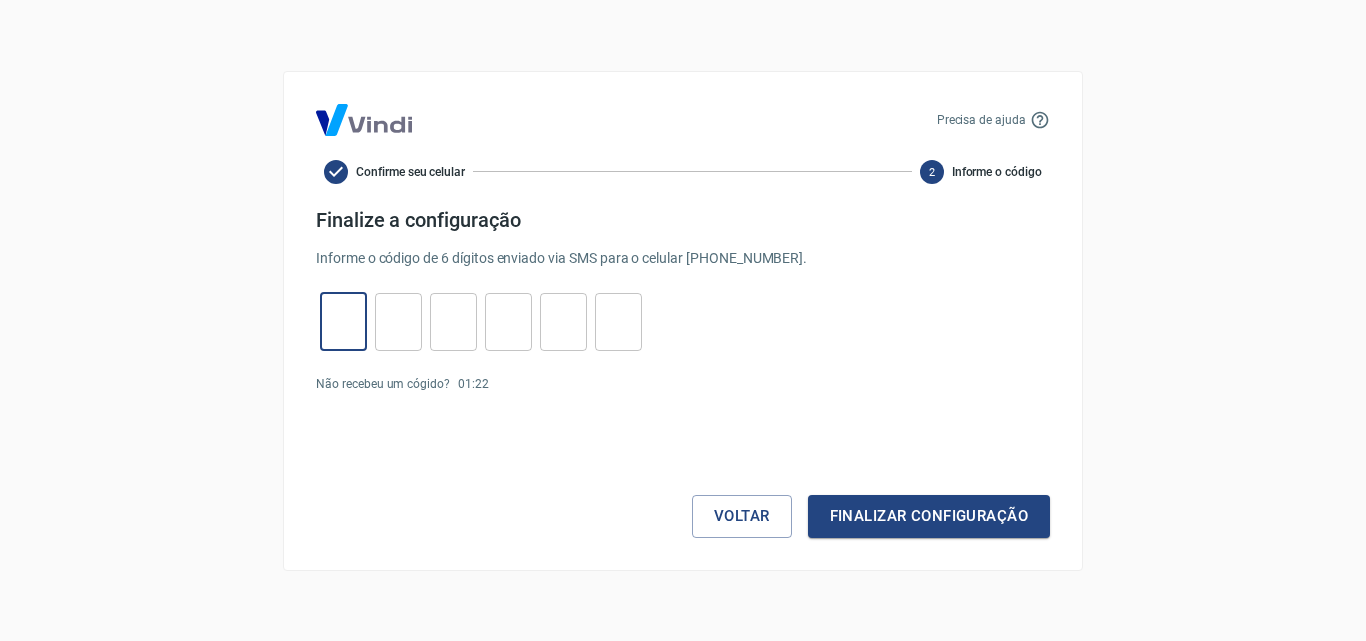 click at bounding box center [343, 321] 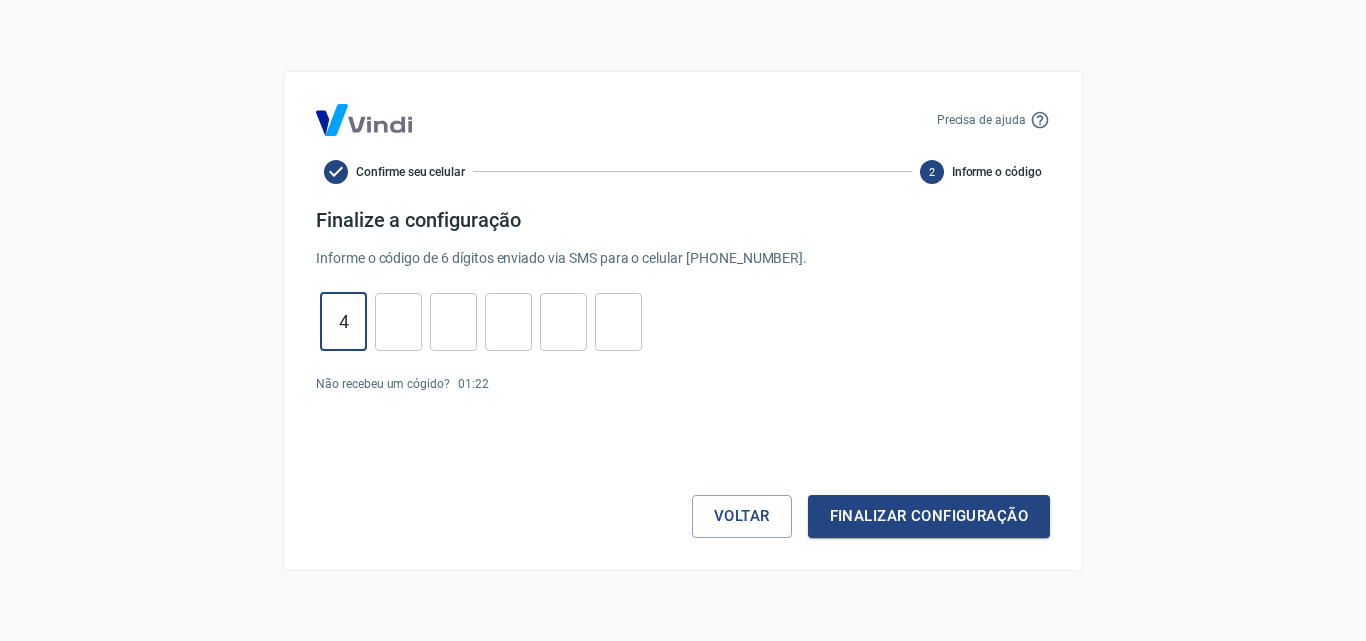 type on "4" 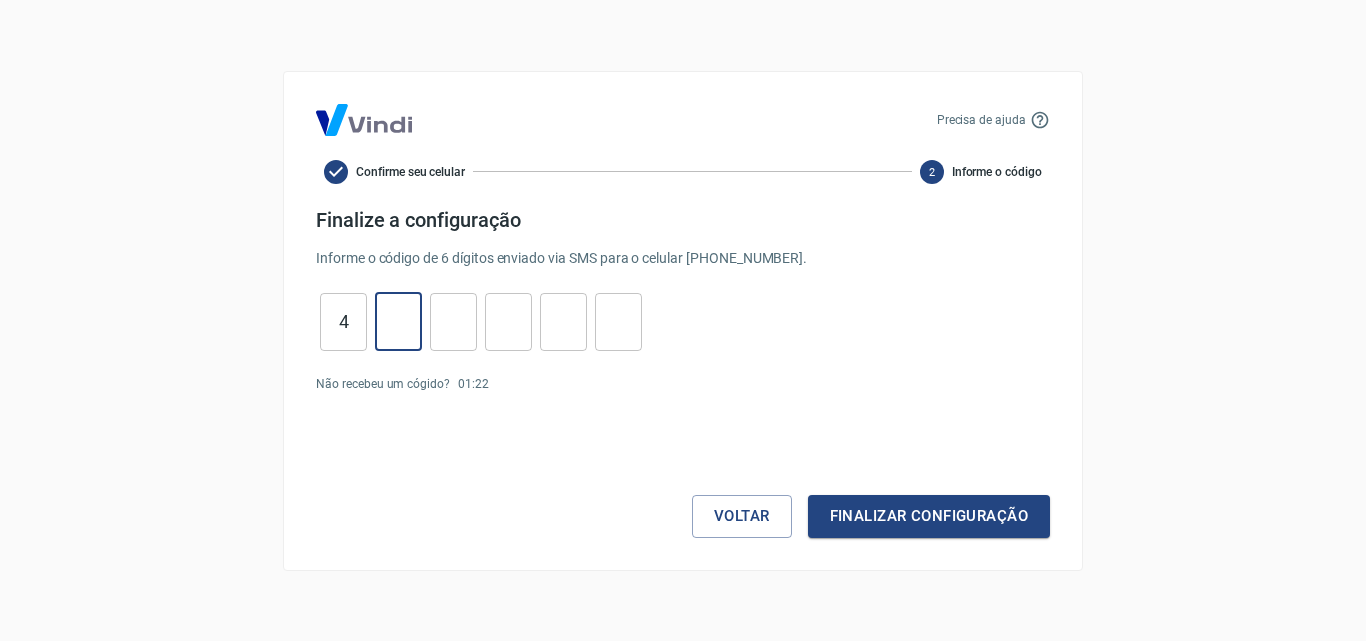 type on "7" 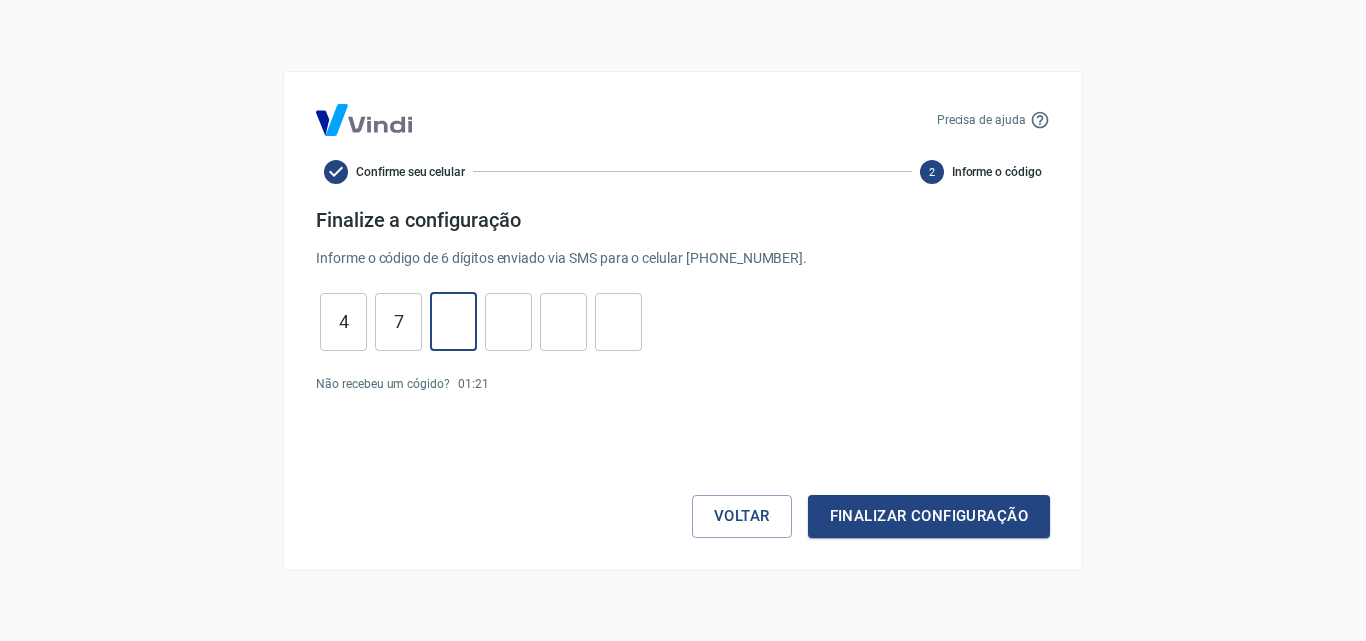 type on "6" 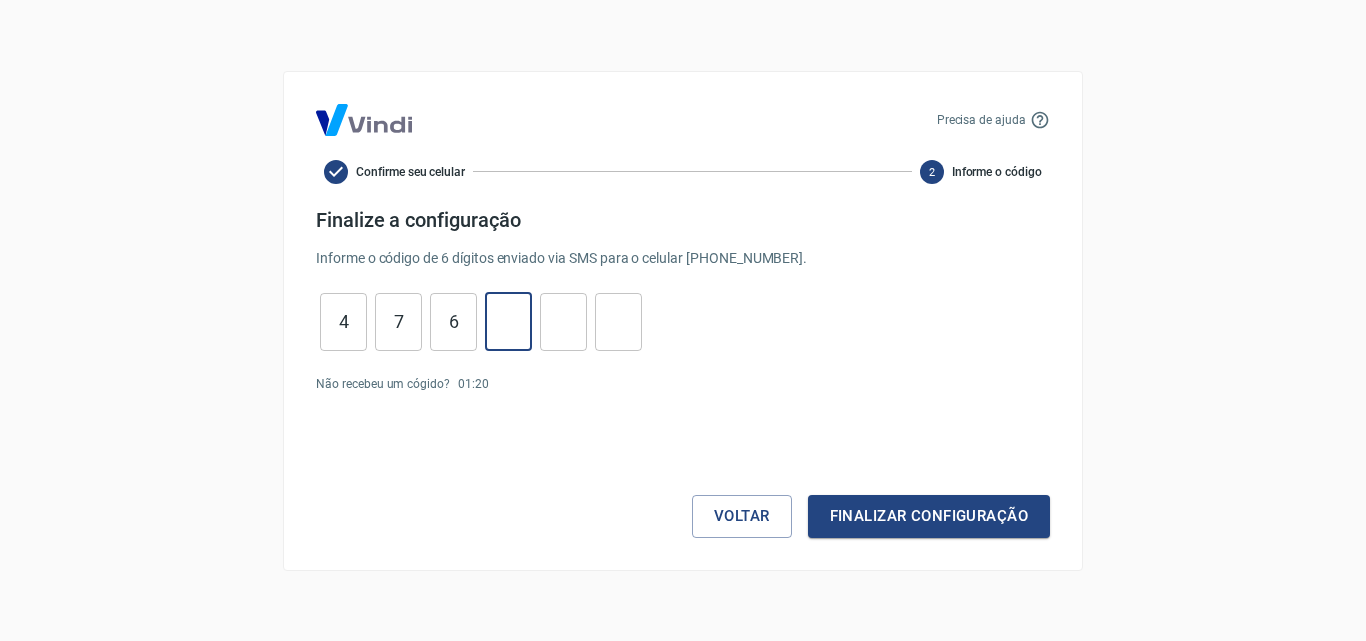 type on "9" 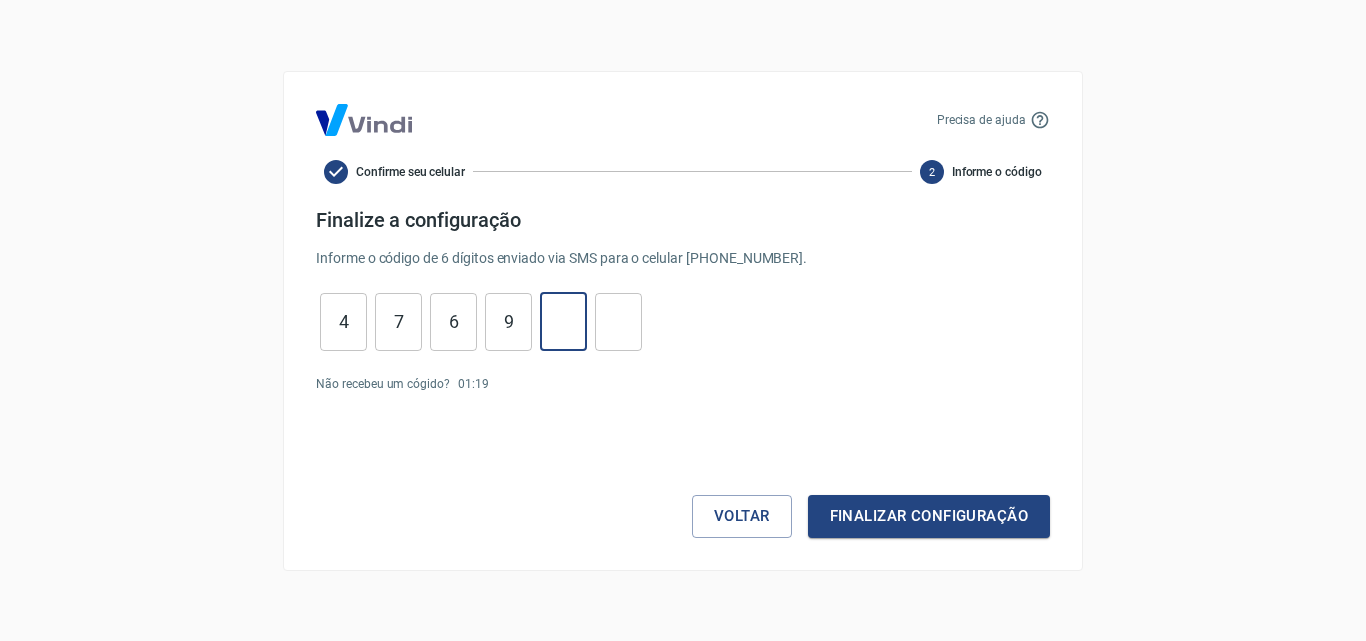 type on "1" 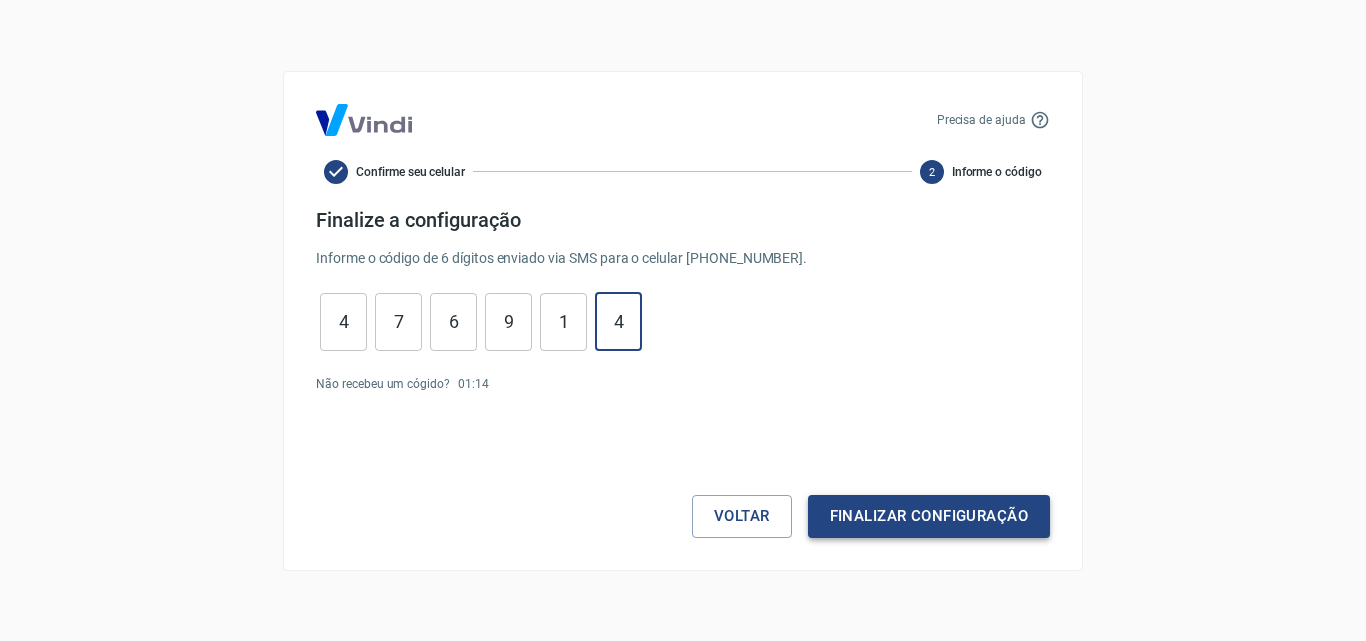 type on "4" 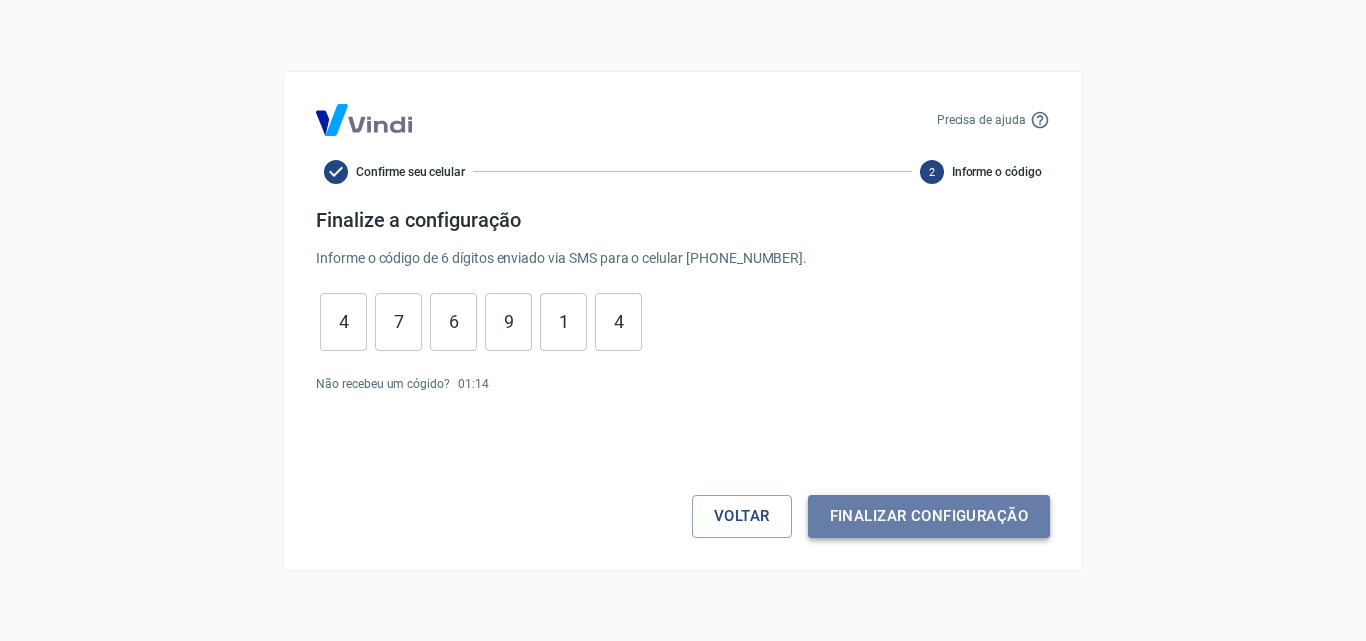 click on "Finalizar configuração" at bounding box center (929, 516) 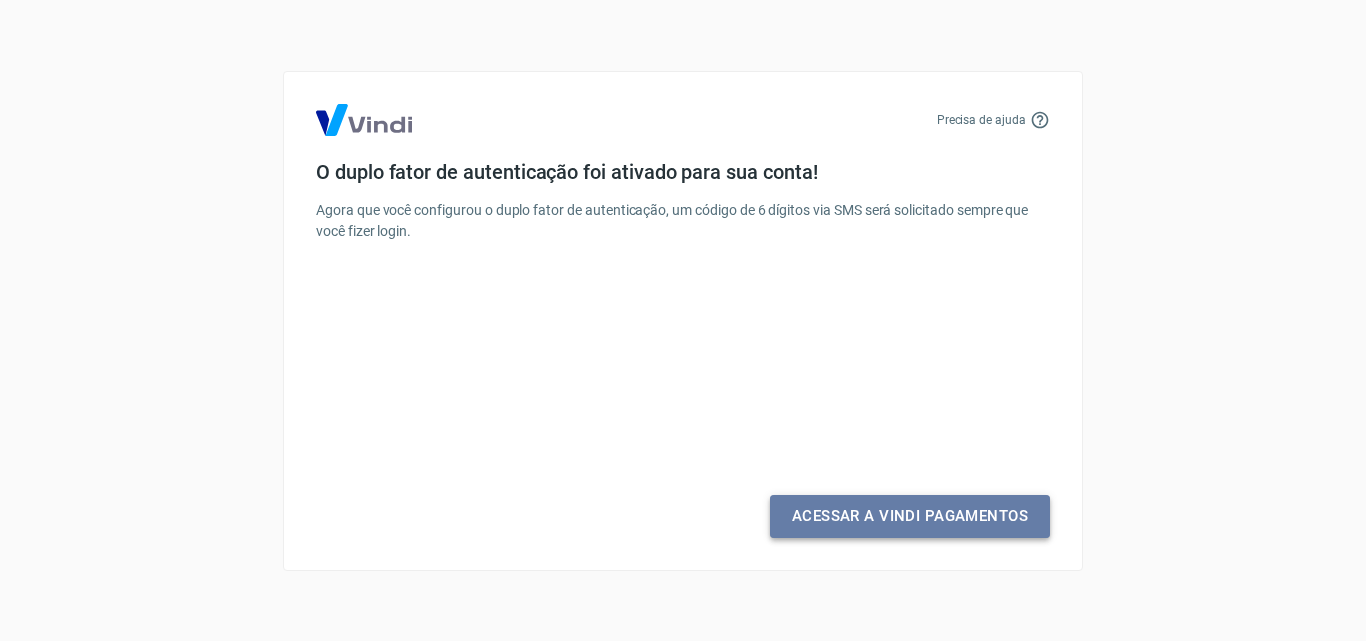 click on "Acessar a Vindi Pagamentos" at bounding box center [910, 516] 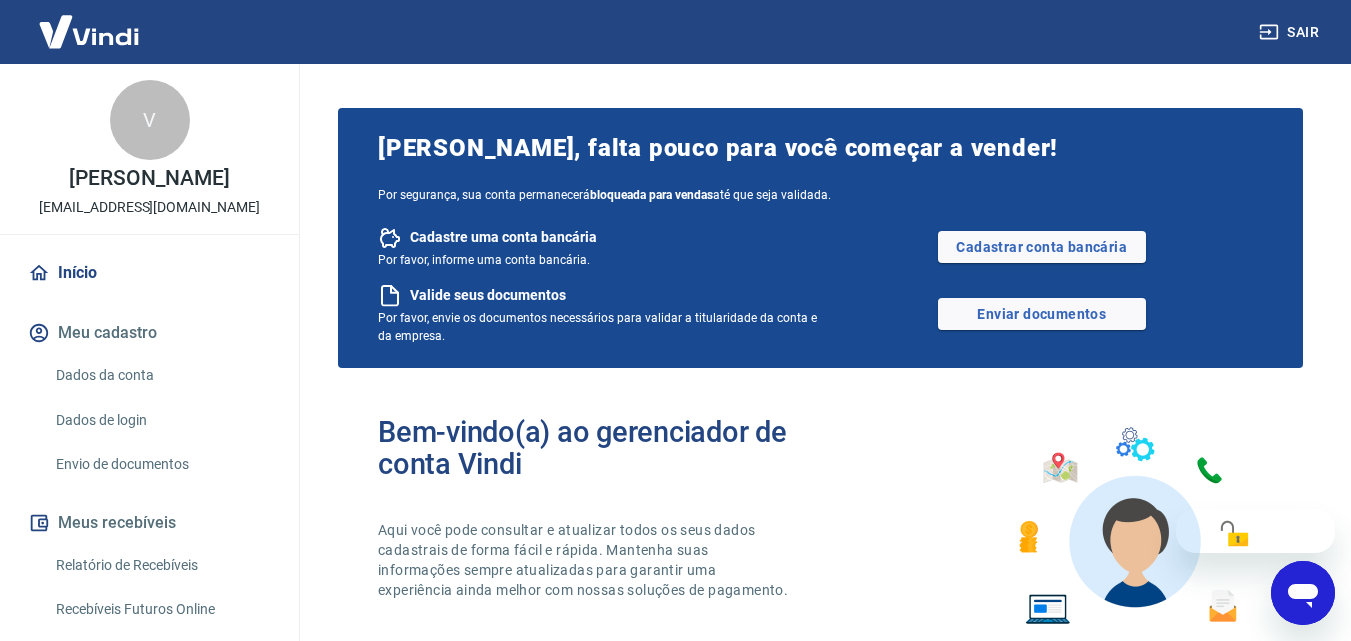 scroll, scrollTop: 0, scrollLeft: 0, axis: both 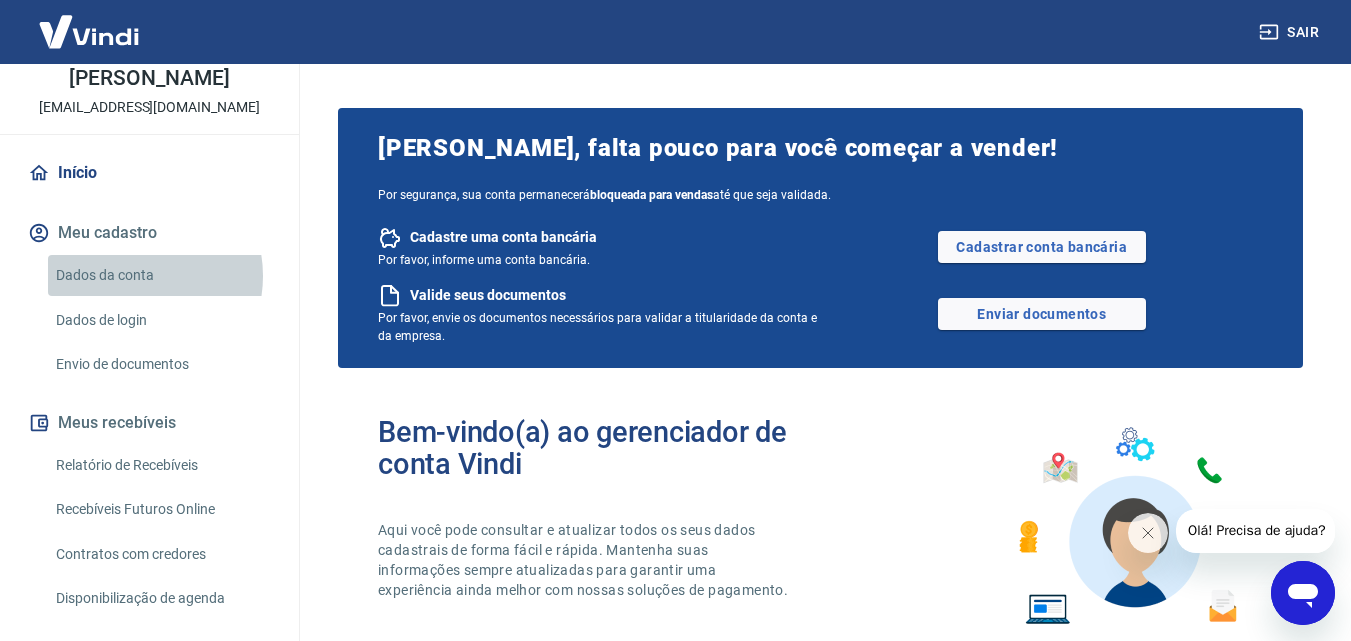 click on "Dados da conta" at bounding box center (161, 275) 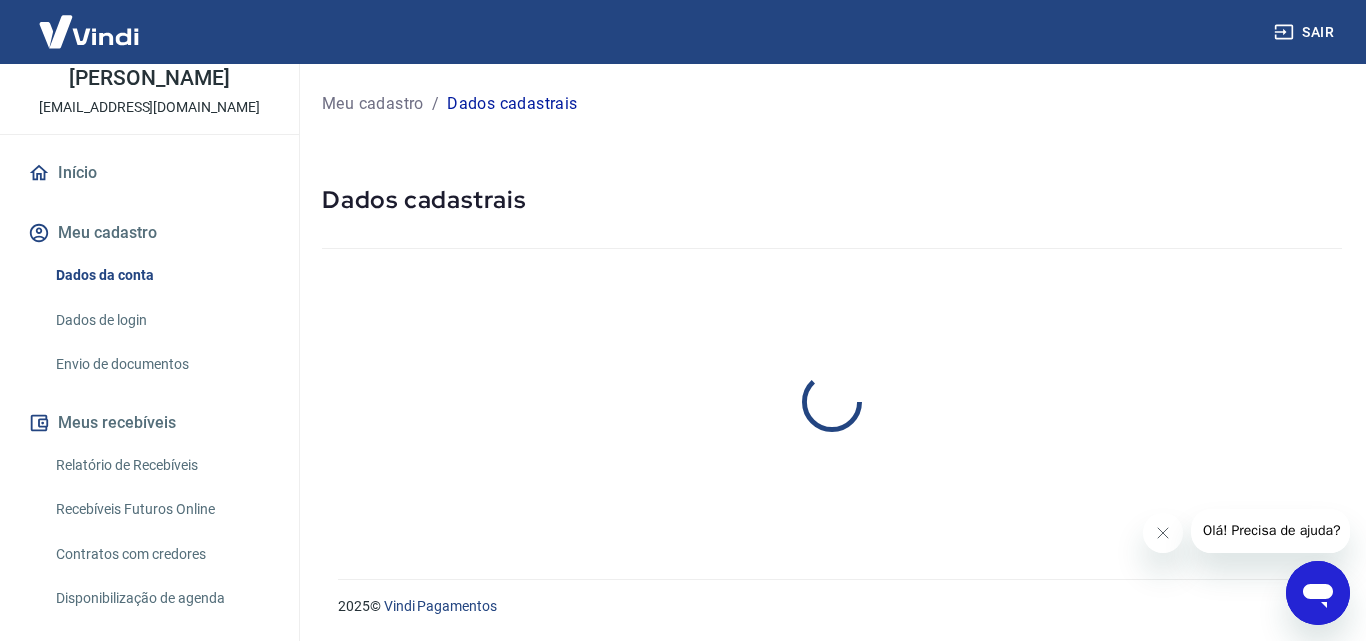 select on "GO" 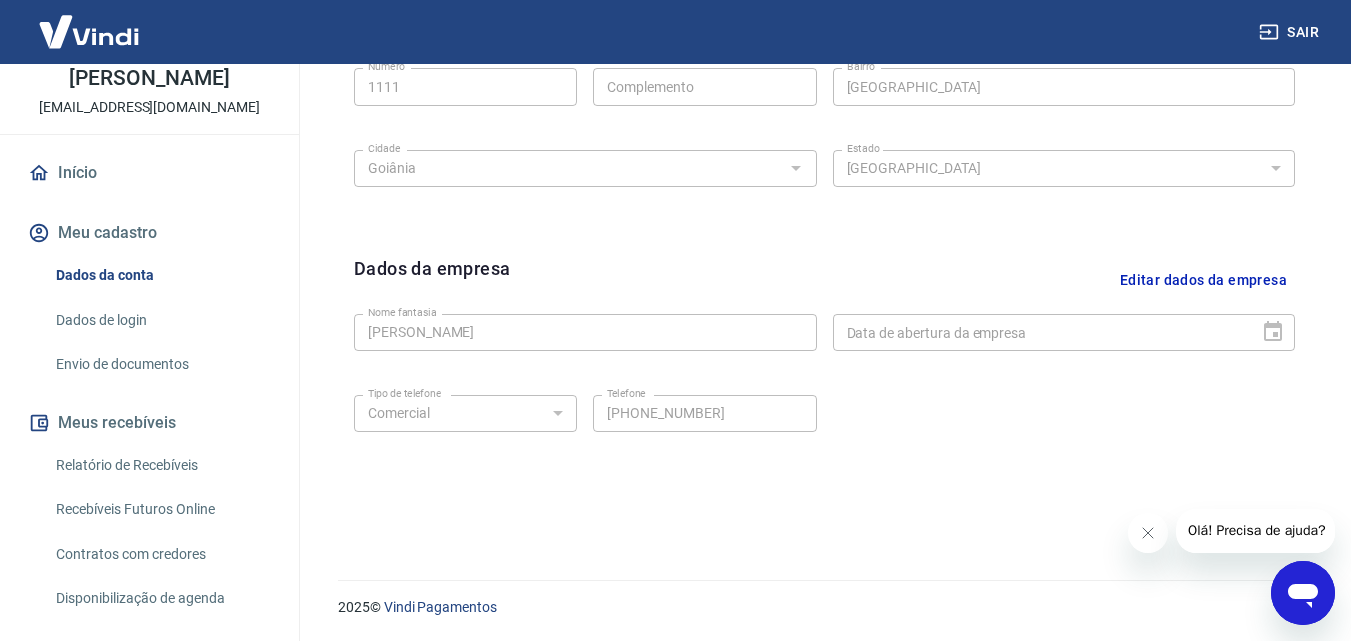 scroll, scrollTop: 801, scrollLeft: 0, axis: vertical 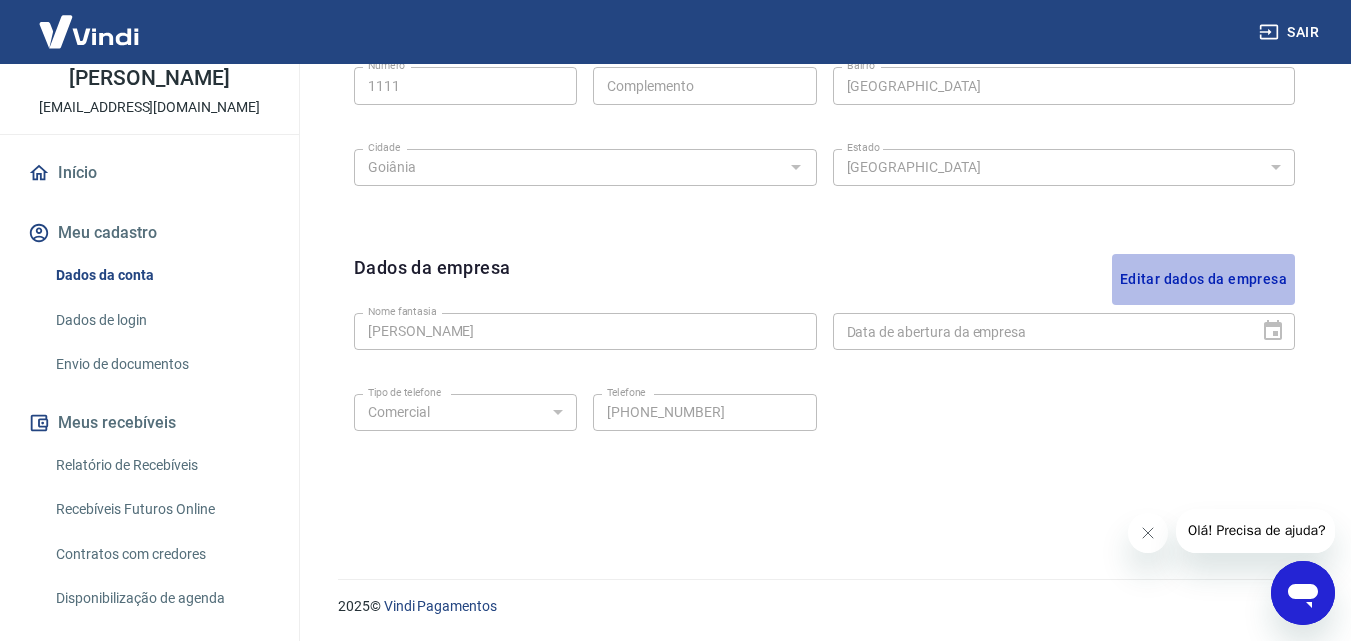 drag, startPoint x: 1239, startPoint y: 275, endPoint x: 1222, endPoint y: 281, distance: 18.027756 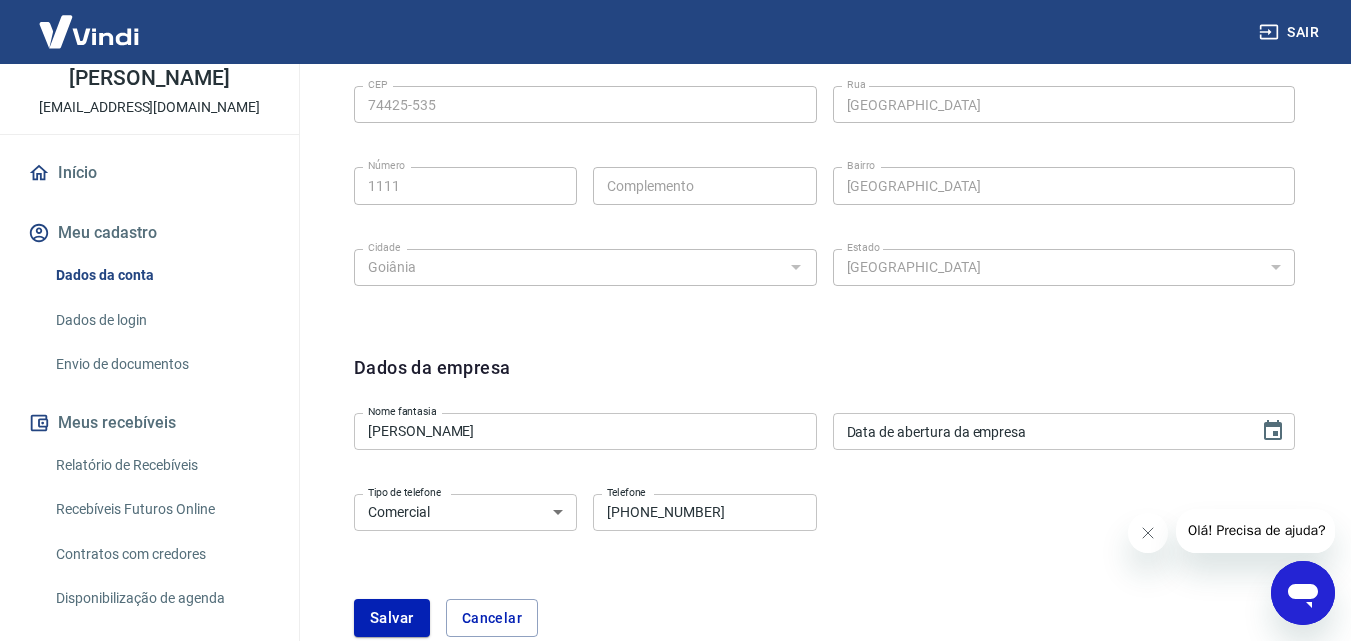 scroll, scrollTop: 801, scrollLeft: 0, axis: vertical 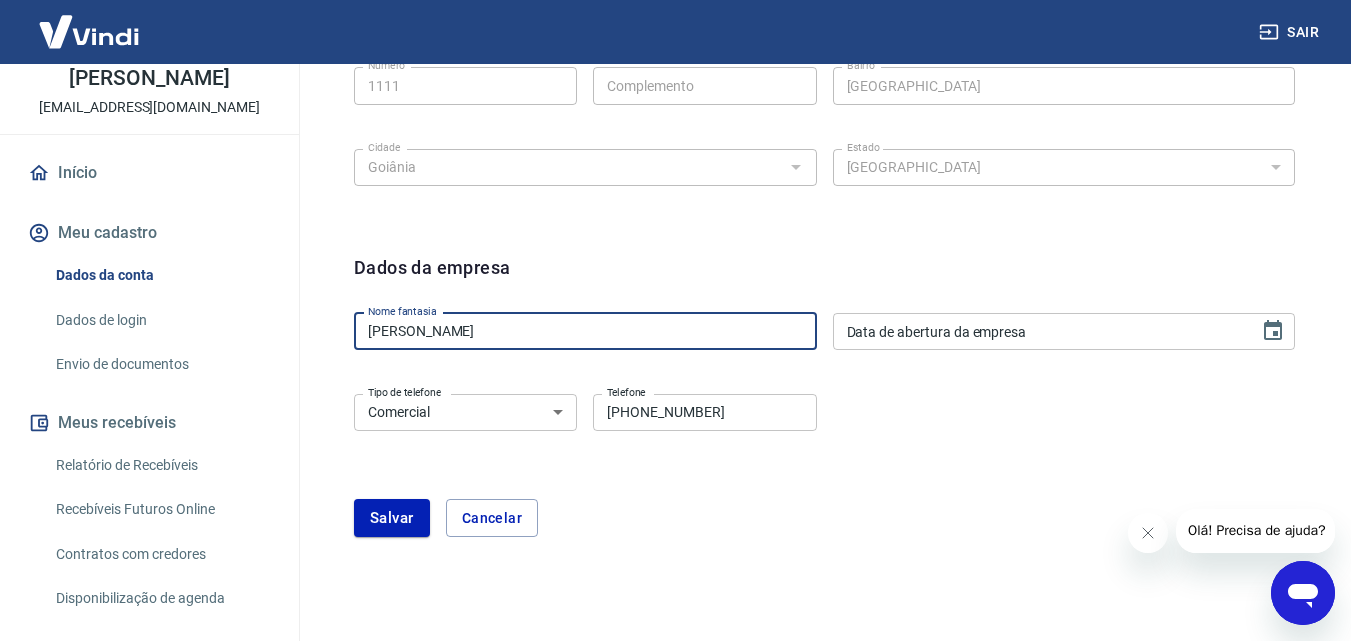 drag, startPoint x: 598, startPoint y: 335, endPoint x: 282, endPoint y: 378, distance: 318.9122 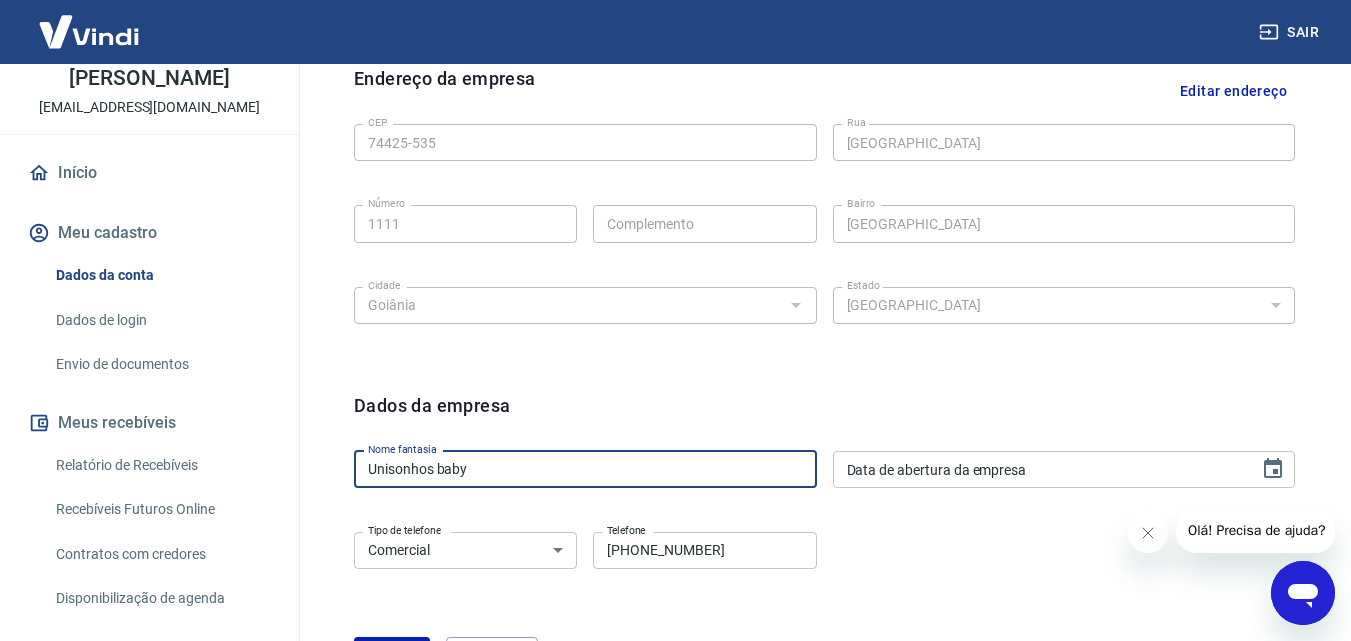 scroll, scrollTop: 863, scrollLeft: 0, axis: vertical 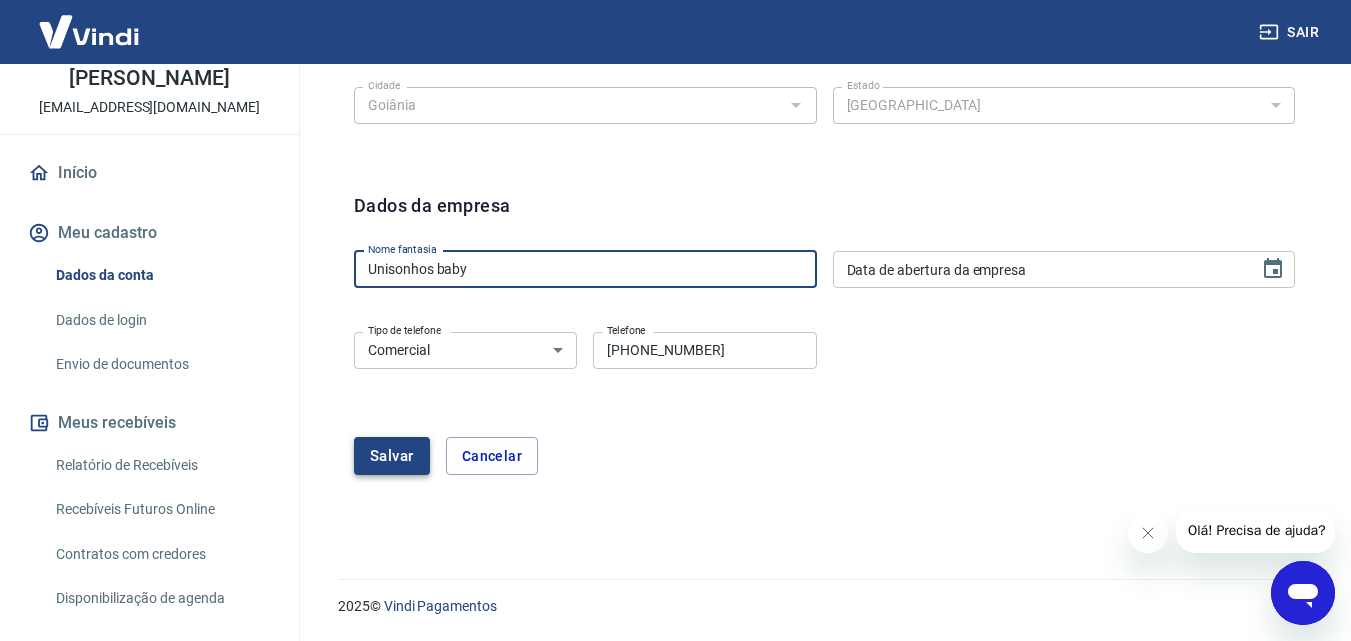 type on "Unisonhos baby" 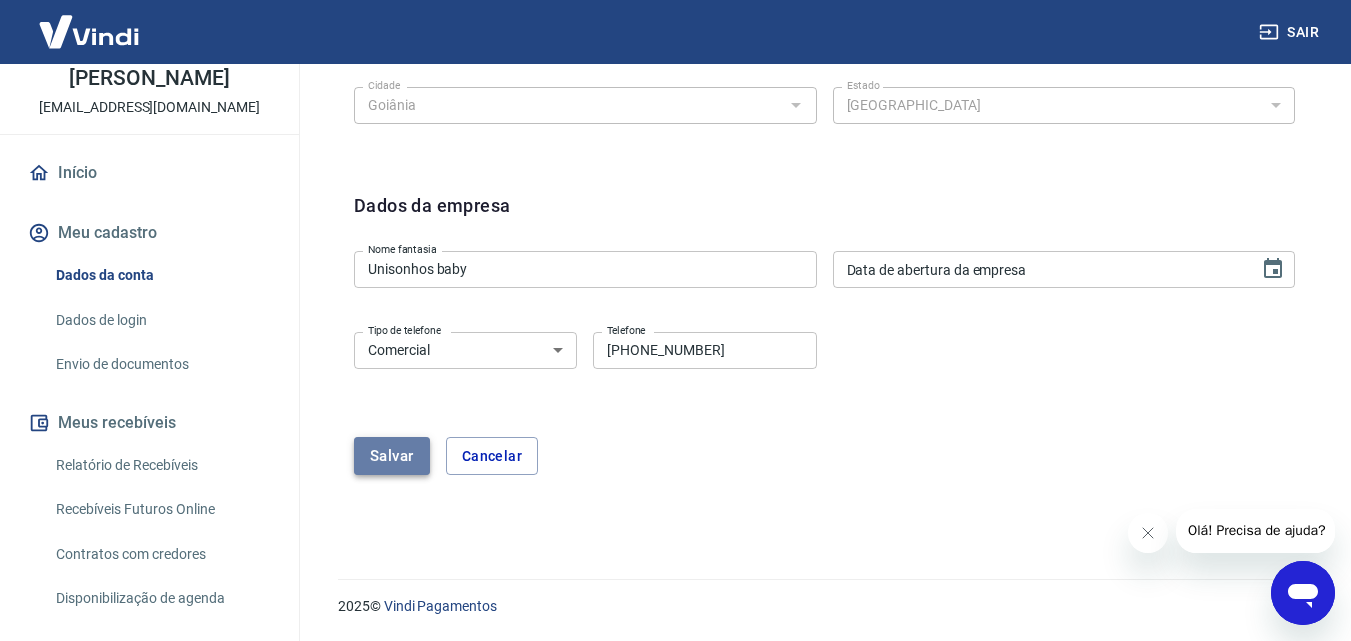 click on "Salvar" at bounding box center [392, 456] 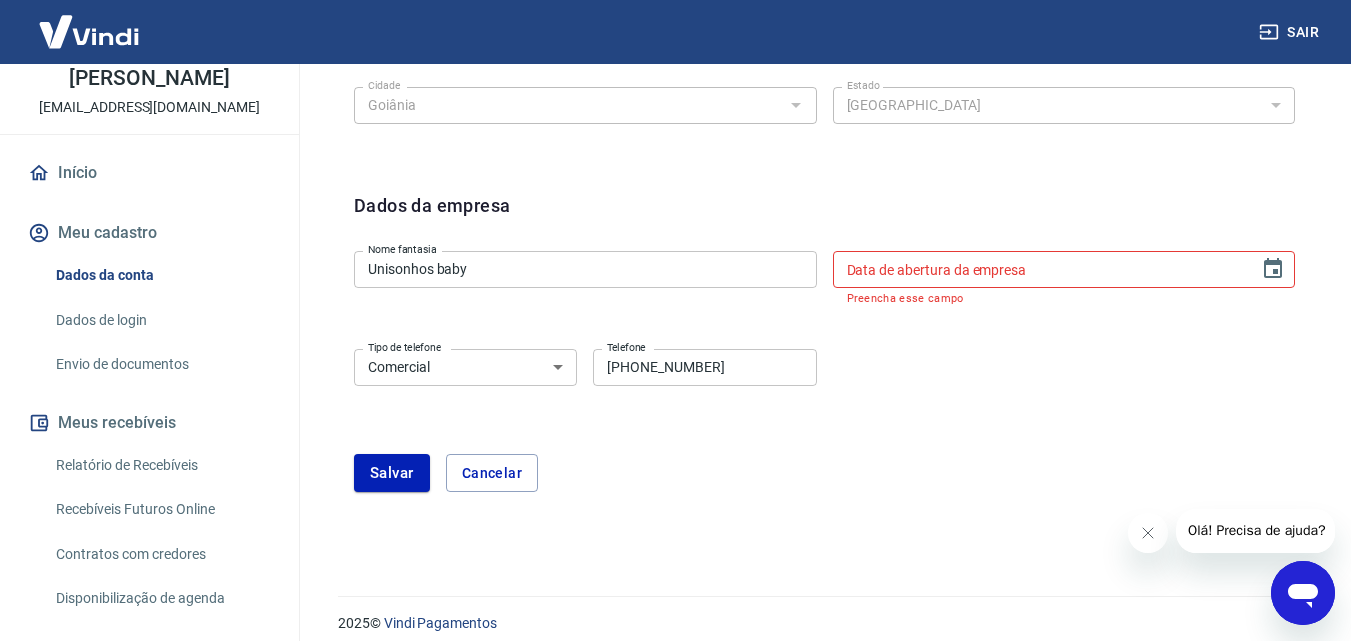 type on "DD/MM/YYYY" 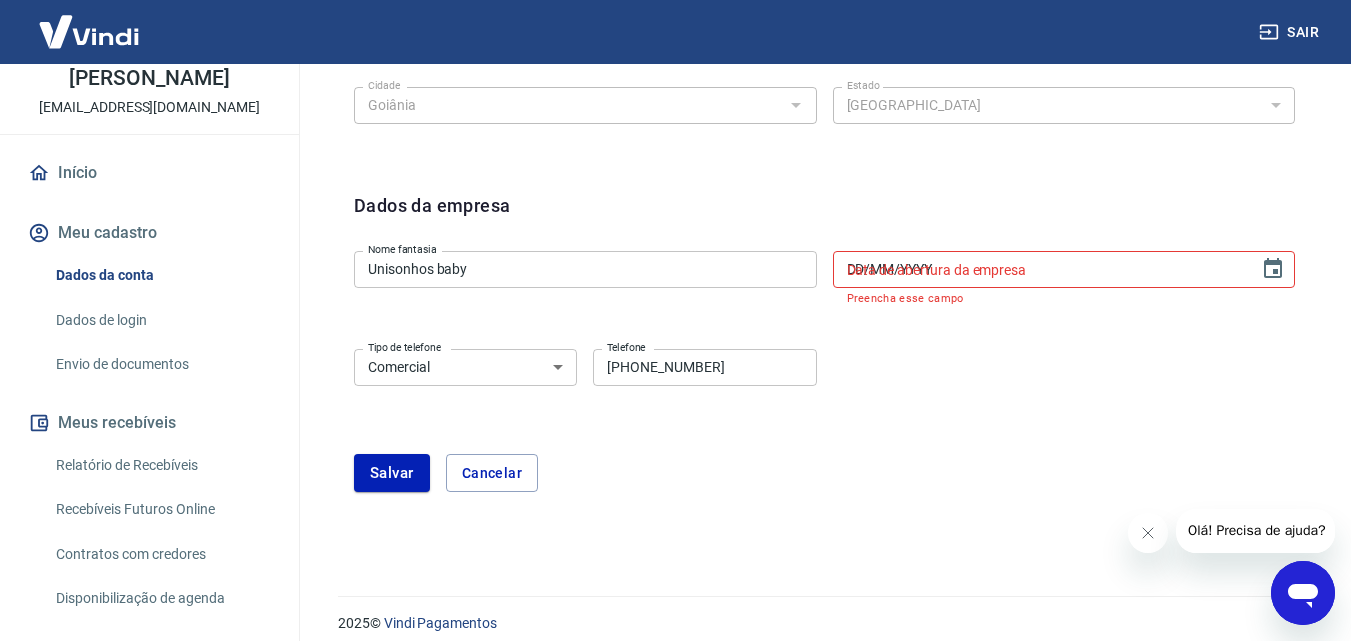click on "DD/MM/YYYY" at bounding box center [1039, 269] 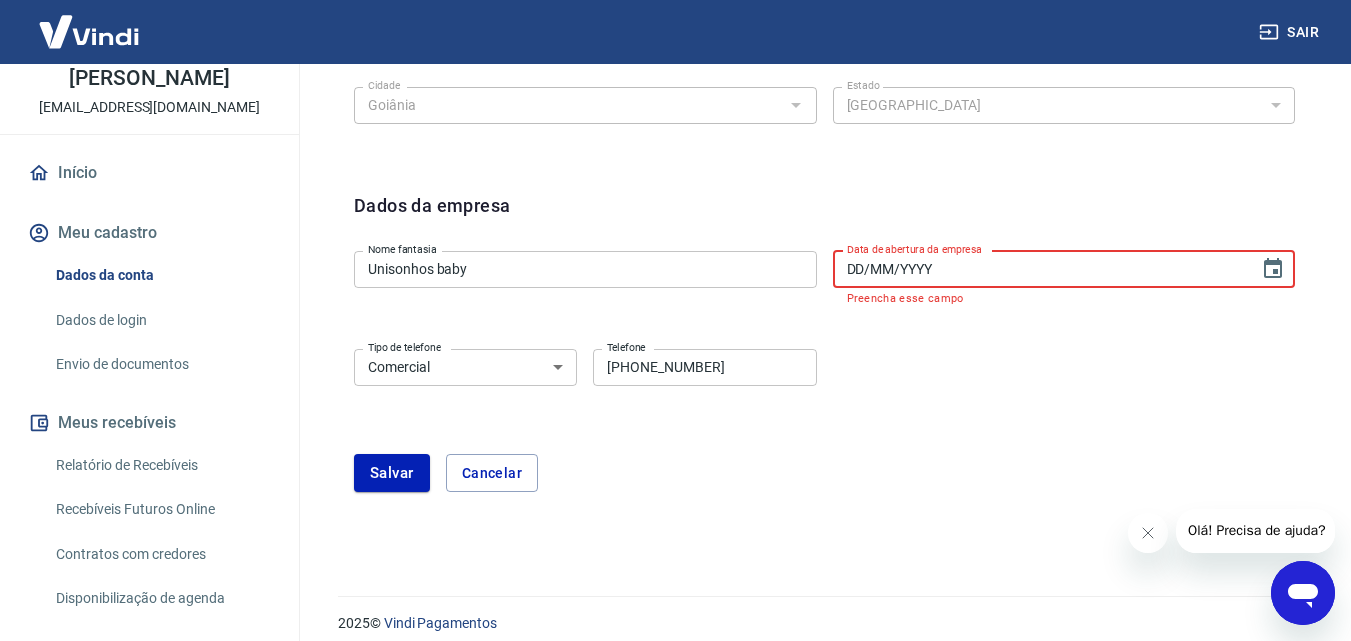 drag, startPoint x: 962, startPoint y: 271, endPoint x: 786, endPoint y: 271, distance: 176 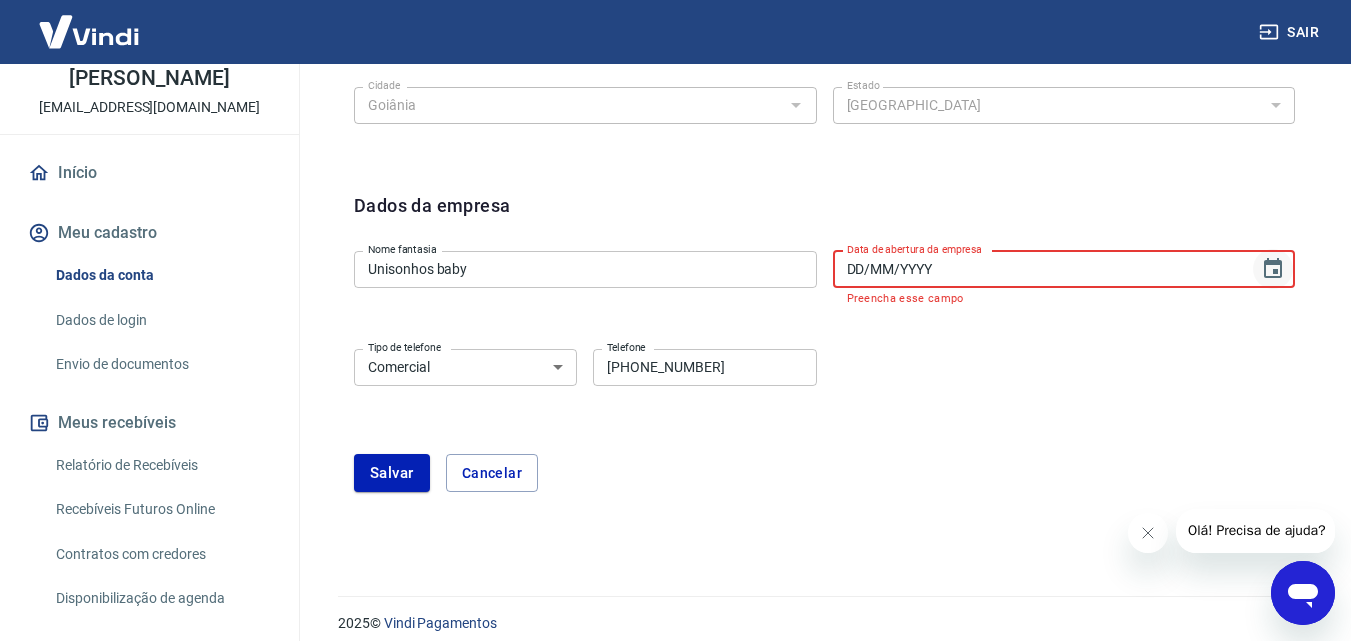 type 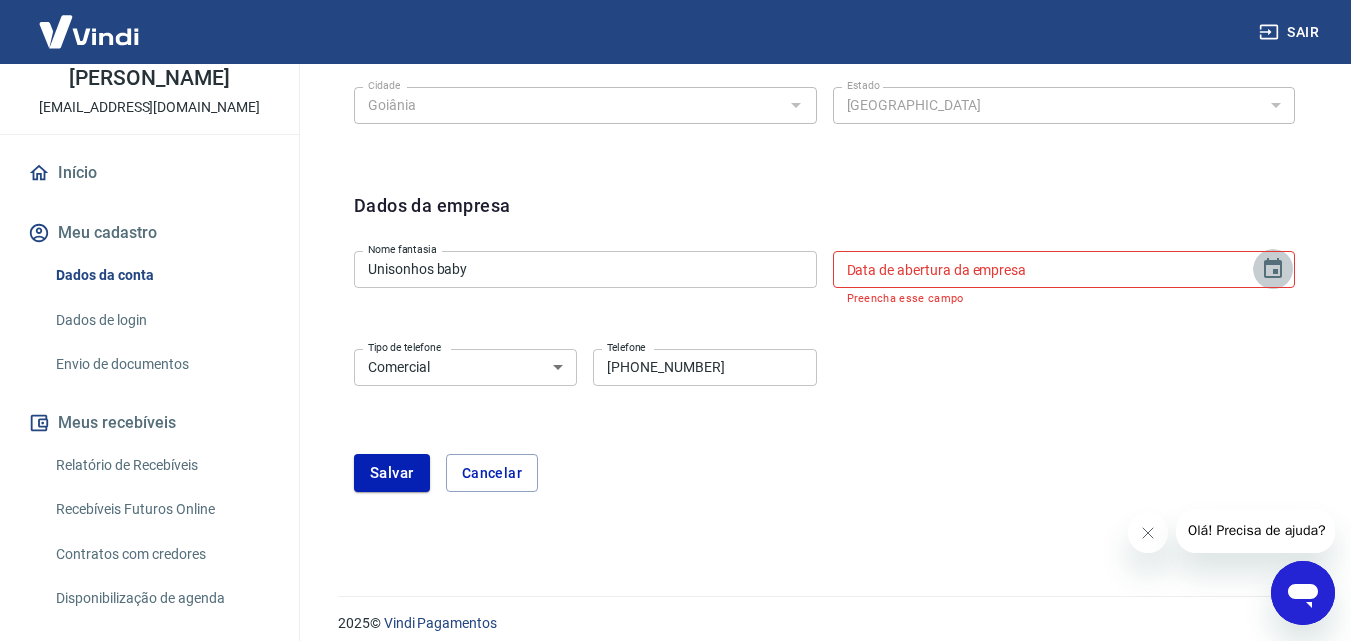 click 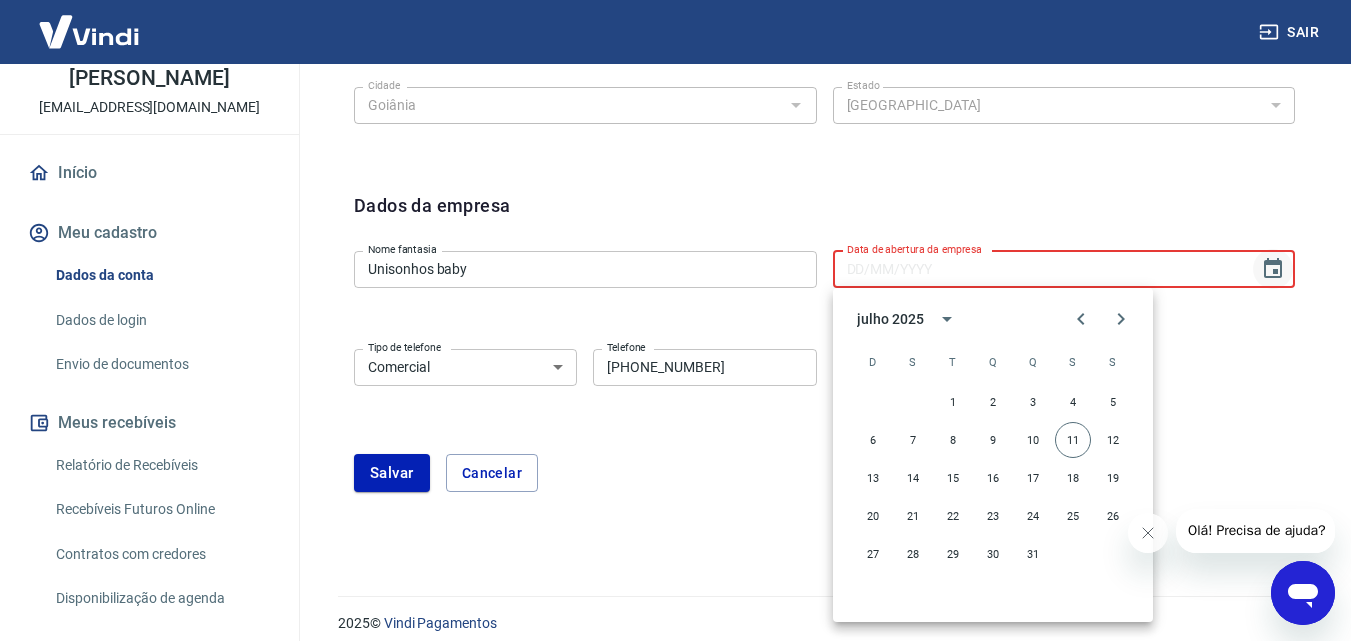 type 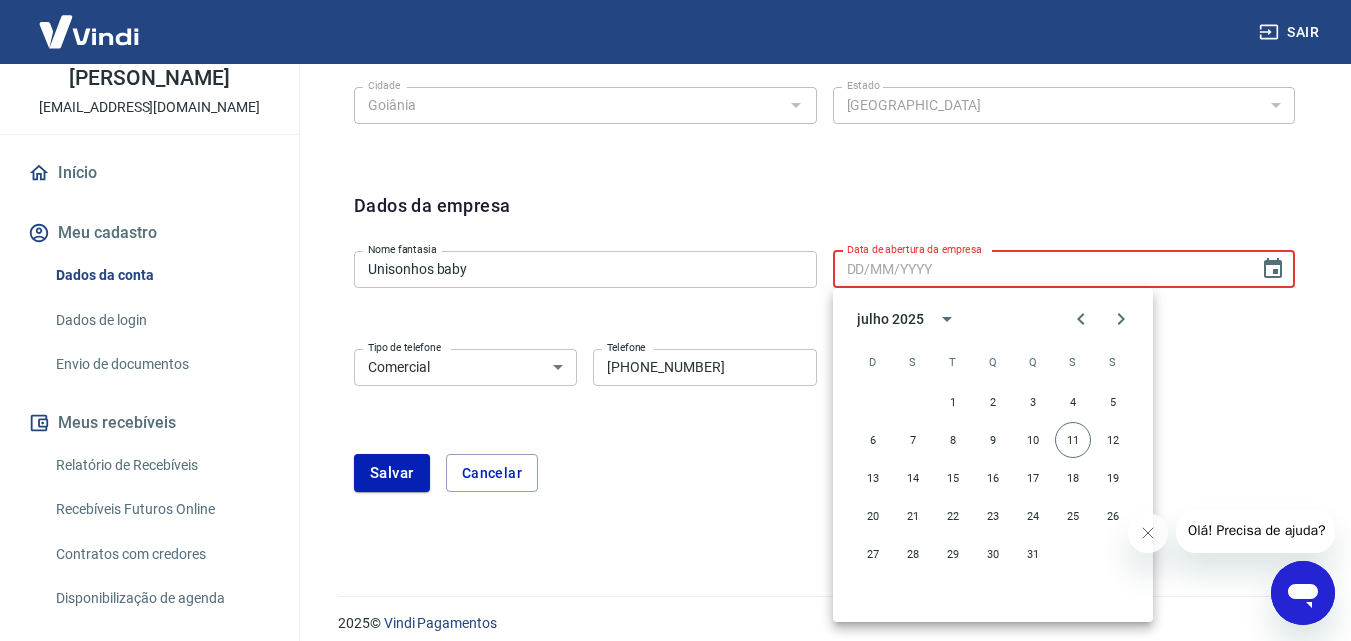 click on "Data de abertura da empresa" at bounding box center (1039, 269) 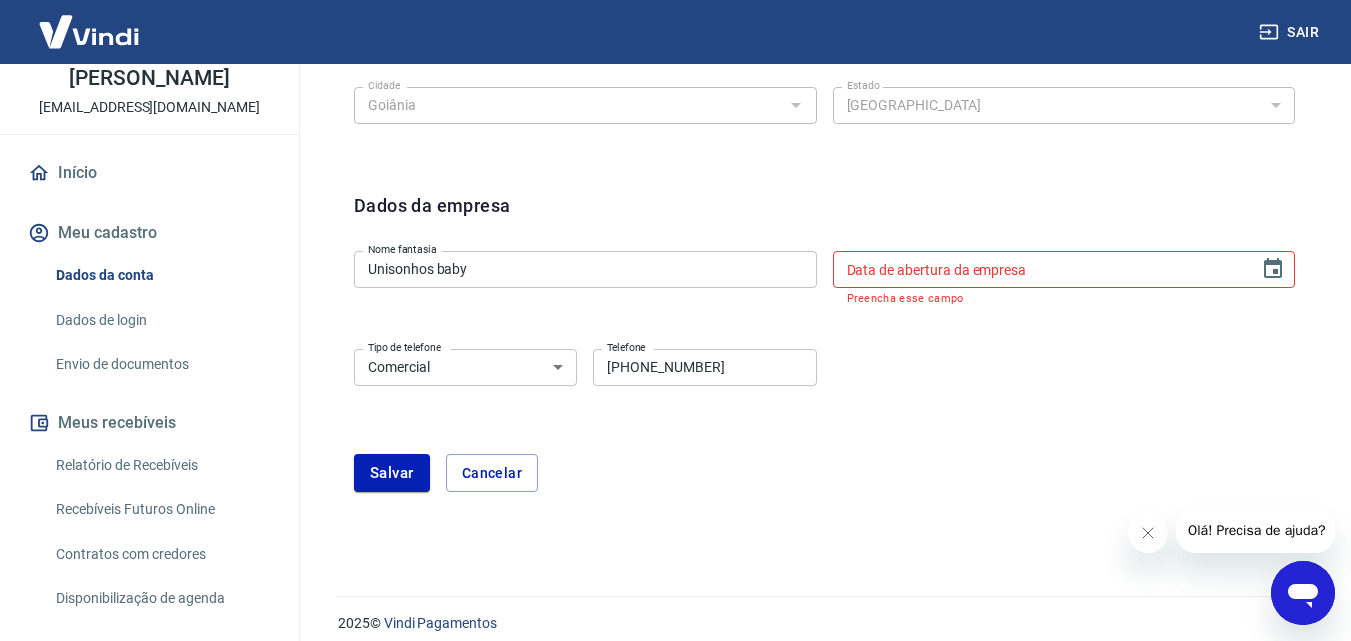click on "Data de abertura da empresa" at bounding box center (1039, 269) 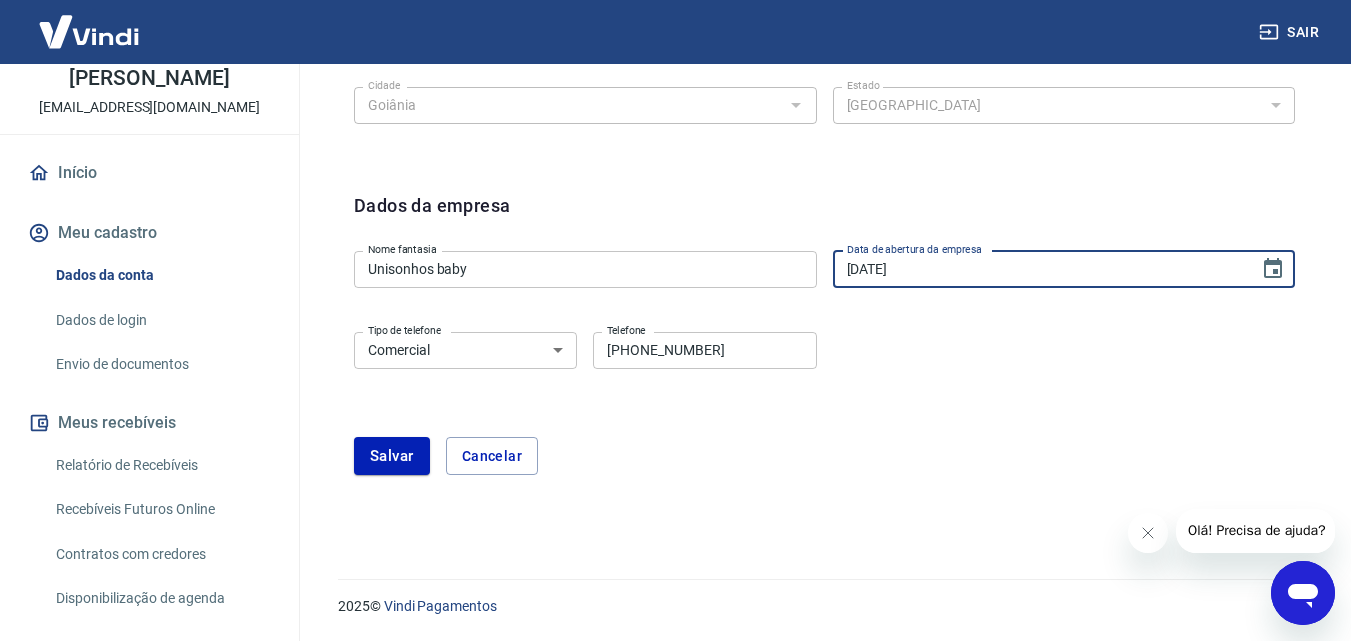 type on "18/04/2022" 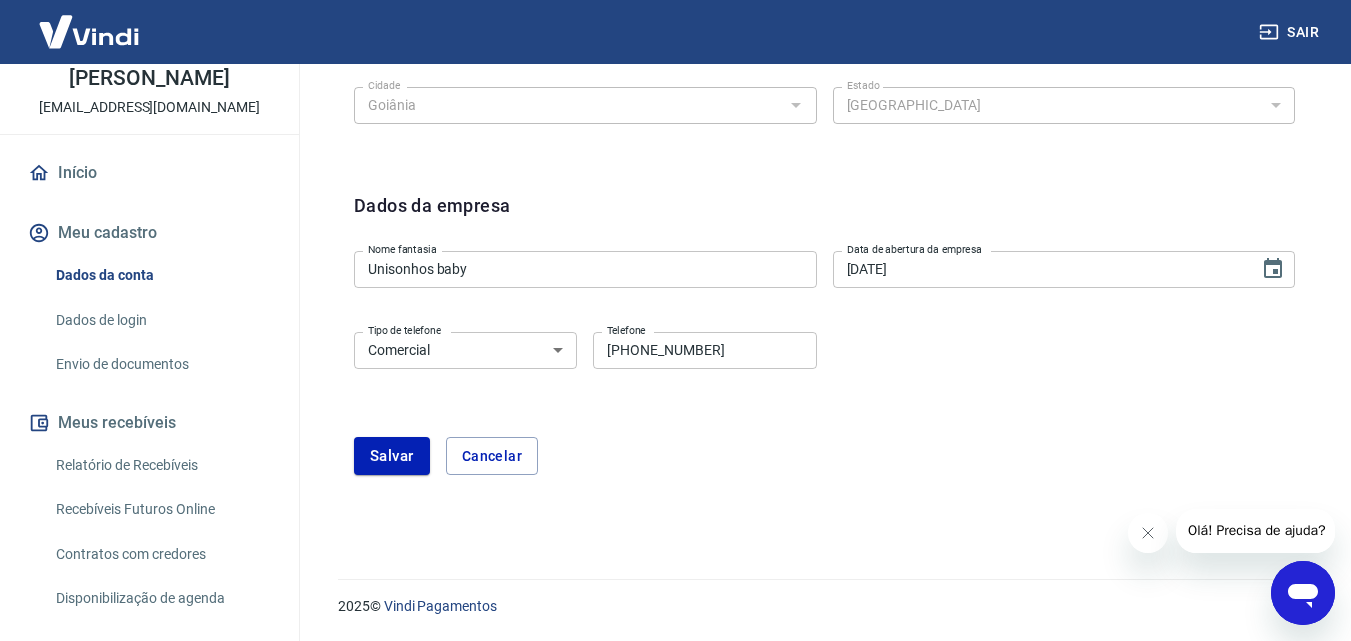 scroll, scrollTop: 763, scrollLeft: 0, axis: vertical 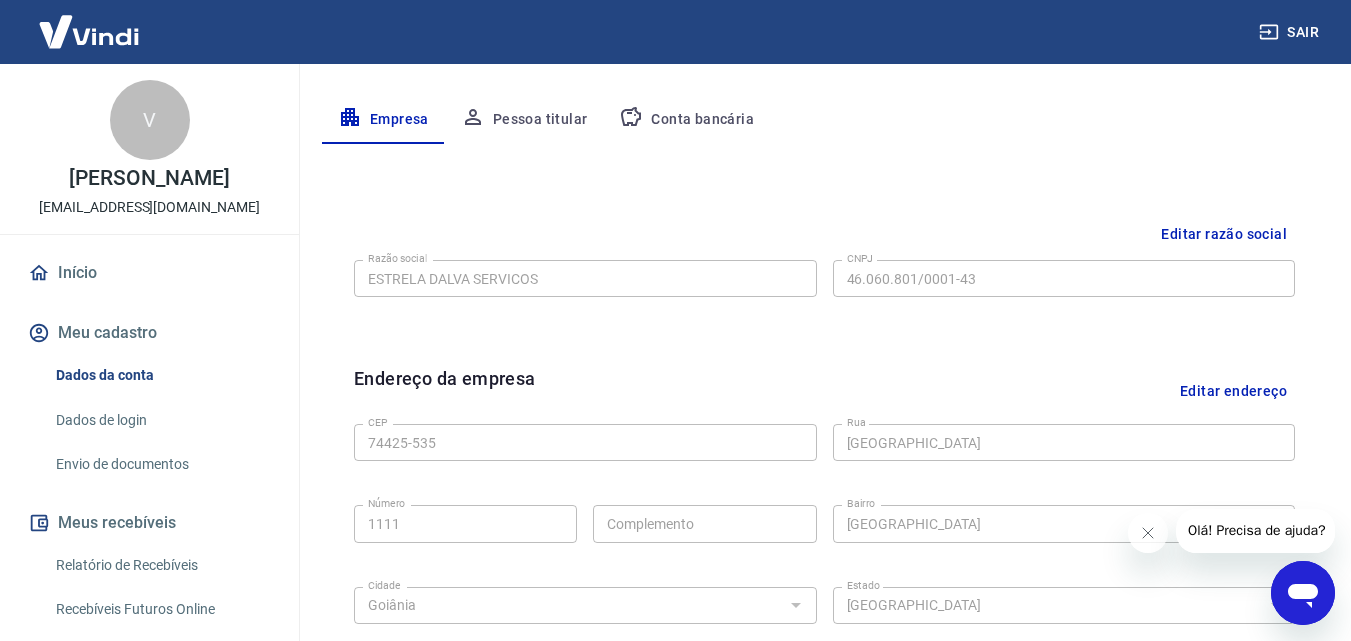 click on "Pessoa titular" at bounding box center [524, 120] 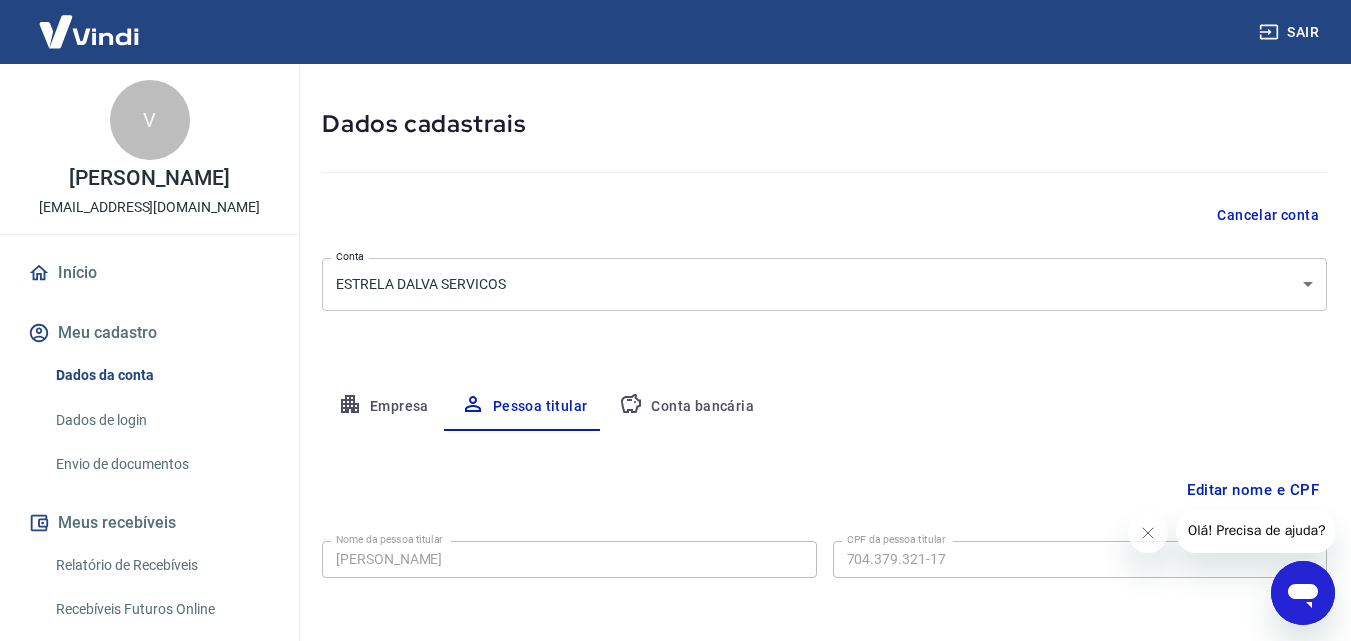 scroll, scrollTop: 159, scrollLeft: 0, axis: vertical 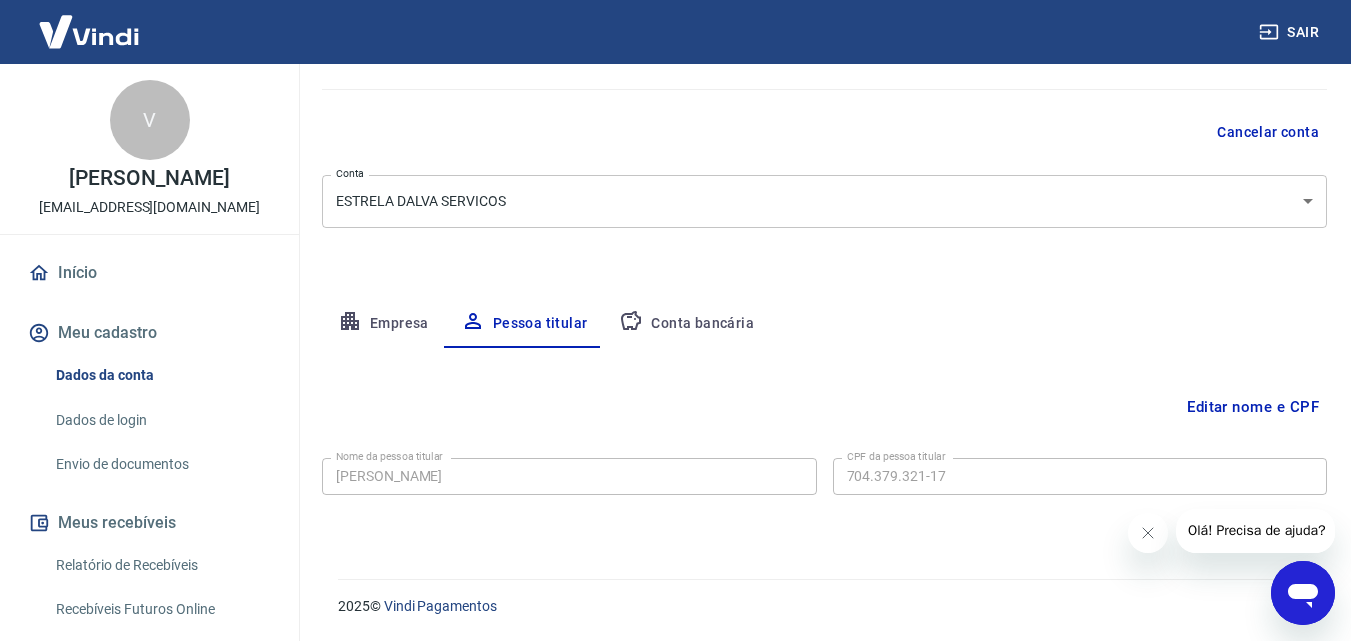 click on "Editar nome e CPF" at bounding box center (1253, 407) 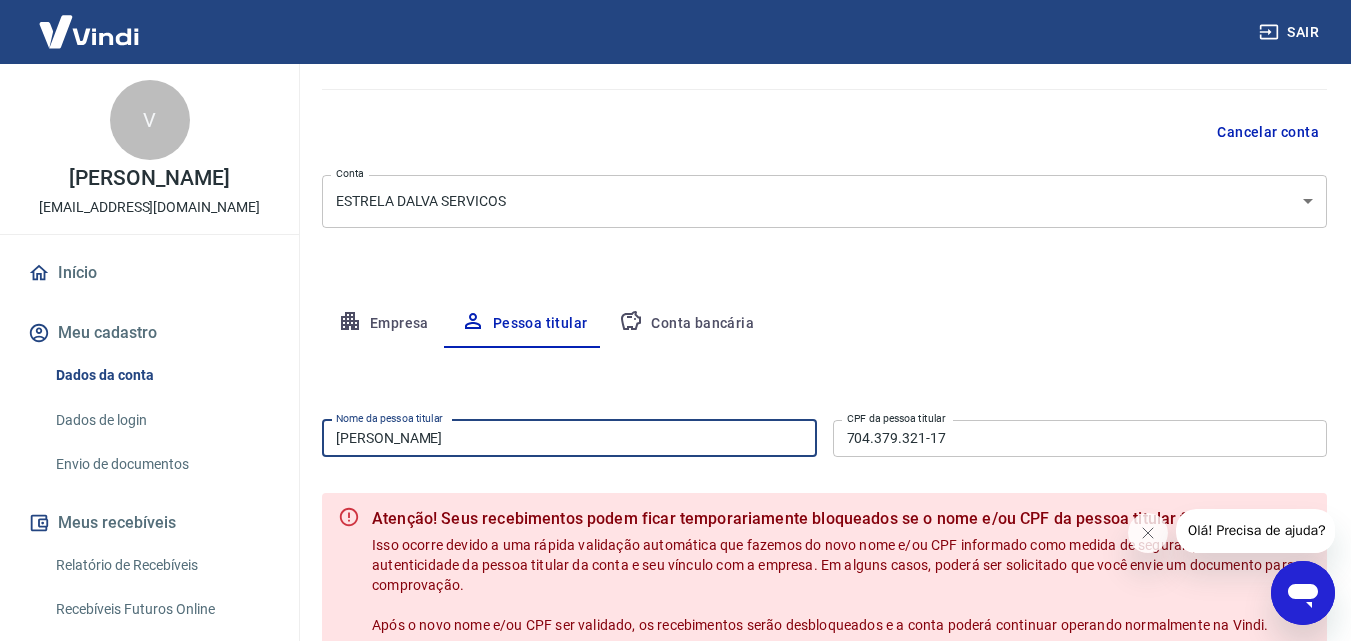 drag, startPoint x: 623, startPoint y: 450, endPoint x: 72, endPoint y: 481, distance: 551.87134 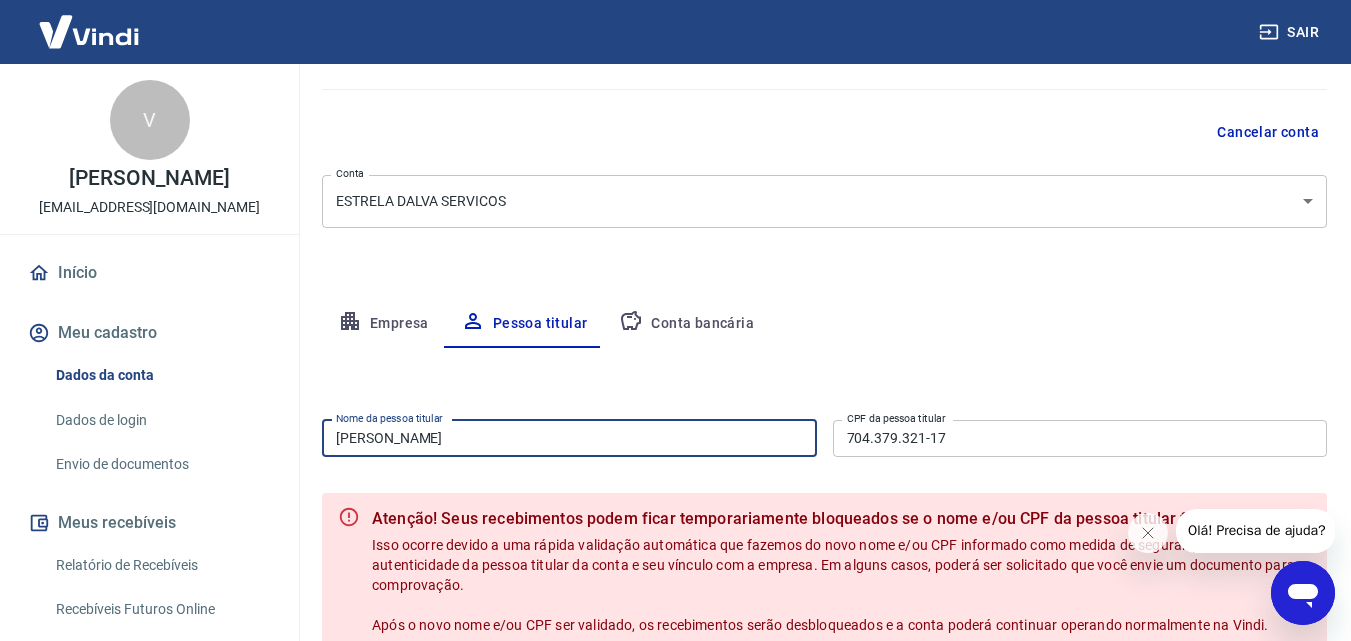 type on "[PERSON_NAME]" 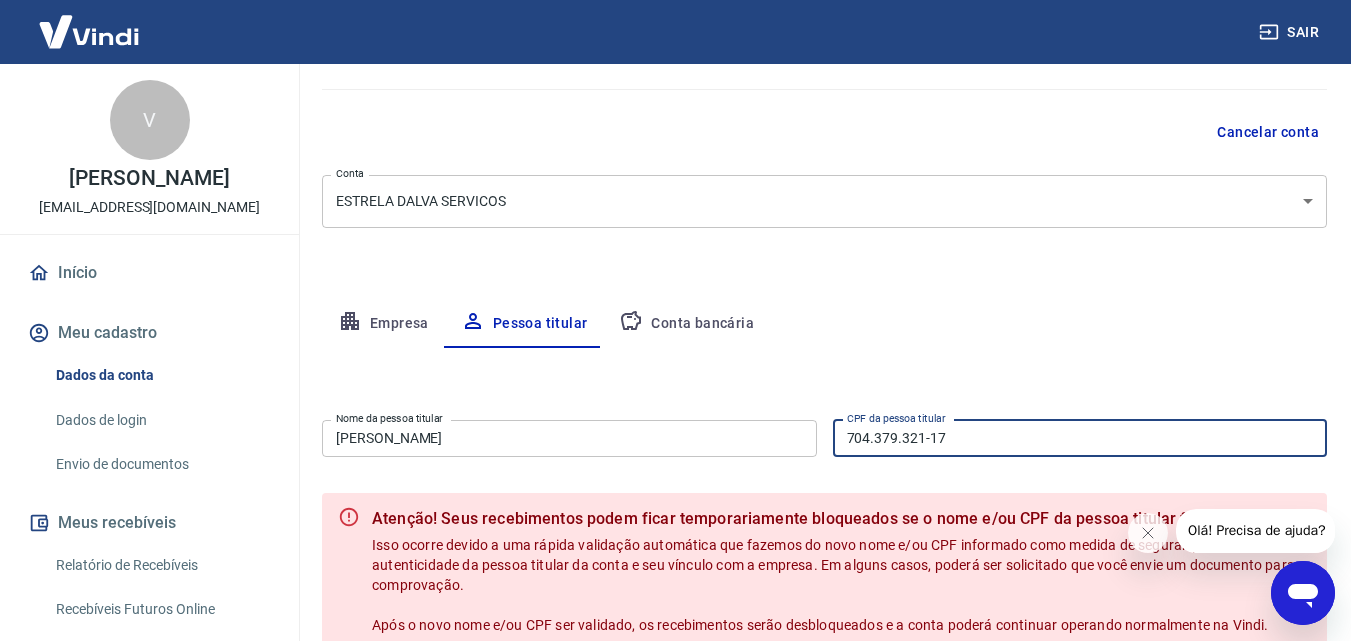 drag, startPoint x: 950, startPoint y: 447, endPoint x: 800, endPoint y: 472, distance: 152.06906 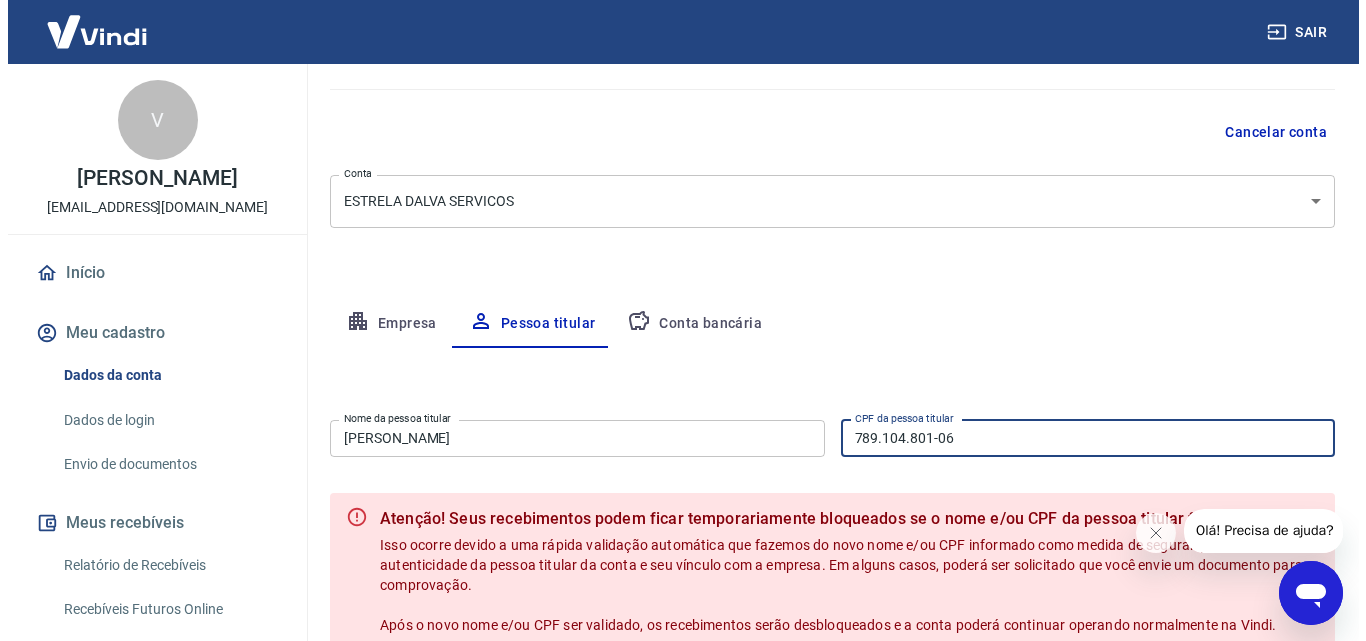 scroll, scrollTop: 359, scrollLeft: 0, axis: vertical 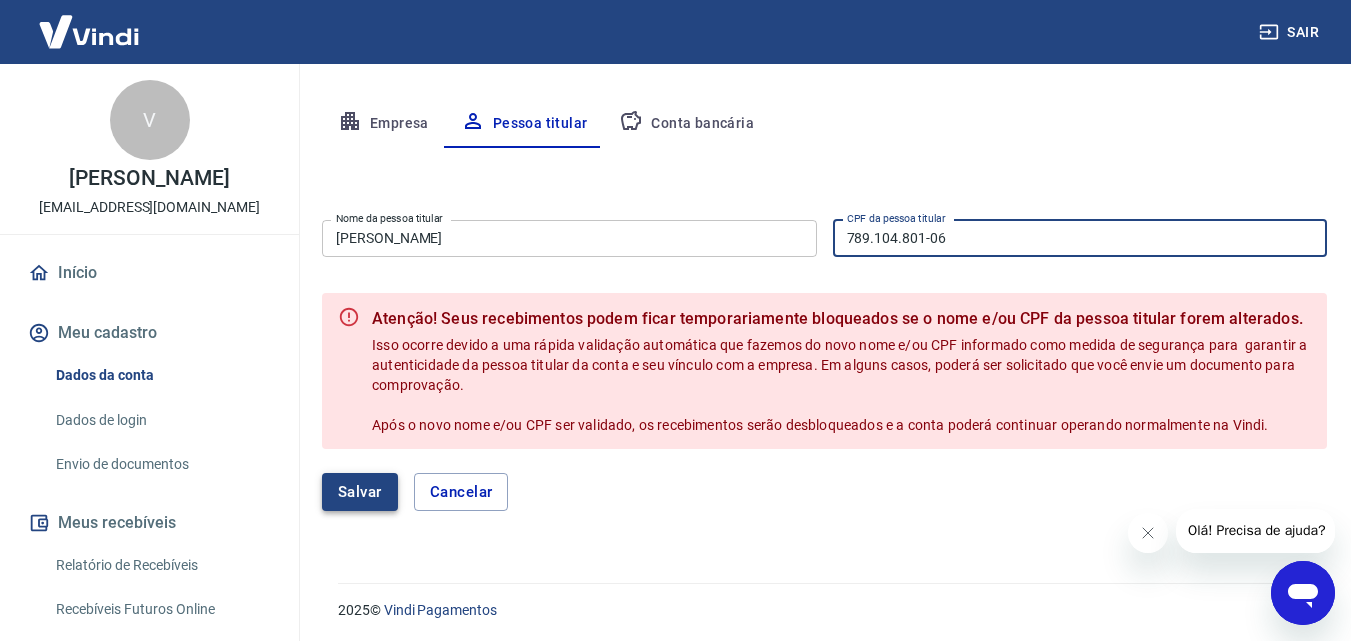 type on "789.104.801-06" 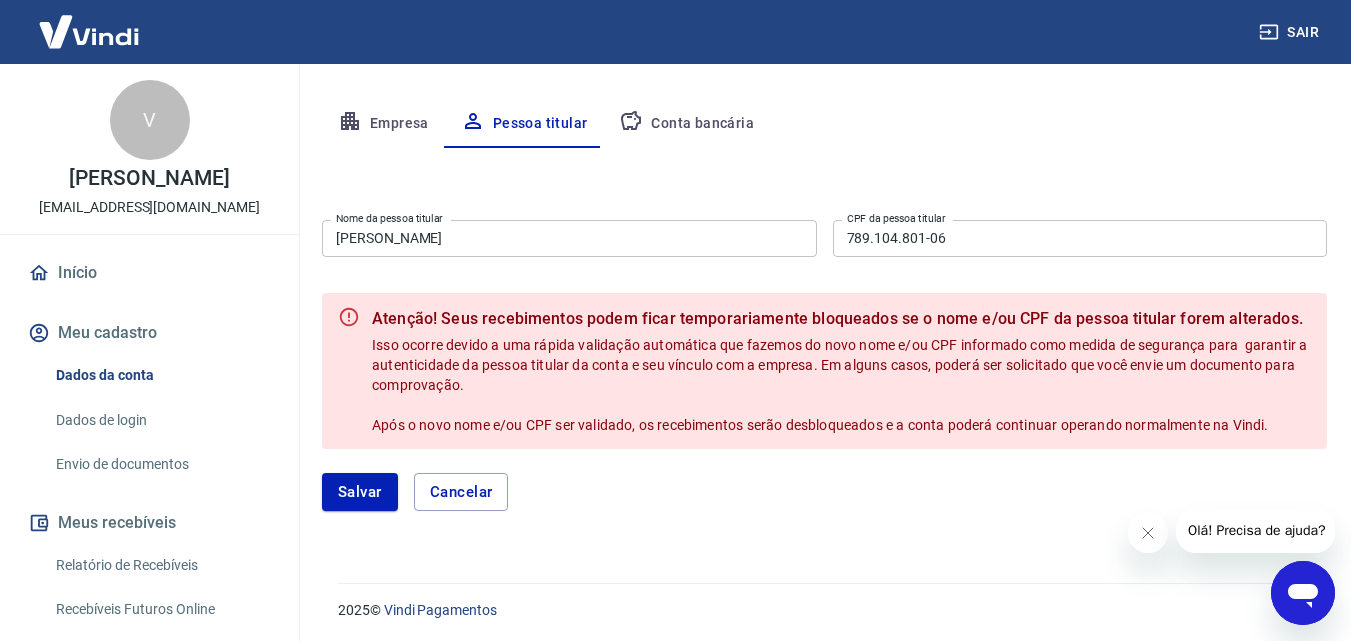 drag, startPoint x: 393, startPoint y: 484, endPoint x: 542, endPoint y: 183, distance: 335.86008 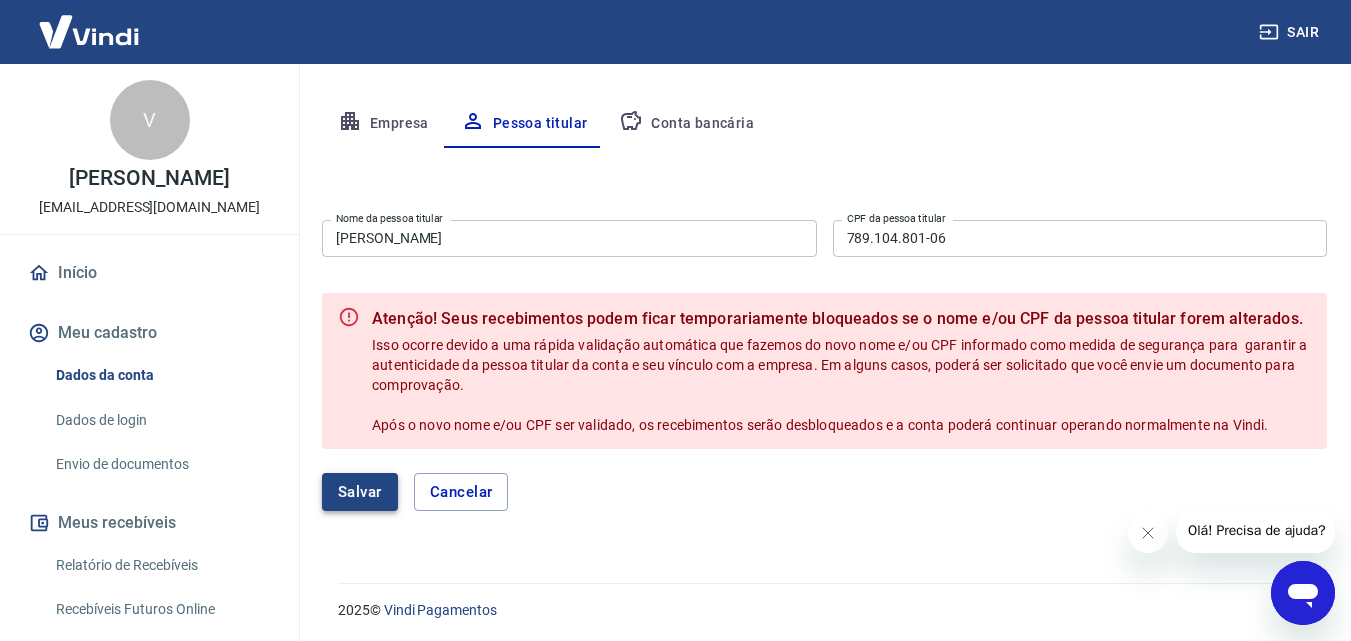 click on "Salvar" at bounding box center (360, 492) 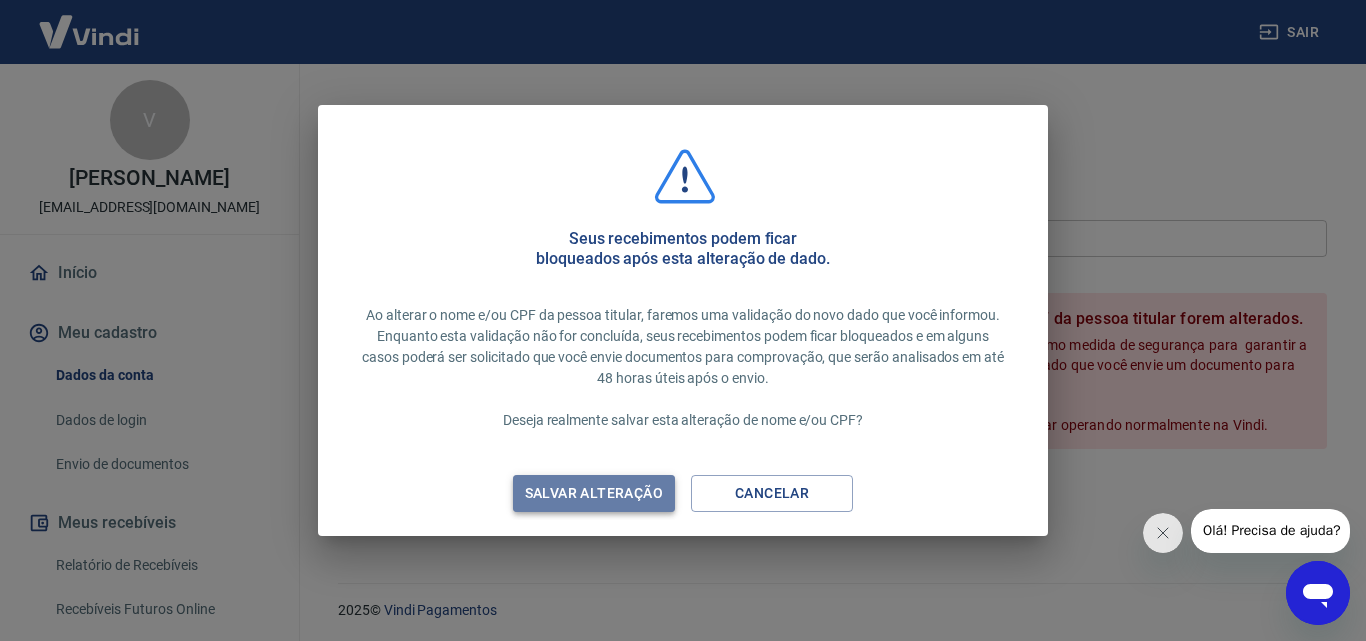 click on "Salvar alteração" at bounding box center [594, 493] 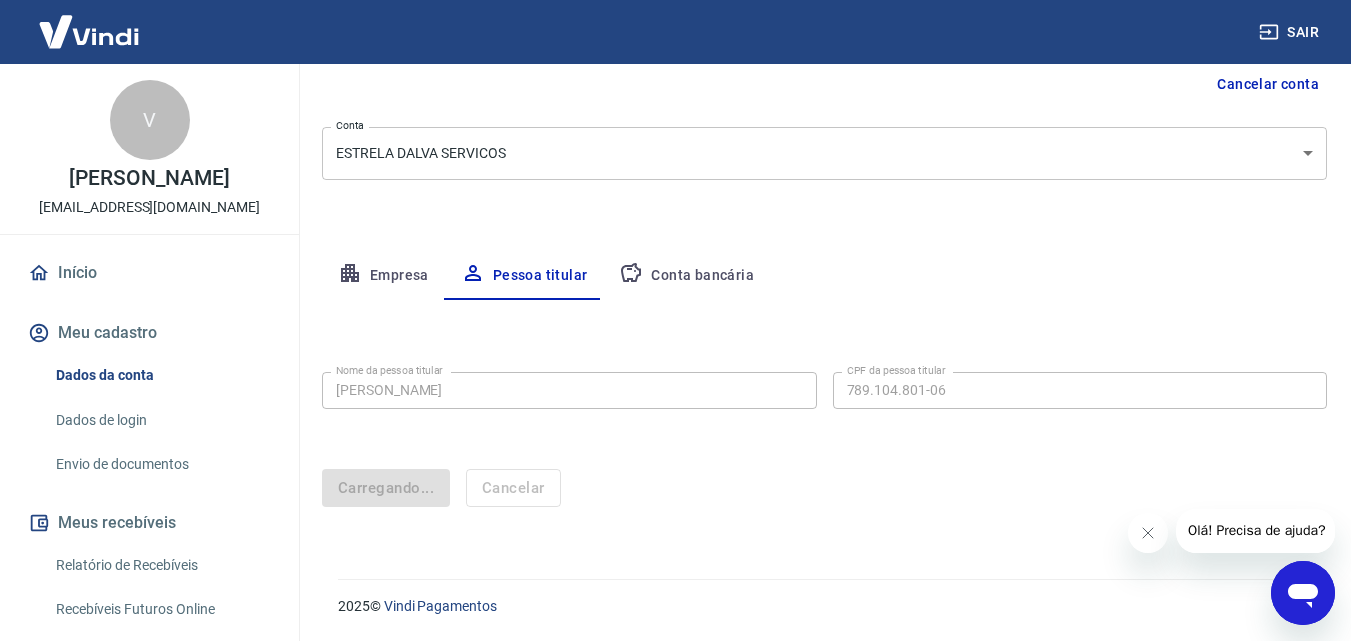scroll, scrollTop: 207, scrollLeft: 0, axis: vertical 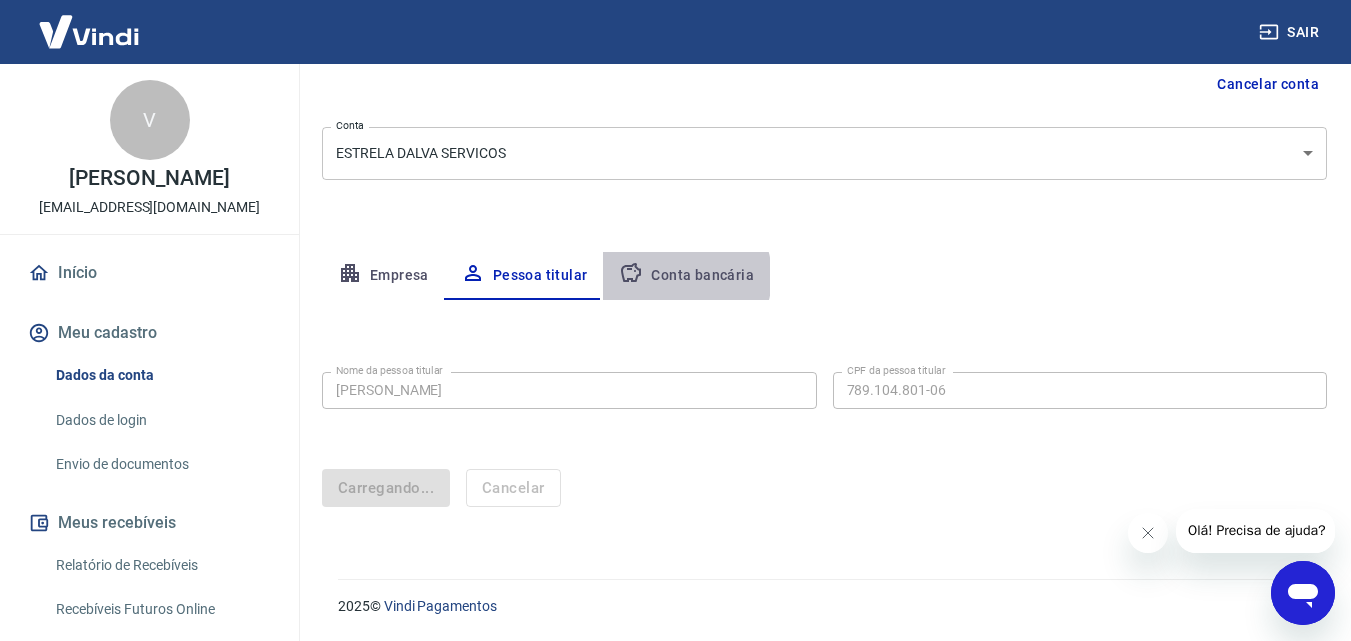click on "Conta bancária" at bounding box center (686, 276) 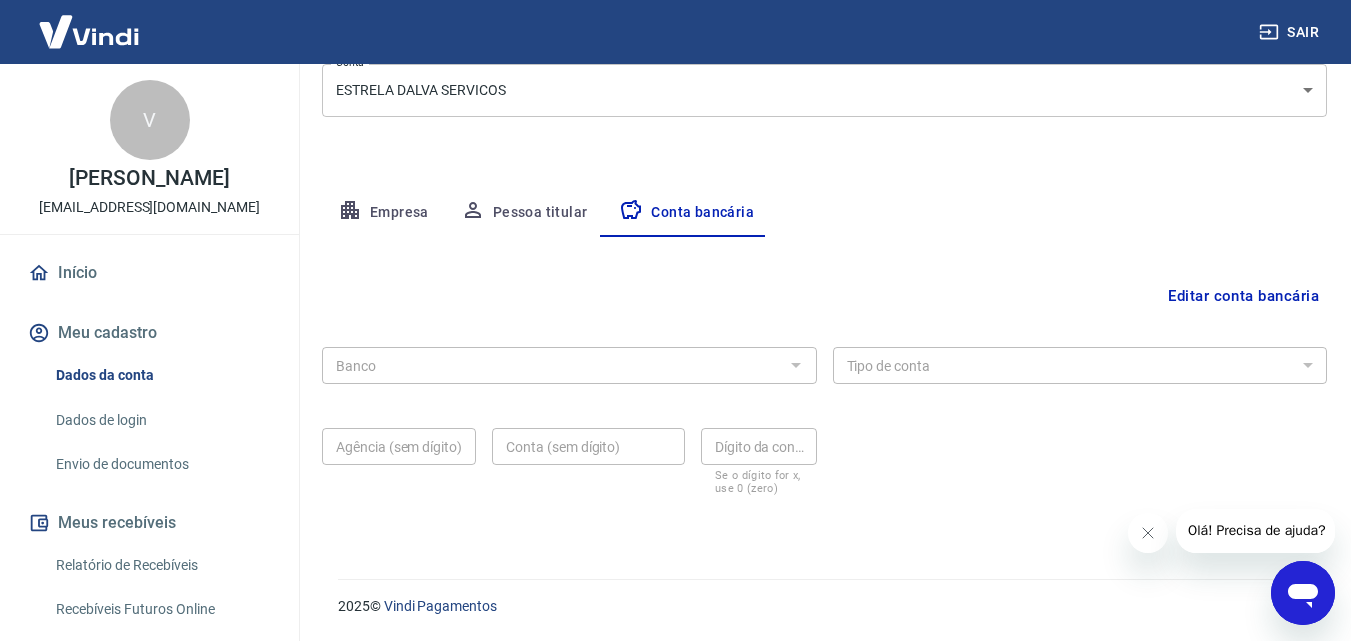scroll, scrollTop: 70, scrollLeft: 0, axis: vertical 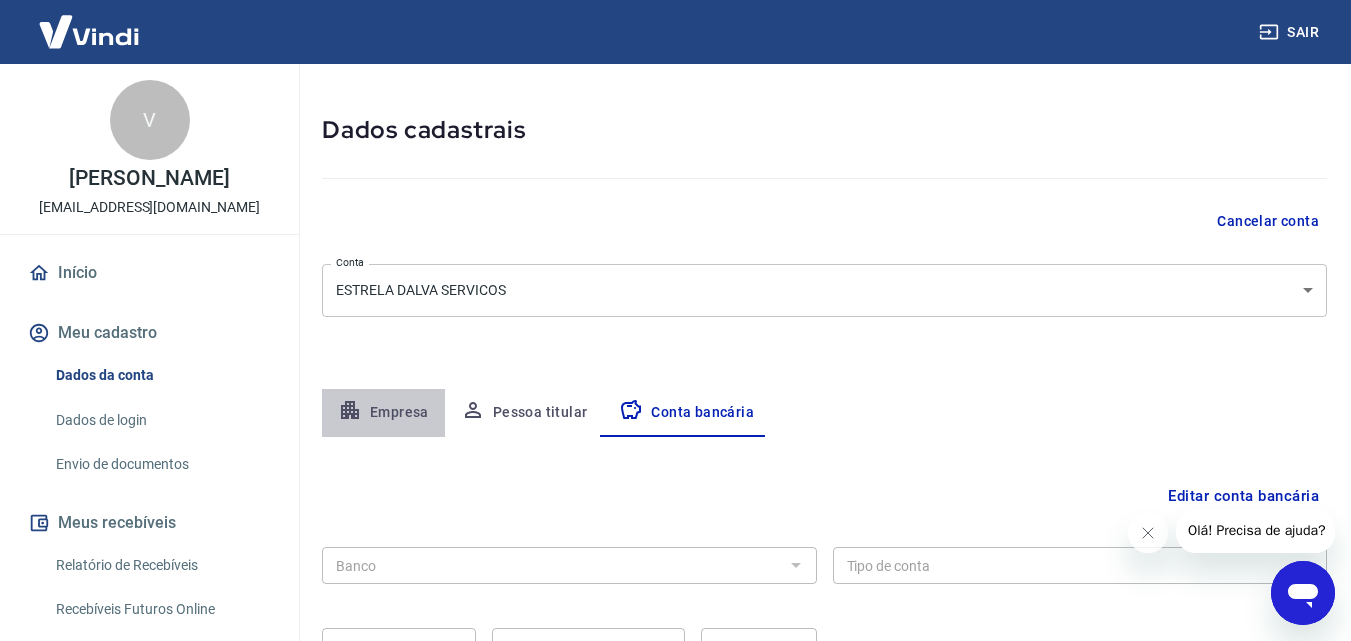 click on "Empresa" at bounding box center (383, 413) 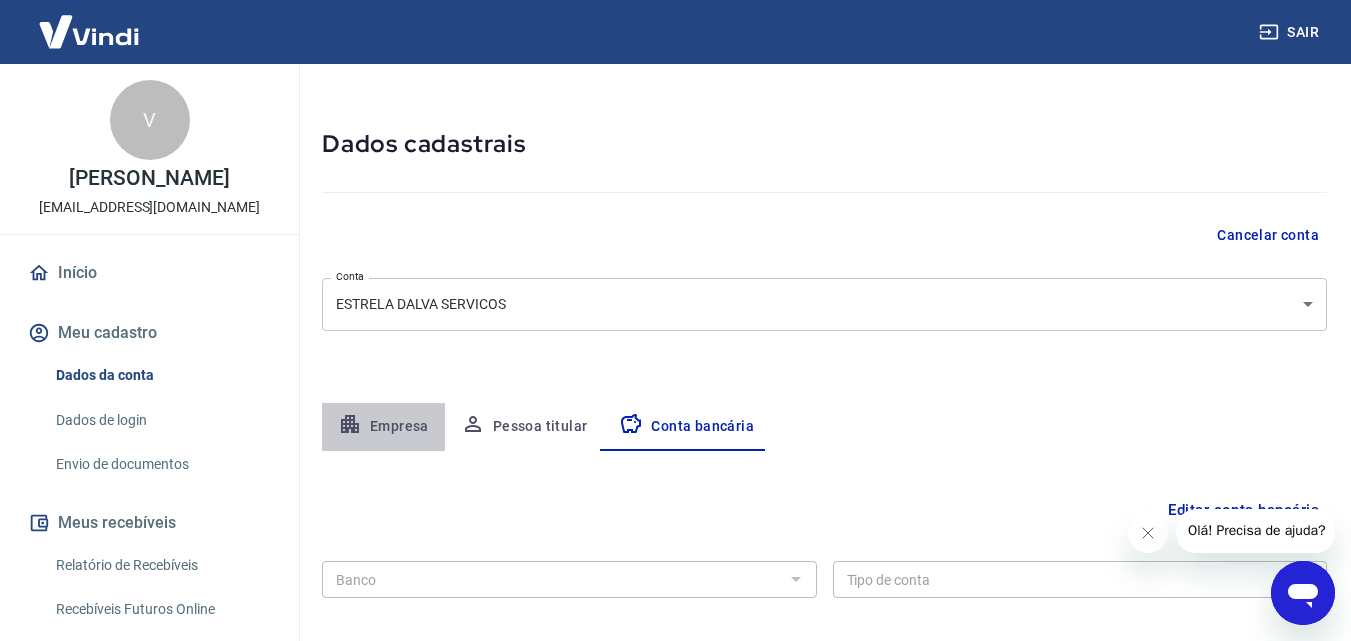 select on "GO" 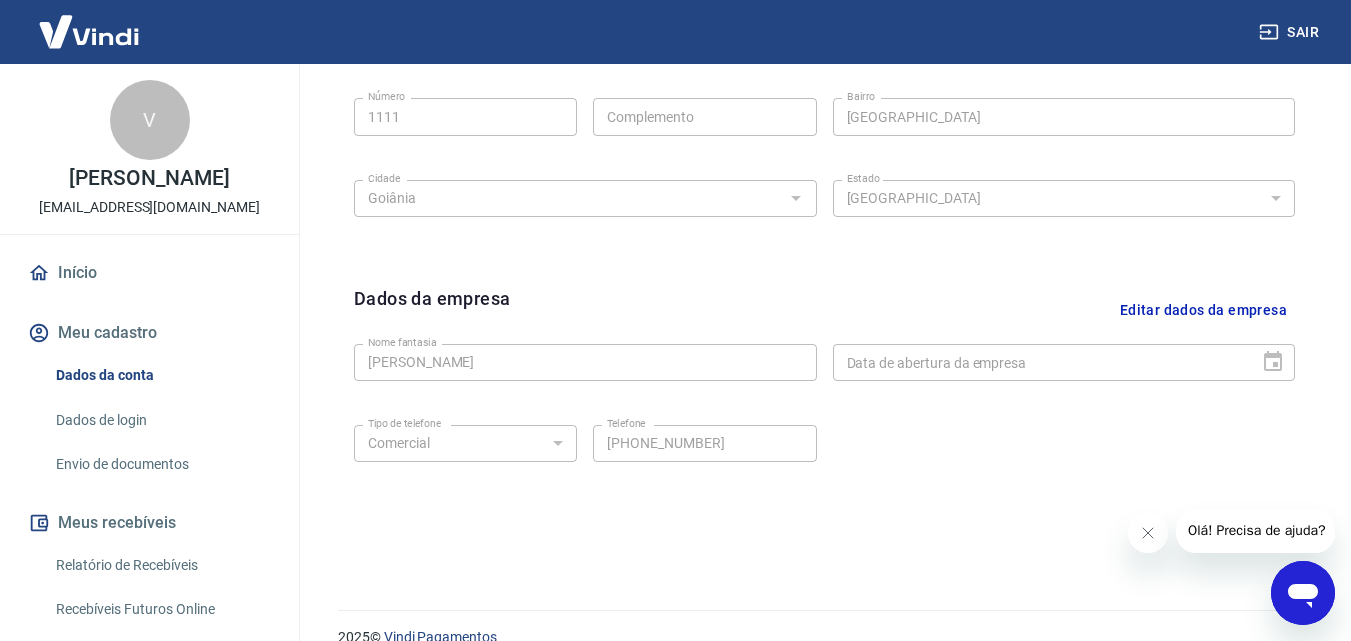 scroll, scrollTop: 801, scrollLeft: 0, axis: vertical 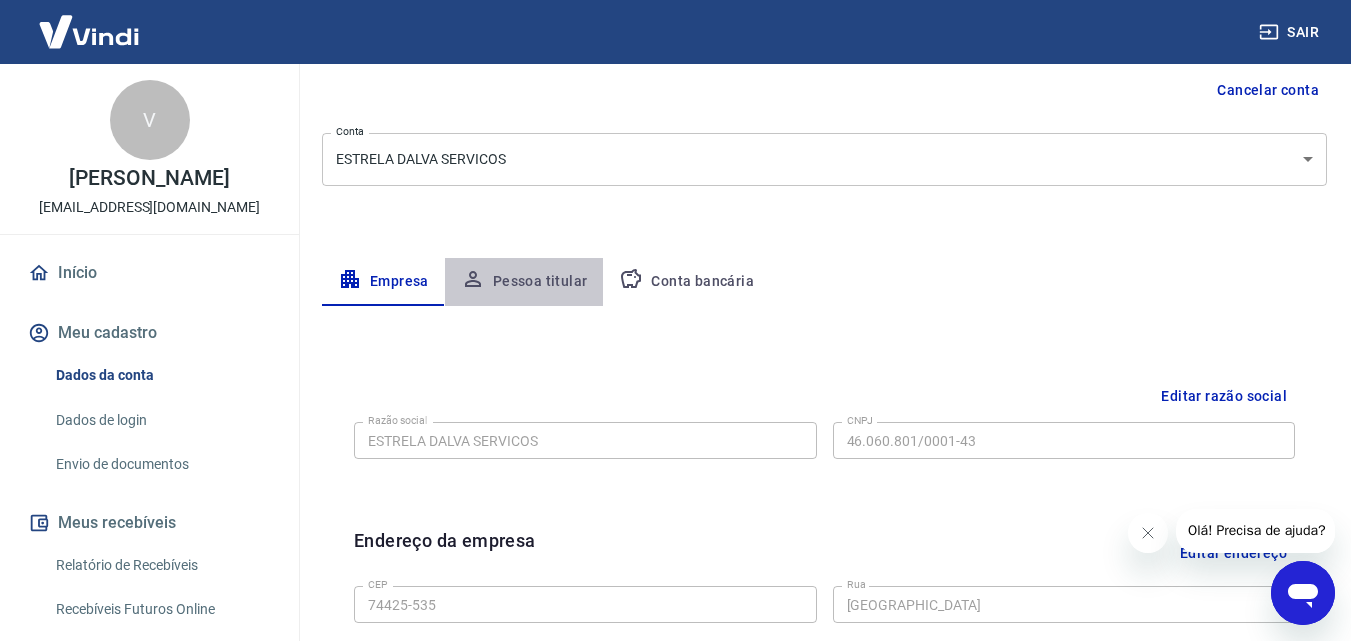click on "Pessoa titular" at bounding box center (524, 282) 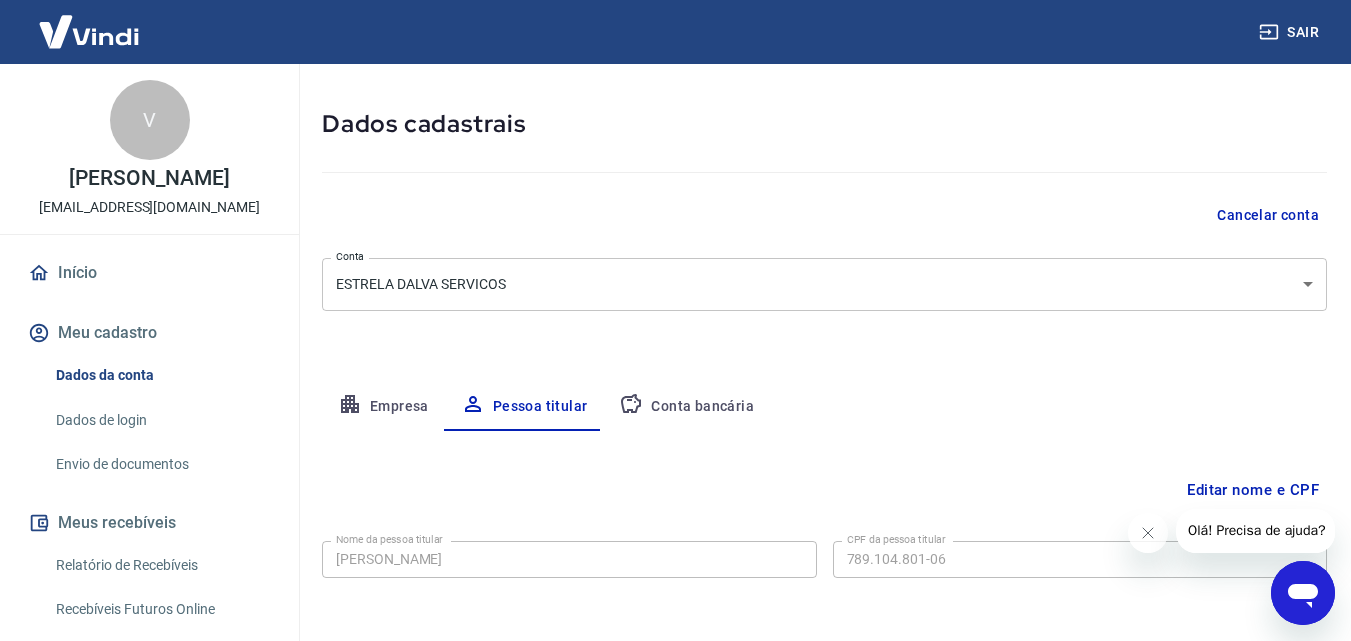 scroll, scrollTop: 159, scrollLeft: 0, axis: vertical 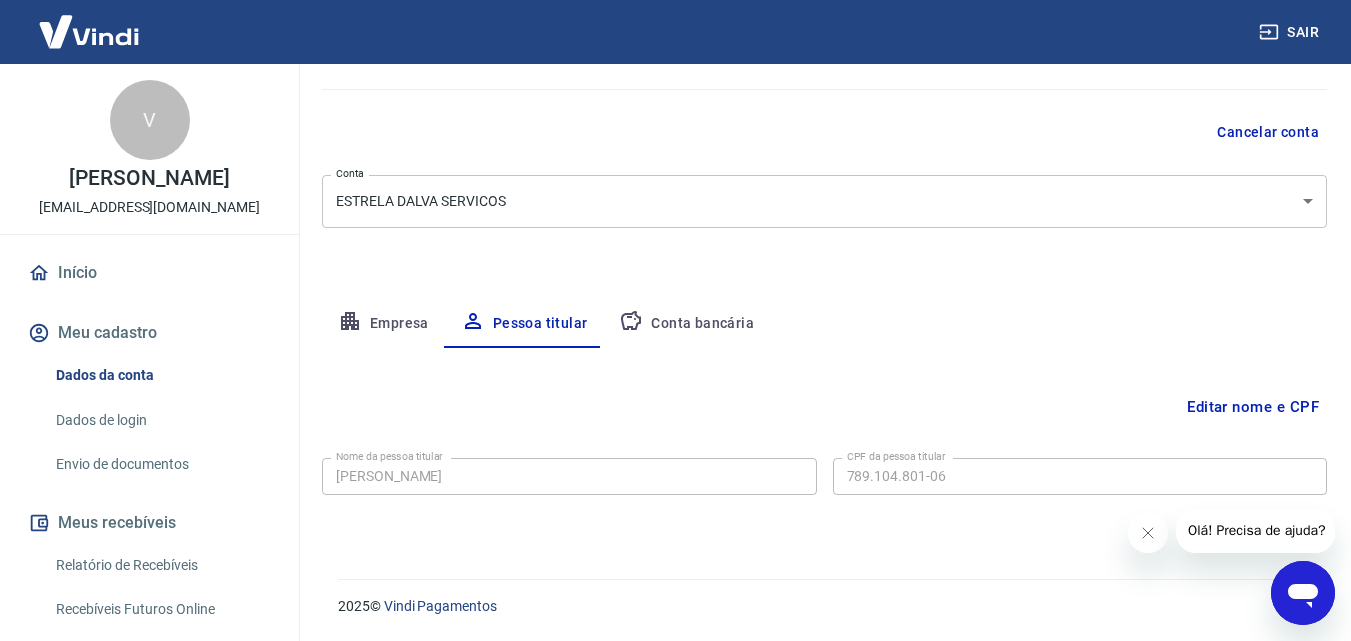 click on "Empresa" at bounding box center (383, 324) 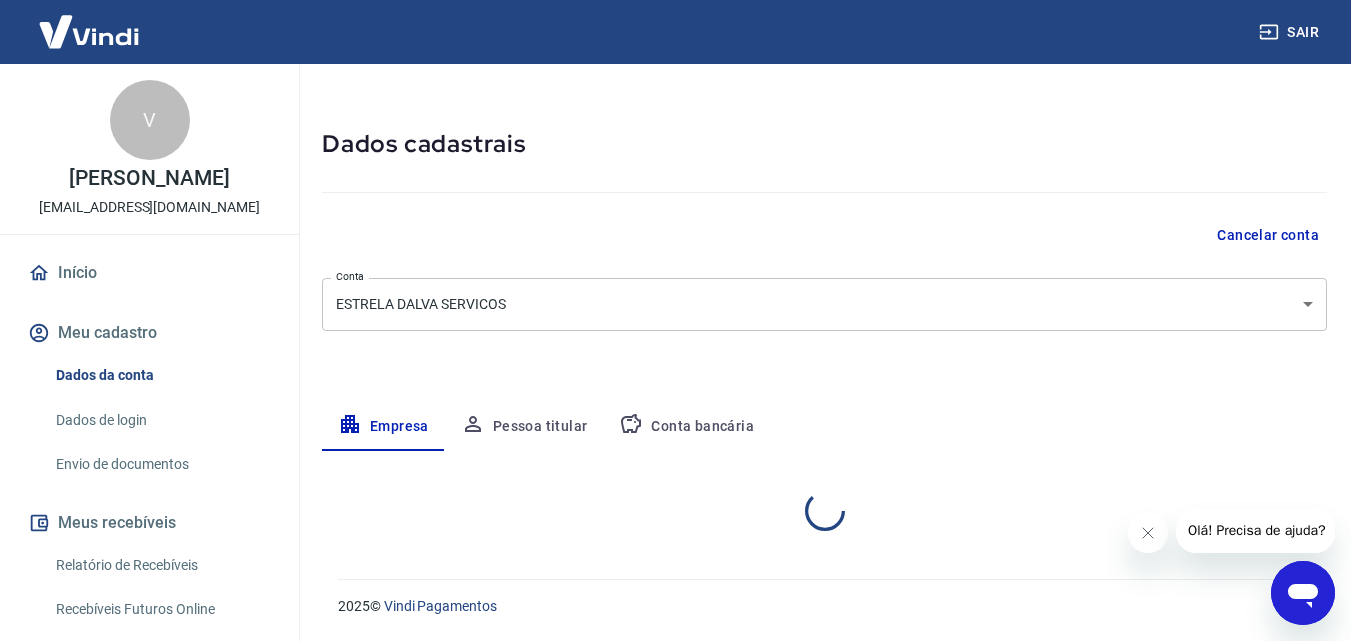 select on "GO" 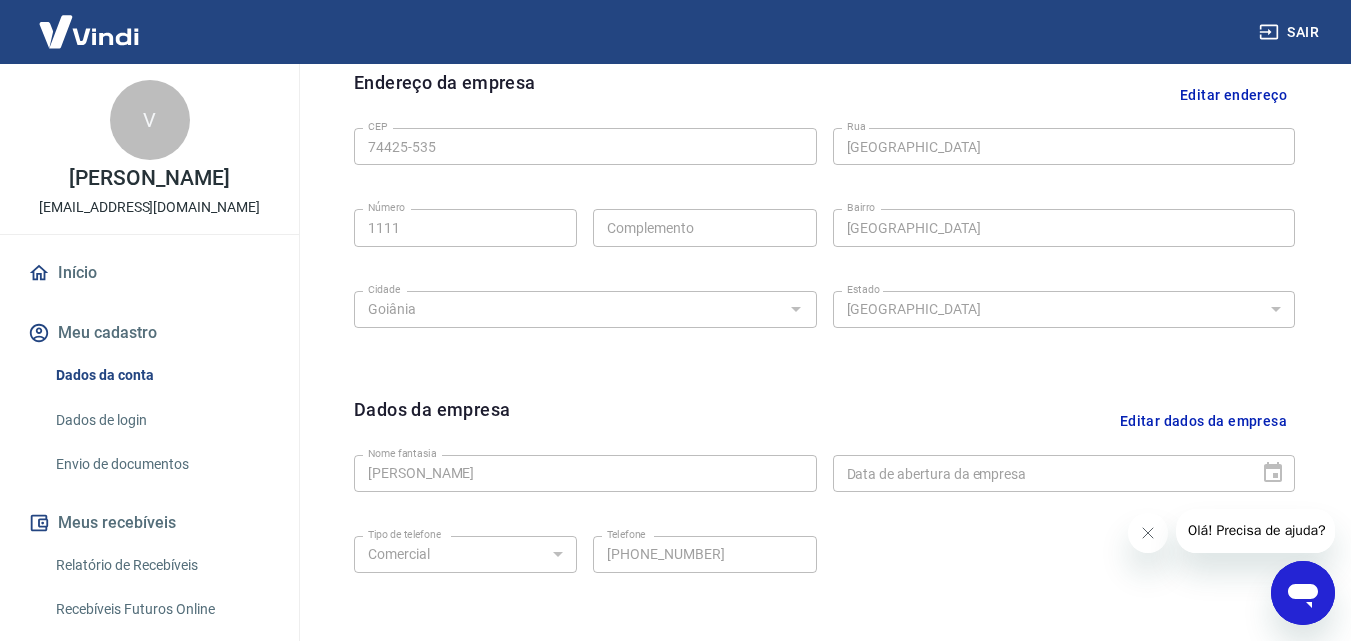 scroll, scrollTop: 759, scrollLeft: 0, axis: vertical 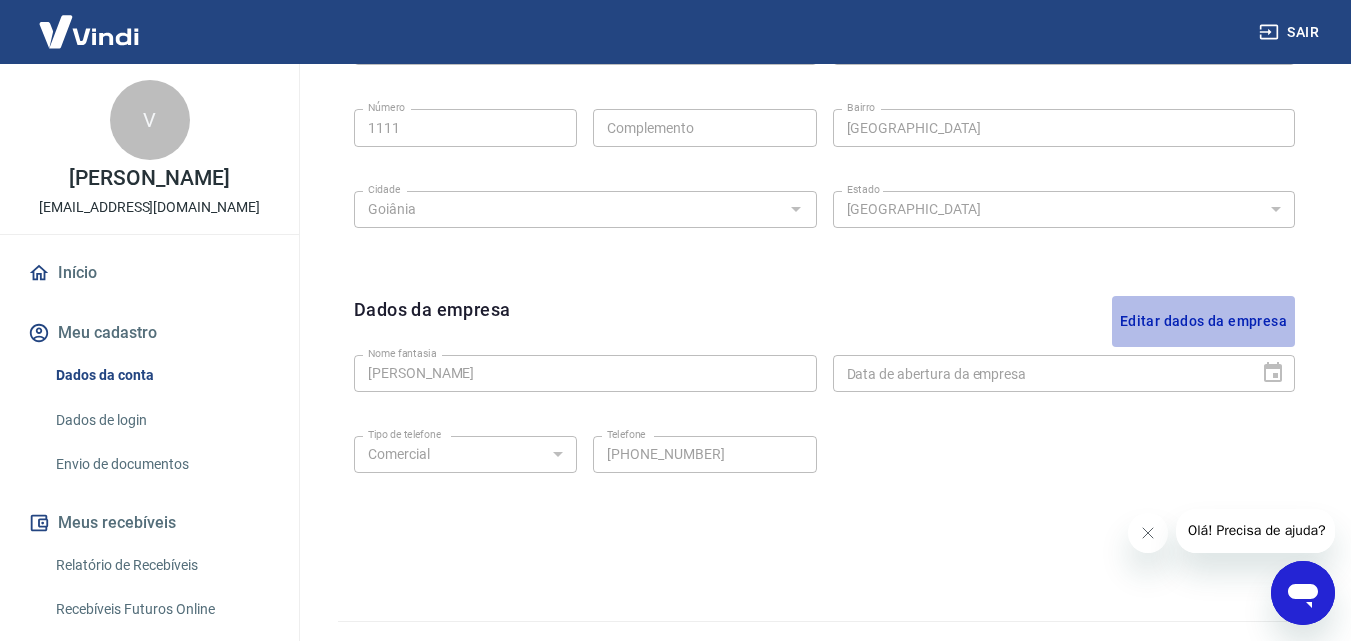 click on "Editar dados da empresa" at bounding box center (1203, 321) 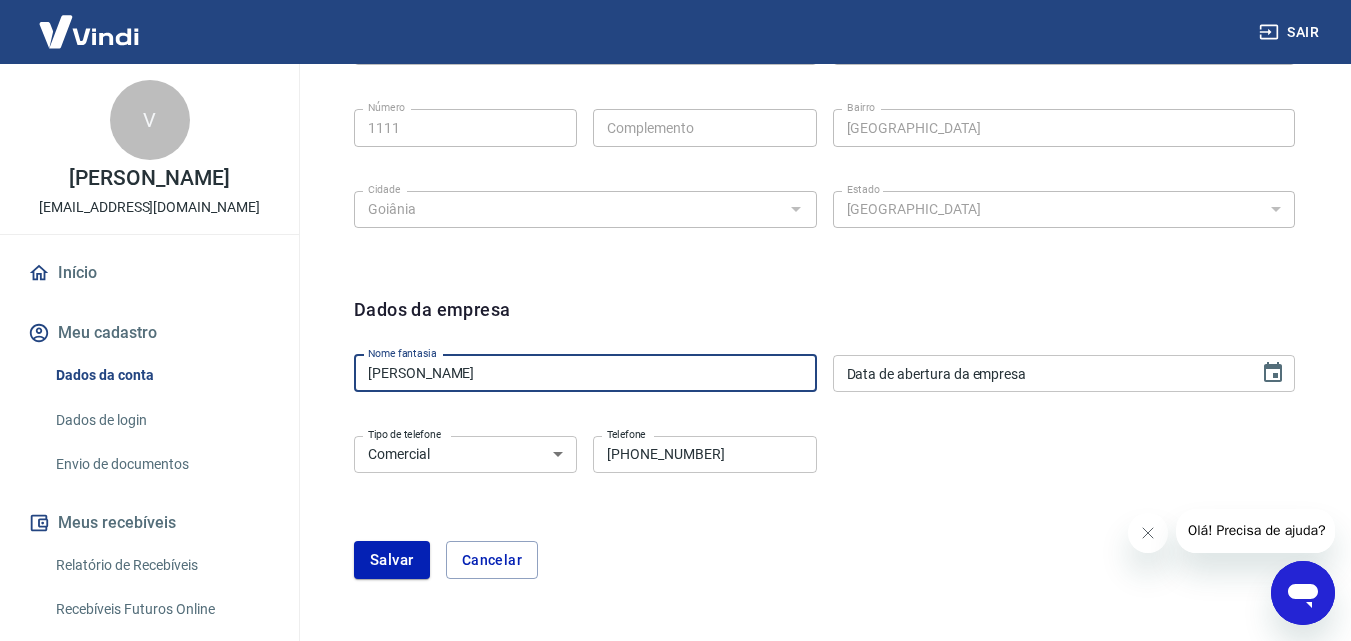 drag, startPoint x: 558, startPoint y: 385, endPoint x: 360, endPoint y: 408, distance: 199.33138 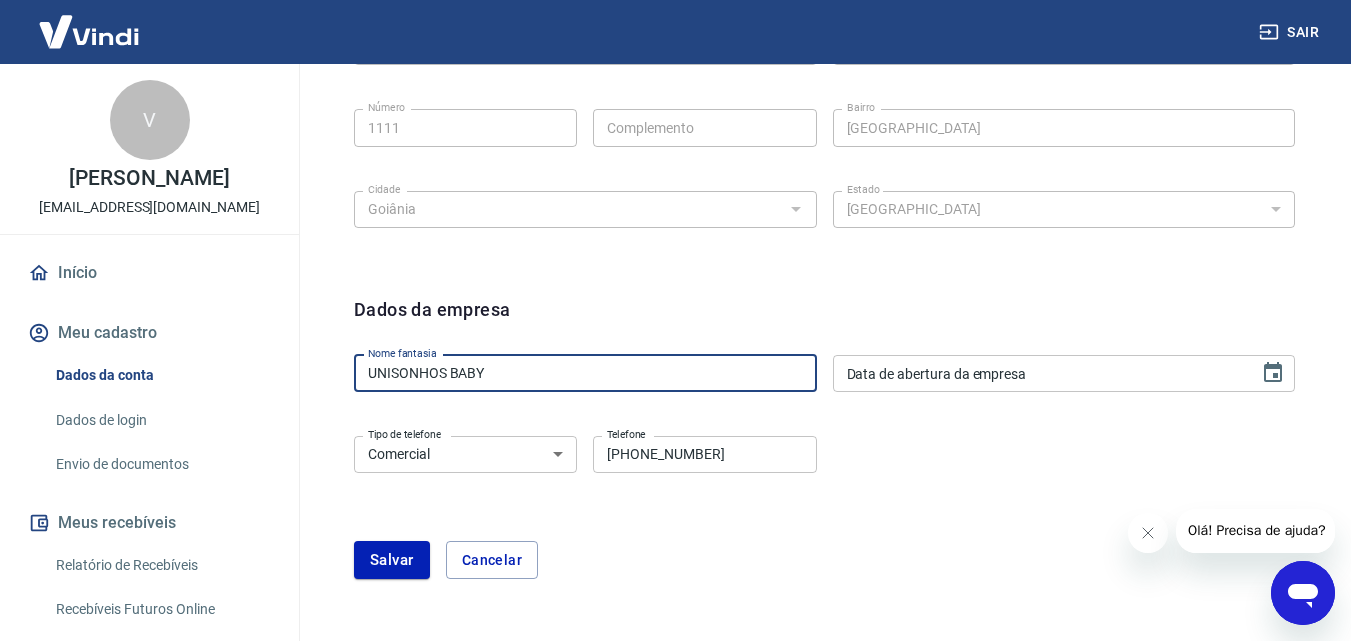 type on "UNISONHOS BABY" 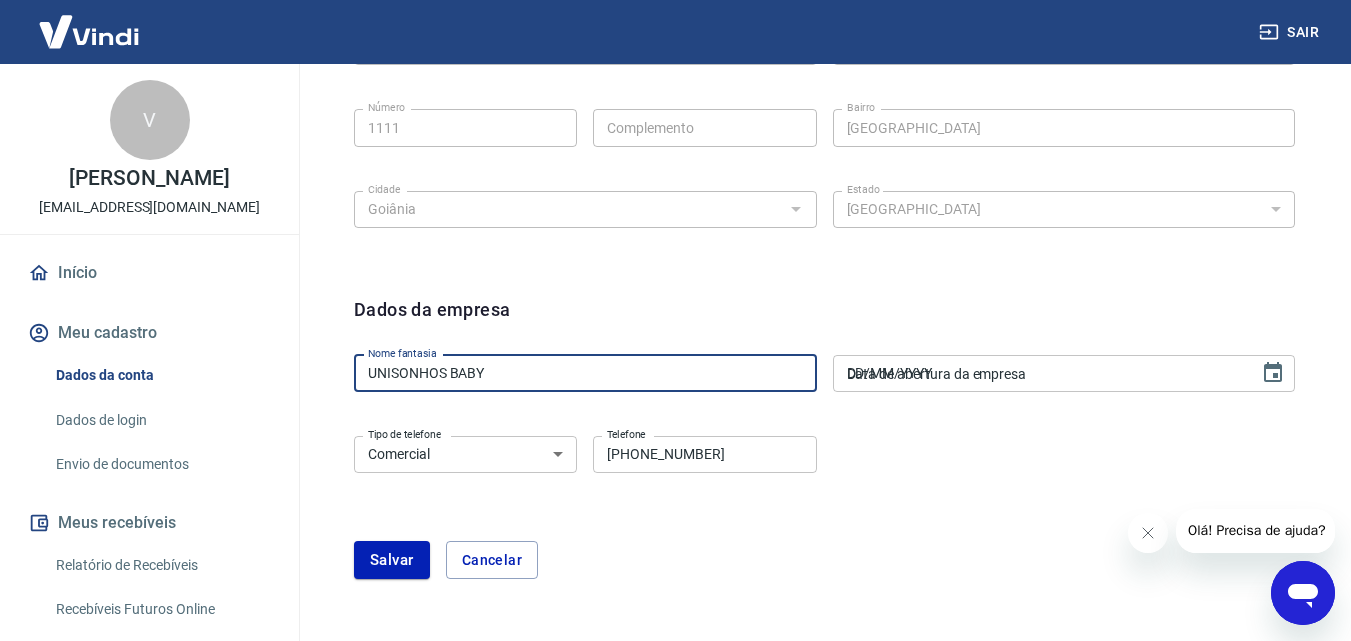 click on "DD/MM/YYYY" at bounding box center [1039, 373] 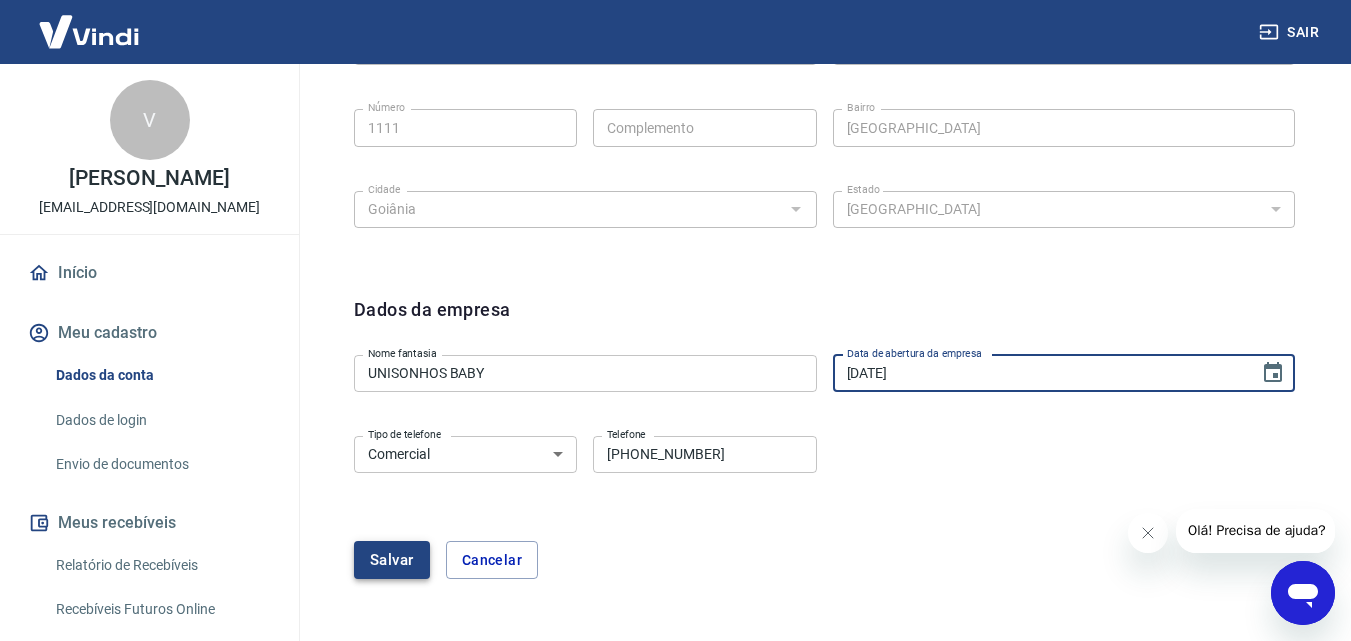 type on "18/04/2022" 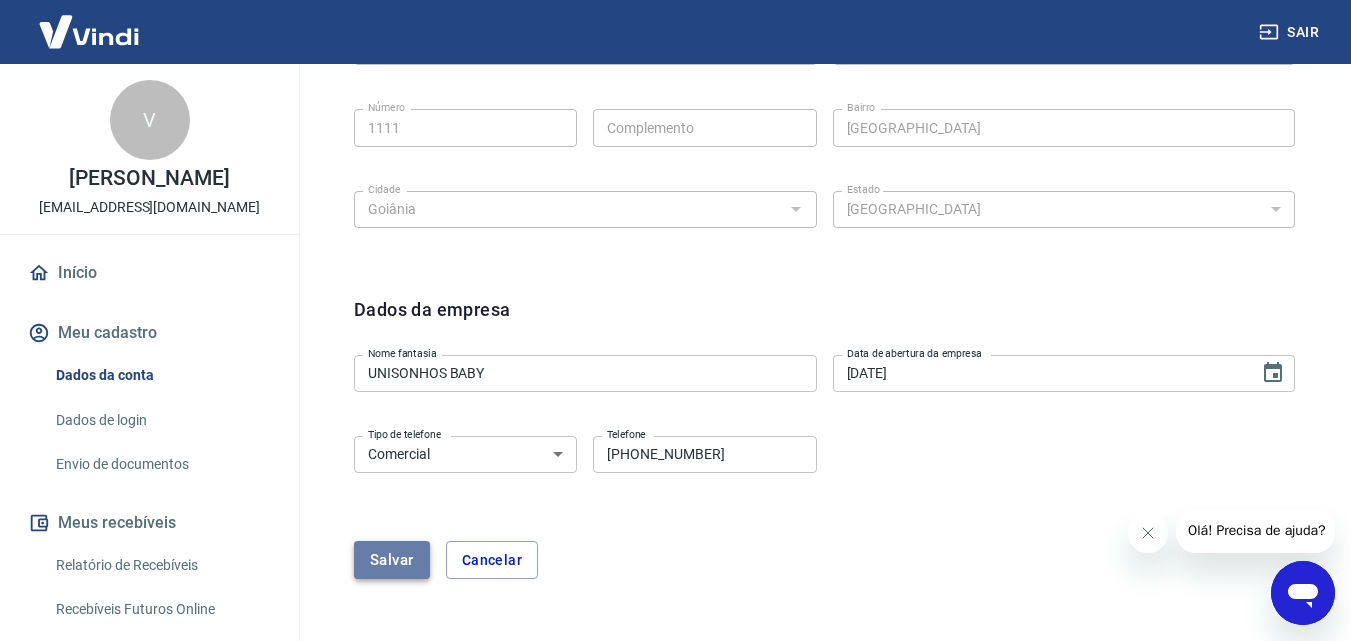 click on "Salvar" at bounding box center (392, 560) 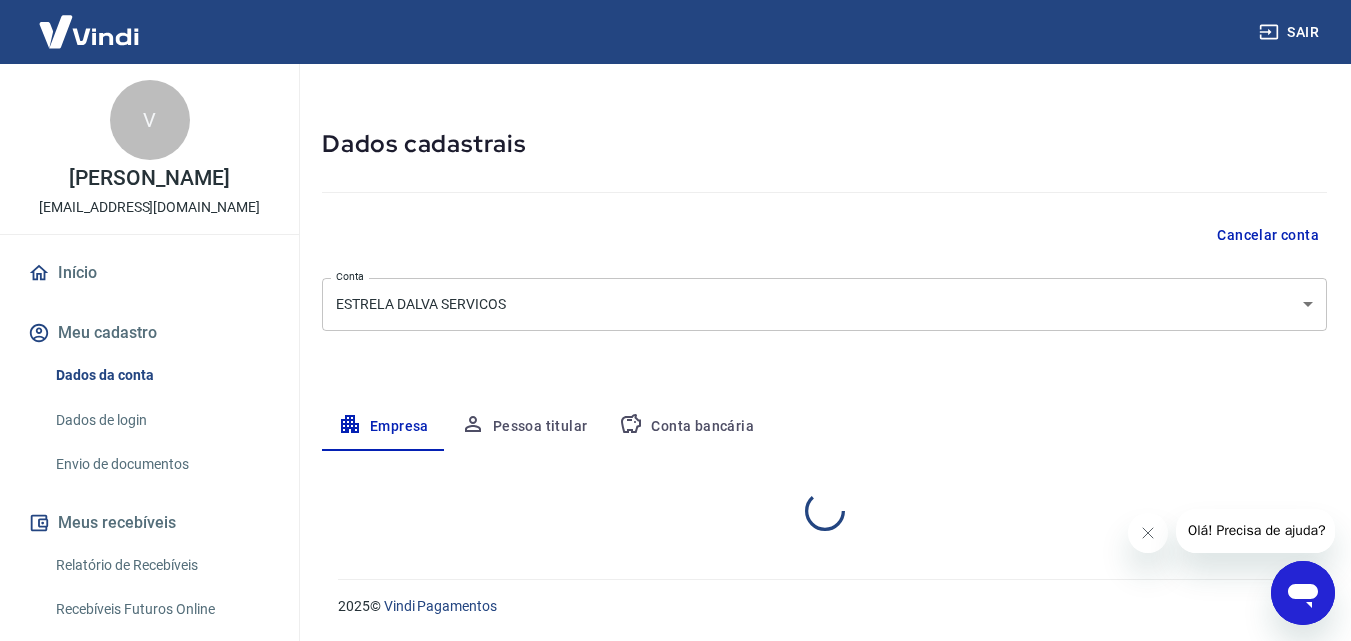 select on "GO" 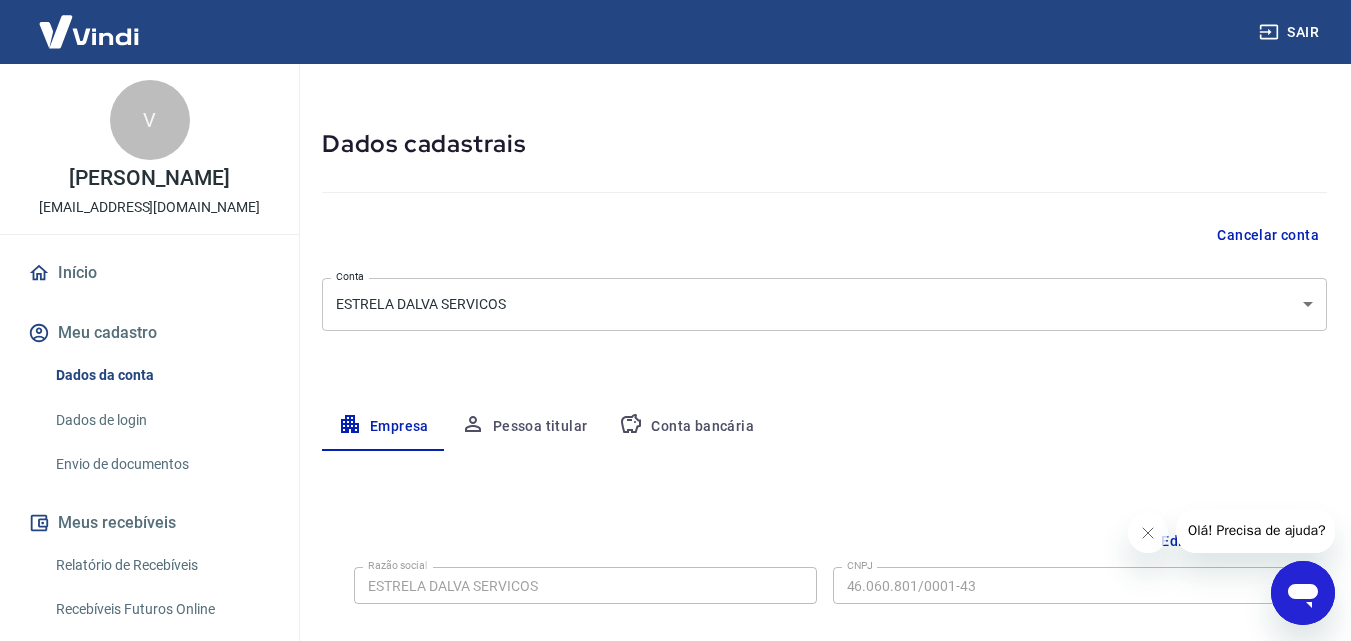 scroll, scrollTop: 283, scrollLeft: 0, axis: vertical 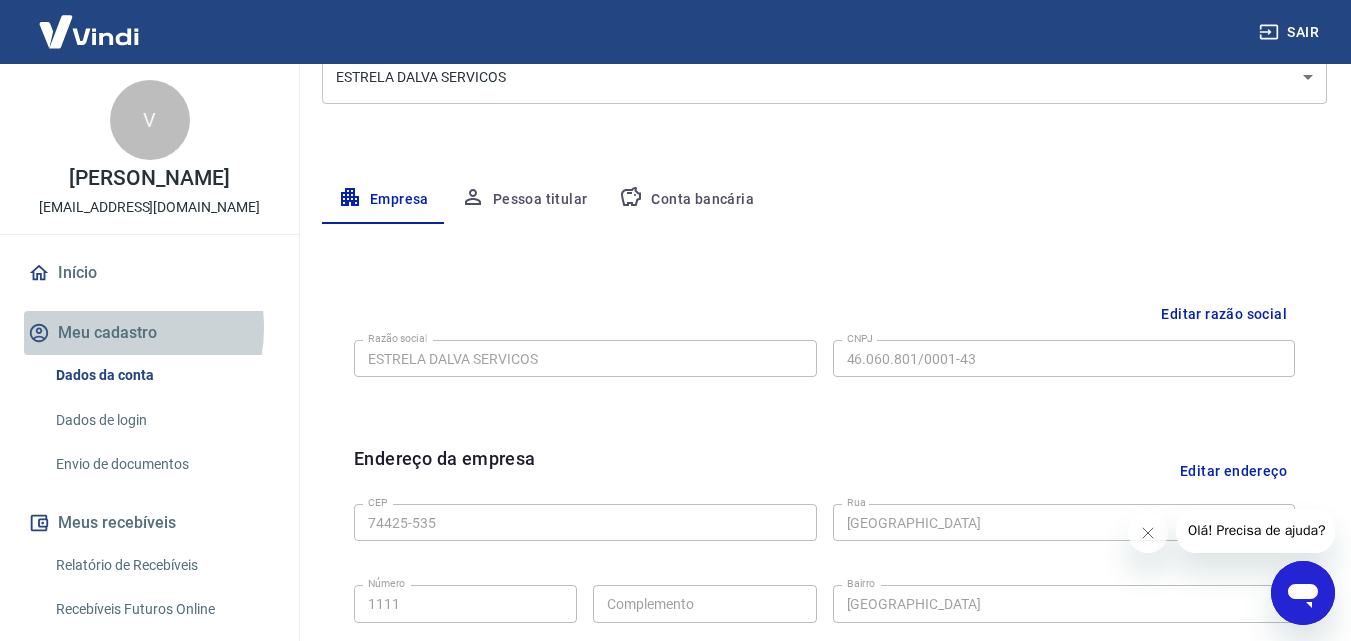 click on "Meu cadastro" at bounding box center (149, 333) 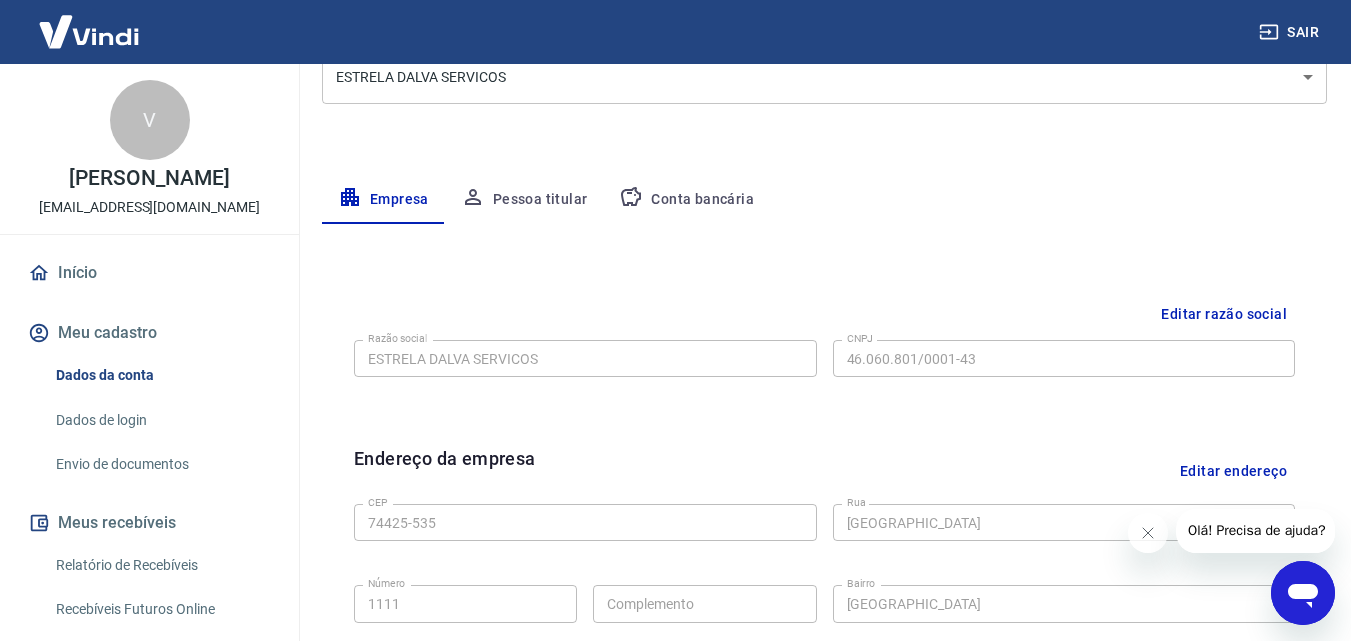 scroll, scrollTop: 0, scrollLeft: 0, axis: both 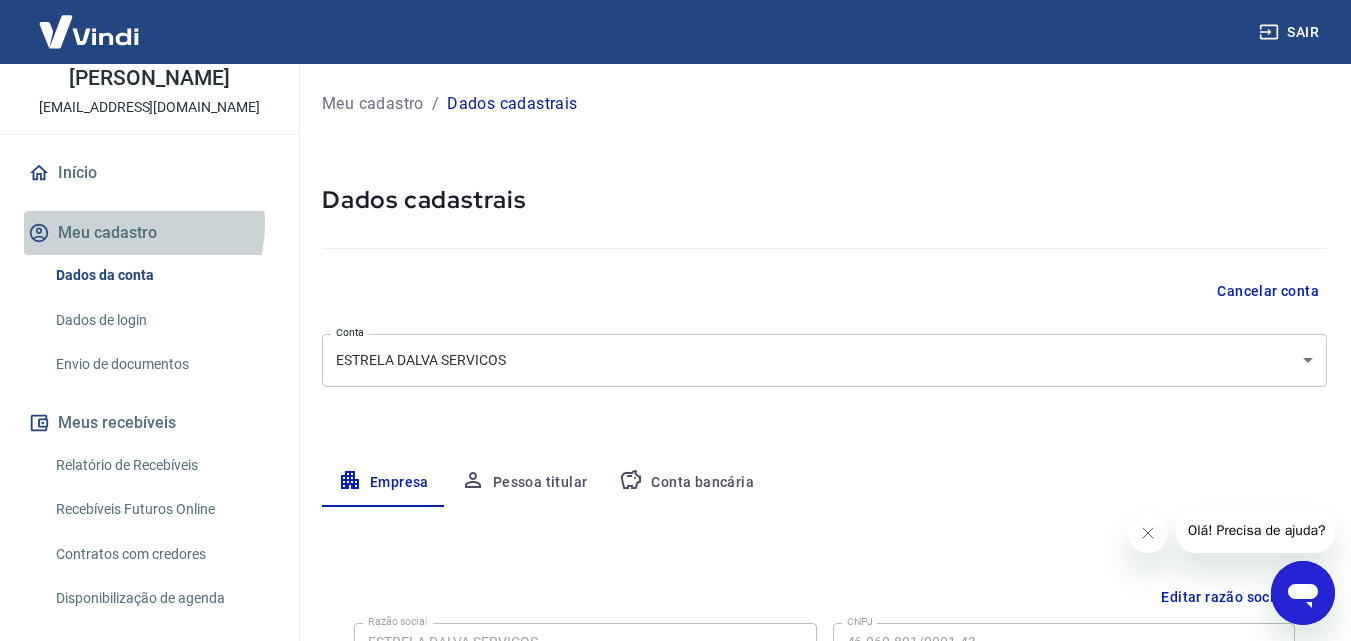 click on "Meu cadastro" at bounding box center (149, 233) 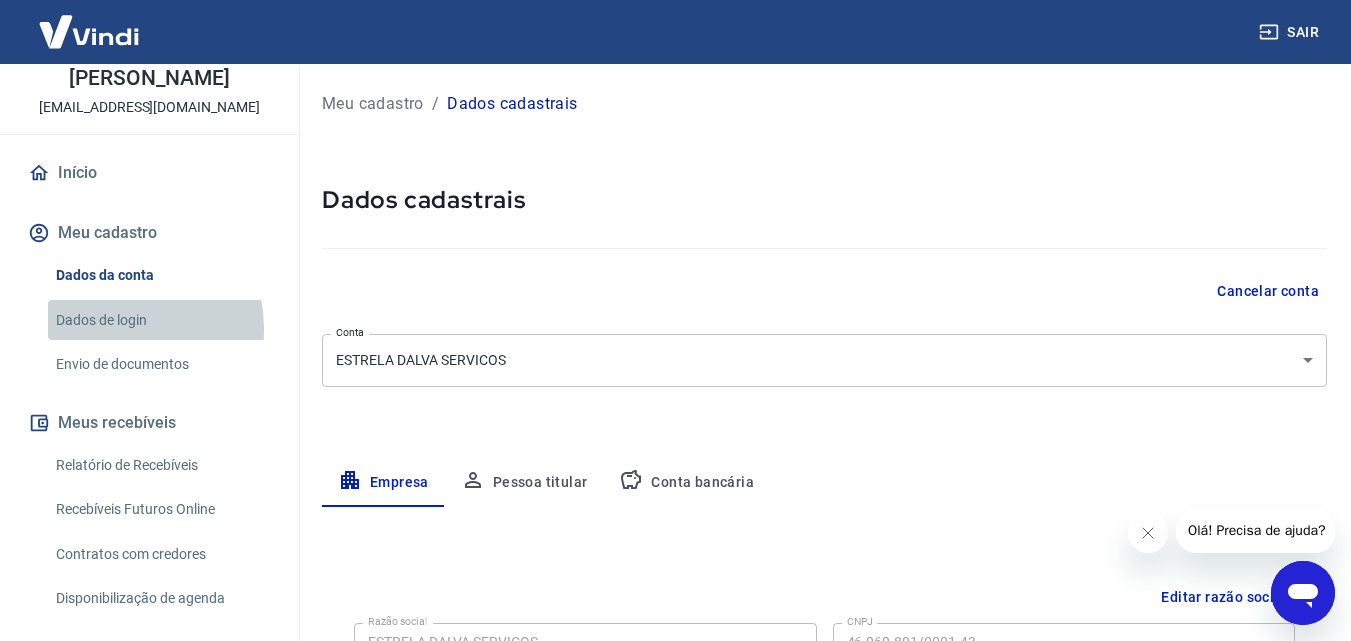 click on "Dados de login" at bounding box center (161, 320) 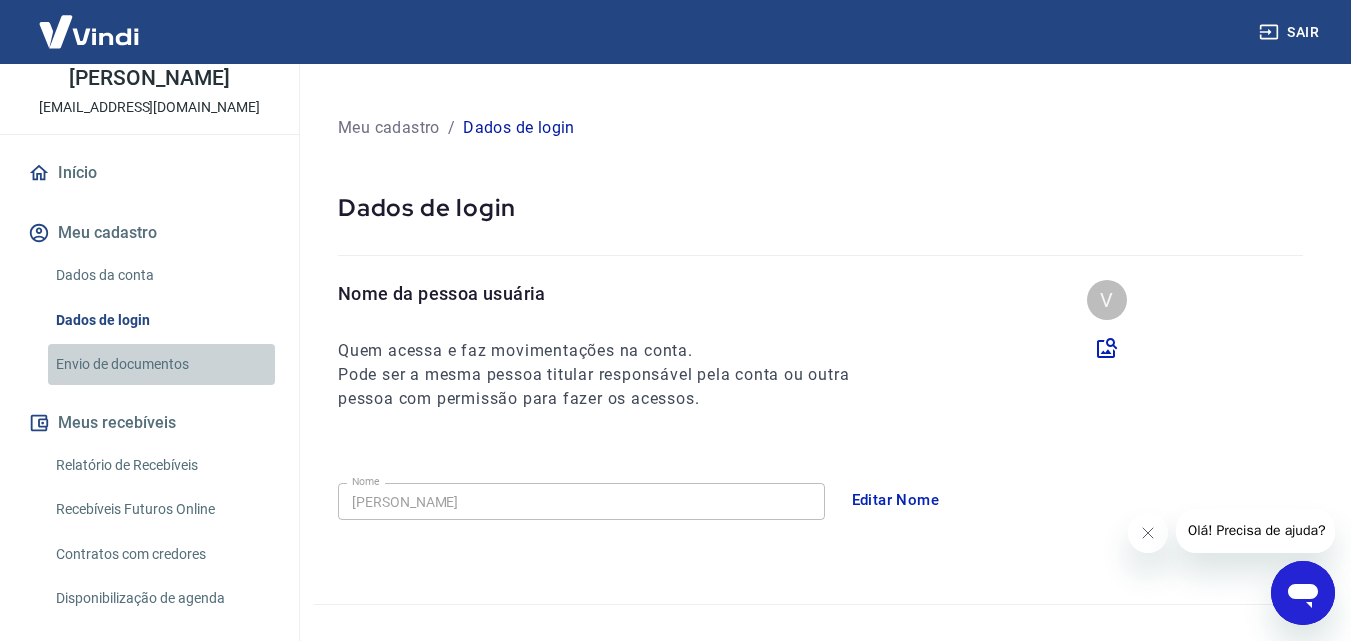 click on "Envio de documentos" at bounding box center (161, 364) 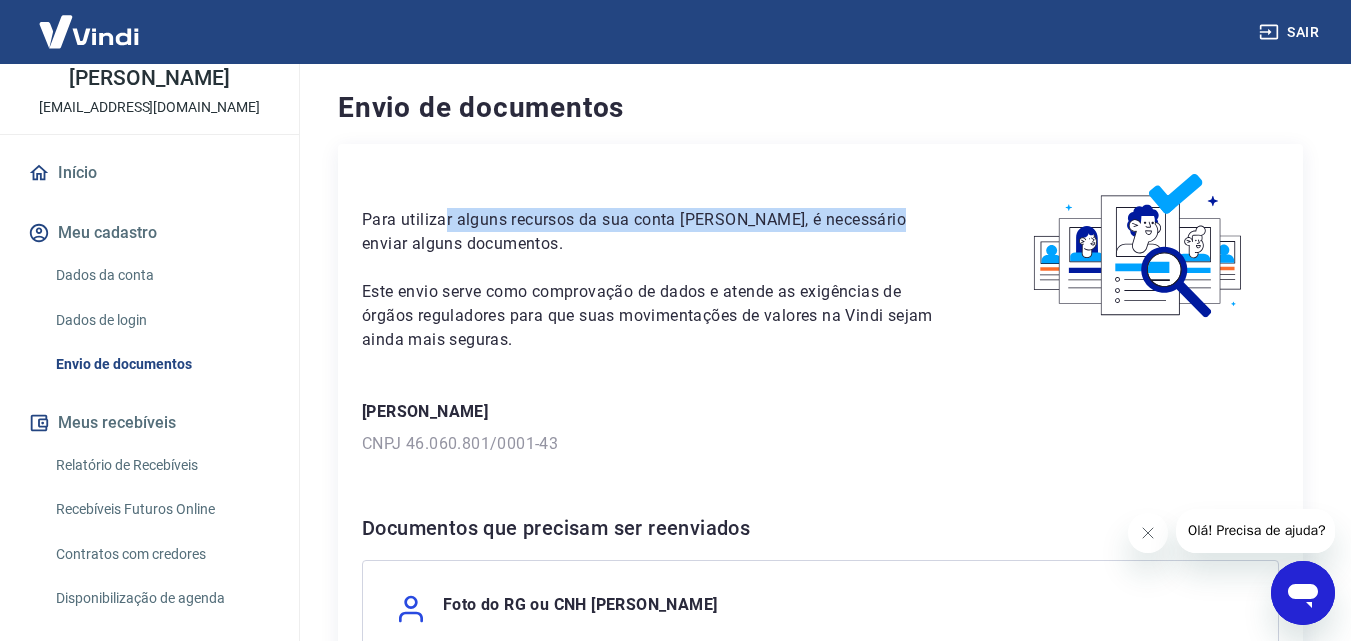 drag, startPoint x: 454, startPoint y: 216, endPoint x: 878, endPoint y: 222, distance: 424.04245 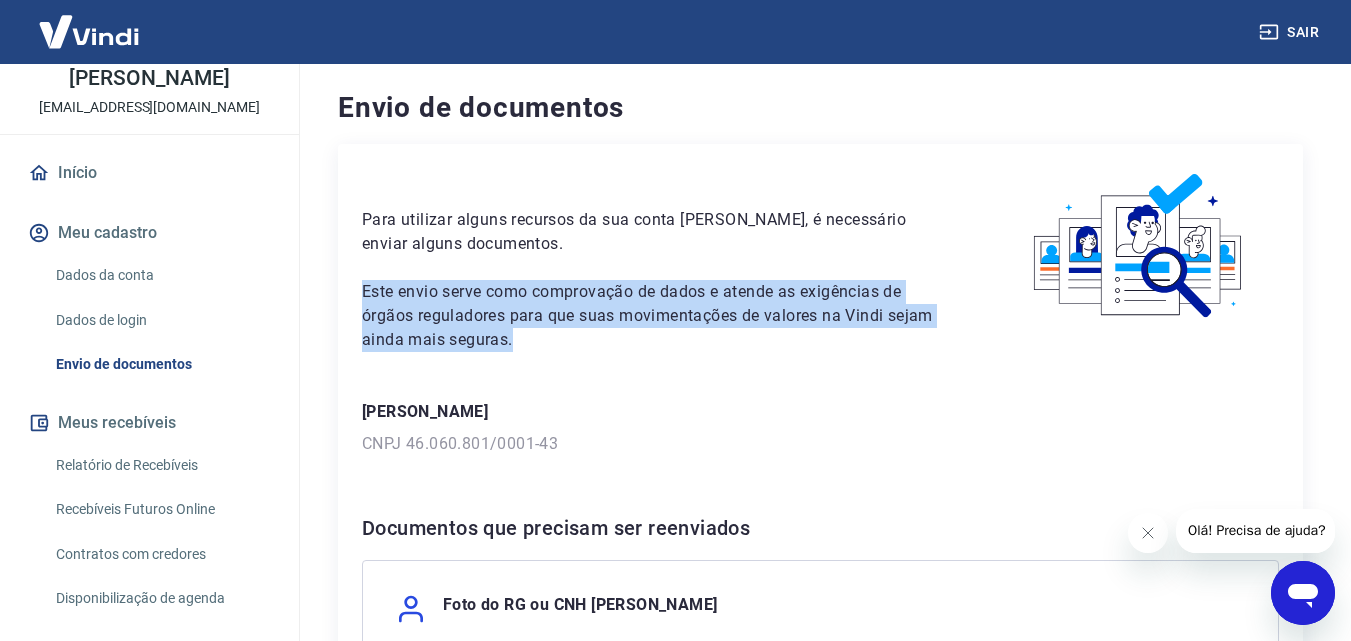 drag, startPoint x: 366, startPoint y: 286, endPoint x: 726, endPoint y: 329, distance: 362.55896 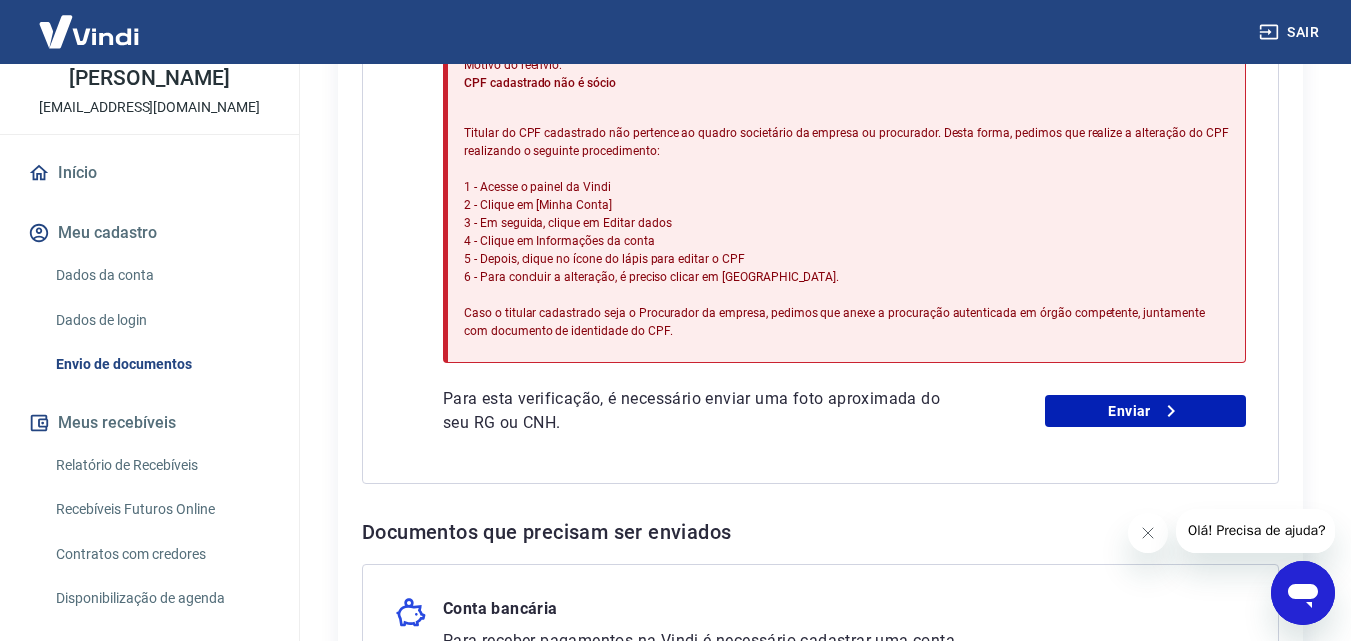 scroll, scrollTop: 400, scrollLeft: 0, axis: vertical 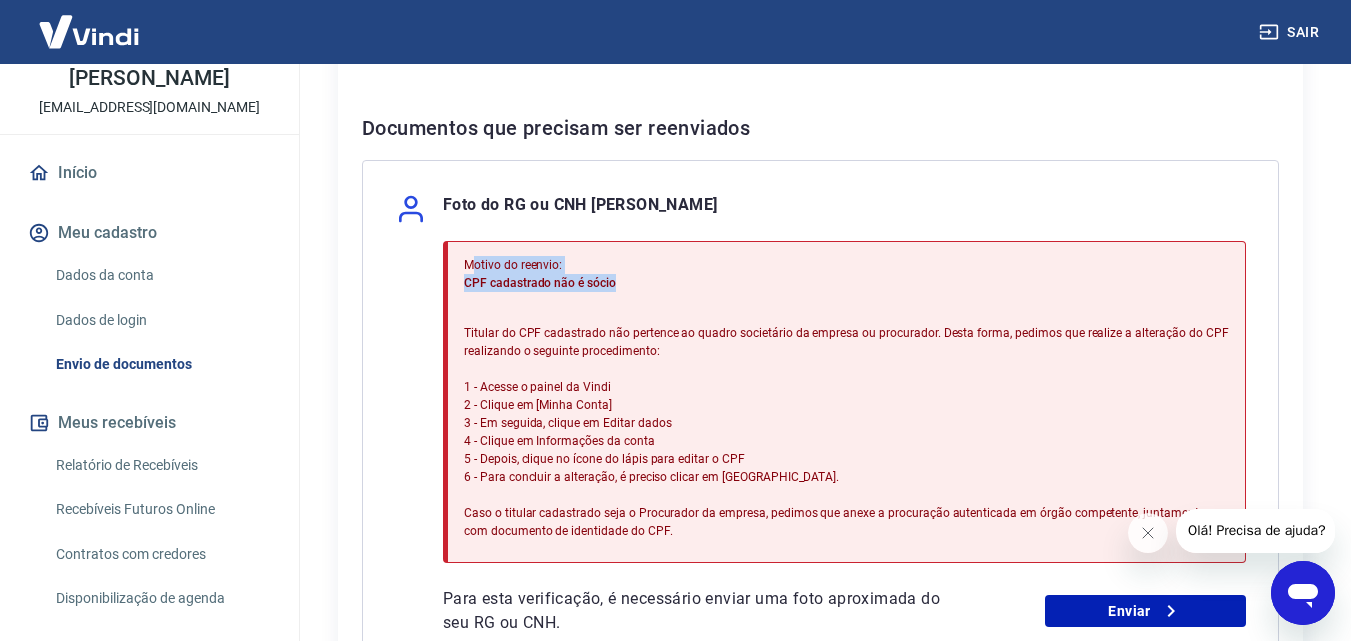 drag, startPoint x: 477, startPoint y: 263, endPoint x: 639, endPoint y: 290, distance: 164.23459 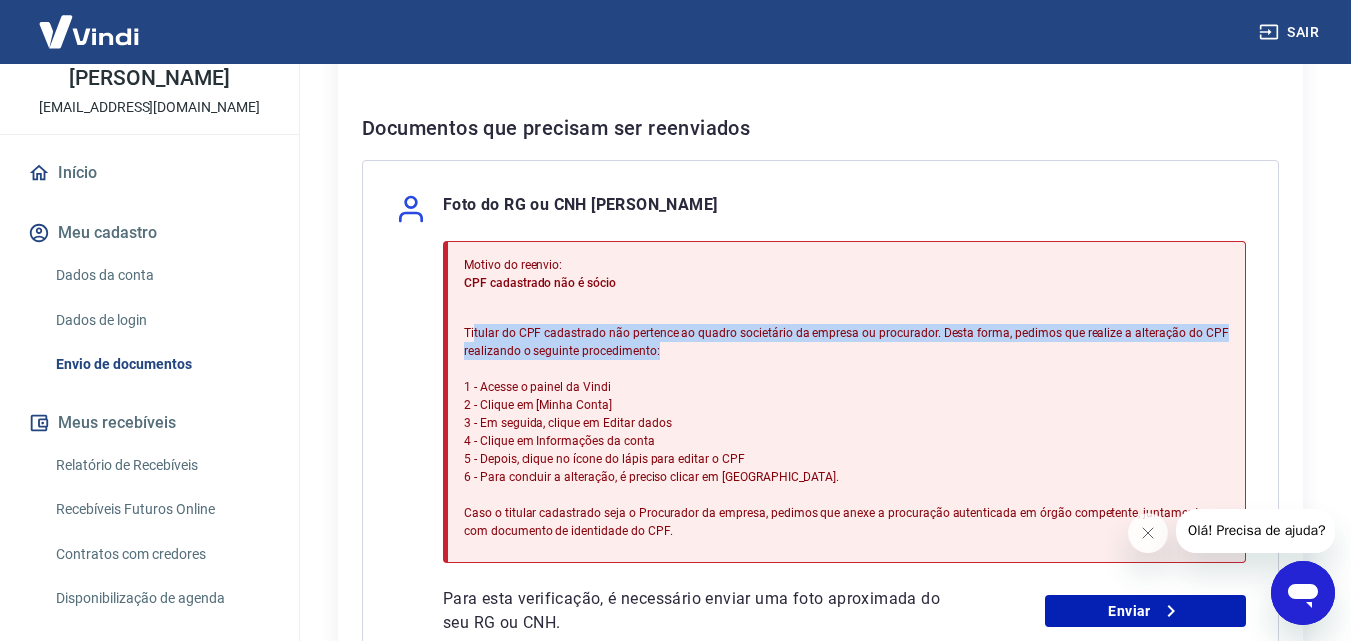 drag, startPoint x: 475, startPoint y: 332, endPoint x: 682, endPoint y: 347, distance: 207.54277 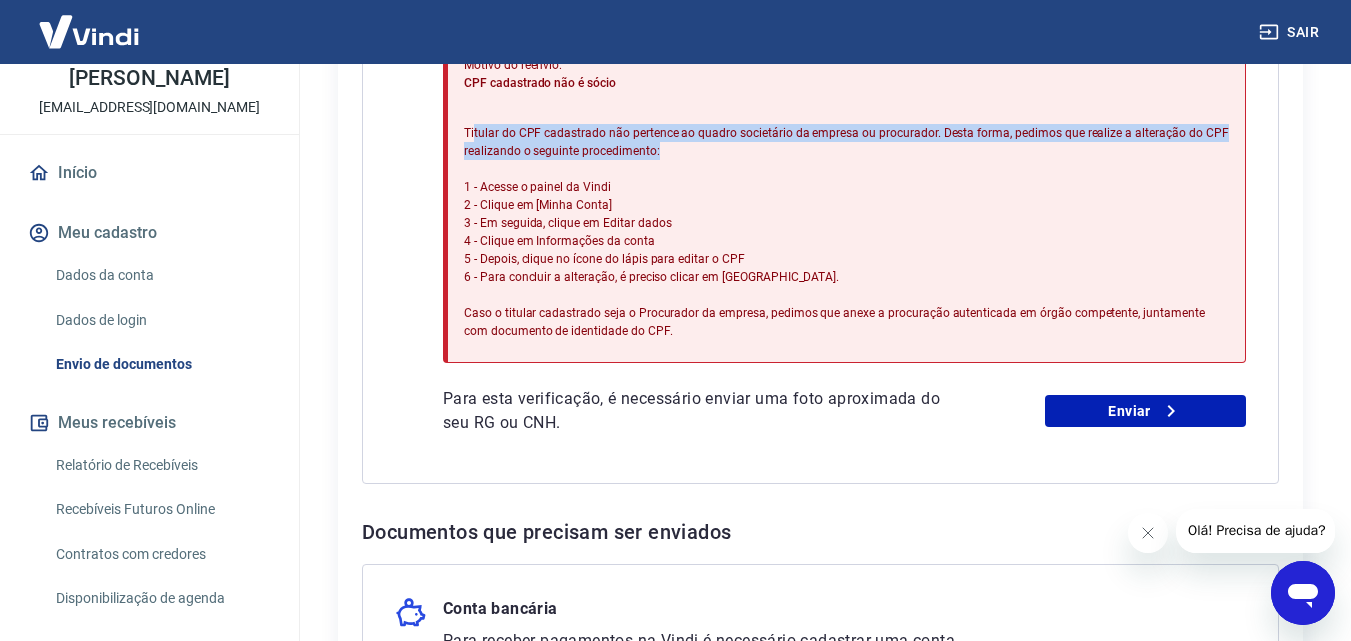 scroll, scrollTop: 400, scrollLeft: 0, axis: vertical 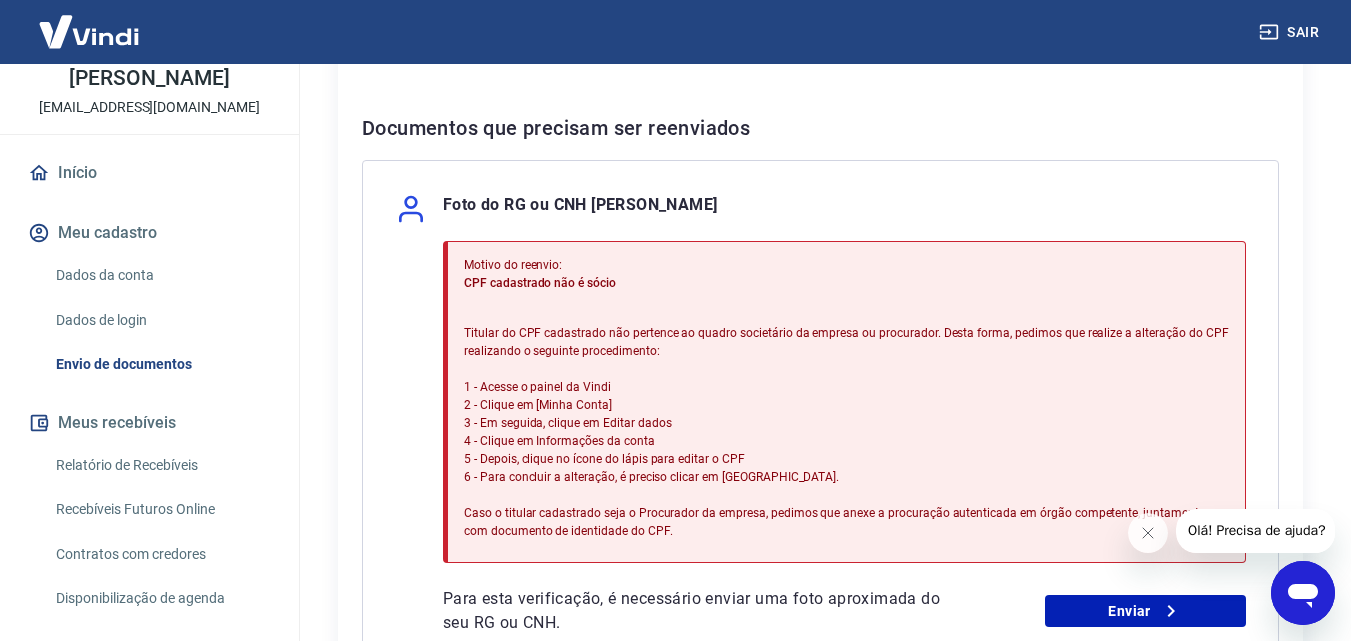 click on "Foto do RG ou CNH EDSON ALVES FERNANDES Motivo do reenvio: CPF cadastrado não é sócio Titular do CPF cadastrado não pertence ao quadro societário da empresa ou procurador. Desta forma, pedimos que realize a alteração do CPF realizando o seguinte procedimento:
1 - Acesse o painel da Vindi
2 - Clique em [Minha Conta]
3 - Em seguida, clique em Editar dados
4 - Clique em Informações da conta
5 - Depois, clique no ícone do lápis para editar o CPF
6 - Para concluir a alteração, é preciso clicar em Salvar.
Caso o titular cadastrado seja o Procurador da empresa, pedimos que anexe a procuração autenticada em órgão competente, juntamente com documento de identidade do CPF.
Para esta verificação, é necessário enviar uma foto aproximada do seu RG ou CNH. Enviar" at bounding box center (820, 422) 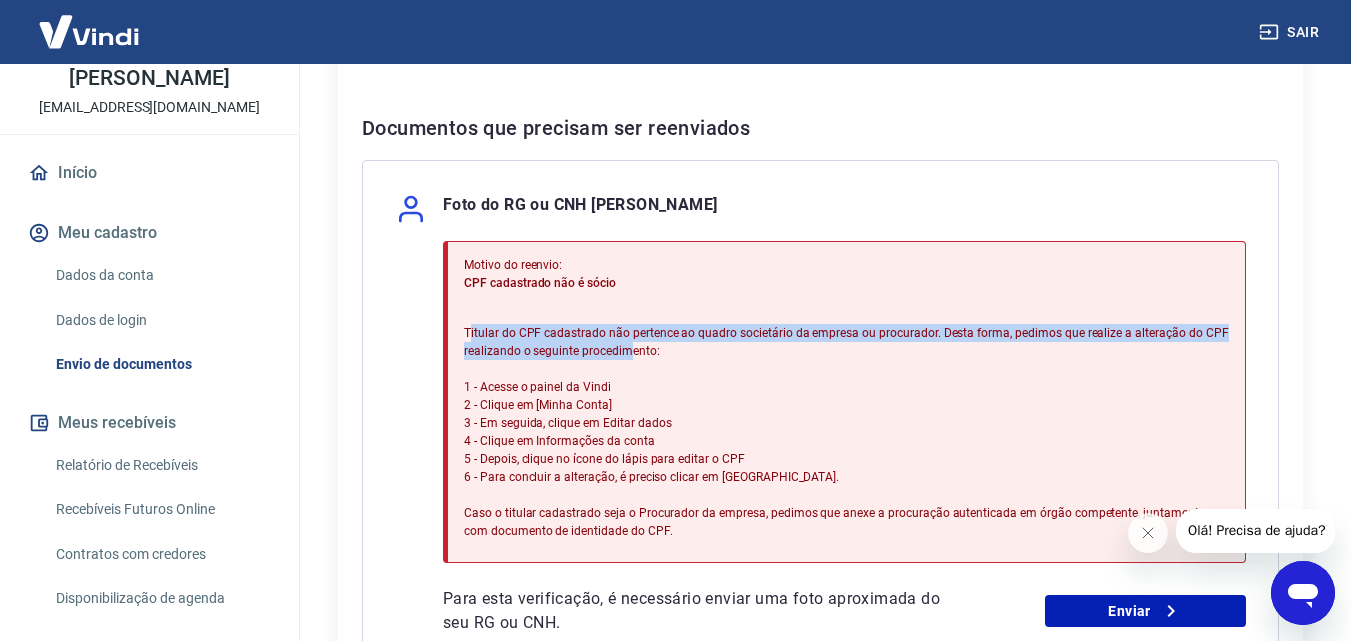 drag, startPoint x: 470, startPoint y: 333, endPoint x: 628, endPoint y: 349, distance: 158.80806 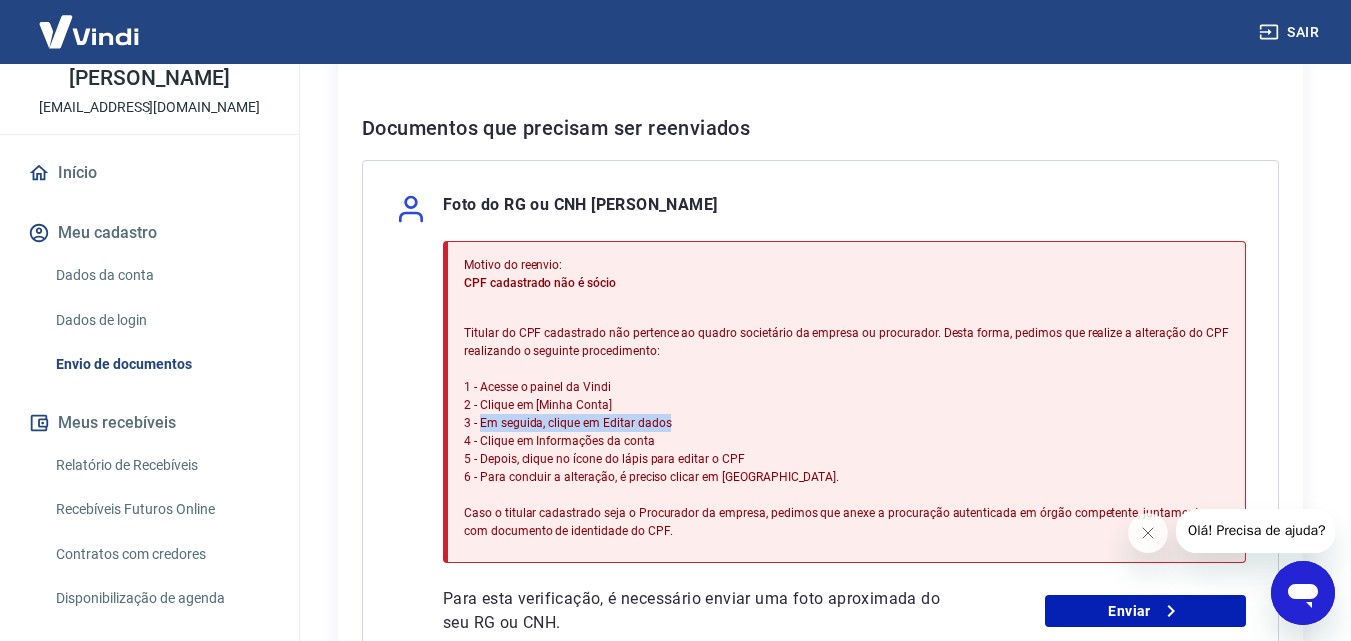 drag, startPoint x: 481, startPoint y: 423, endPoint x: 666, endPoint y: 423, distance: 185 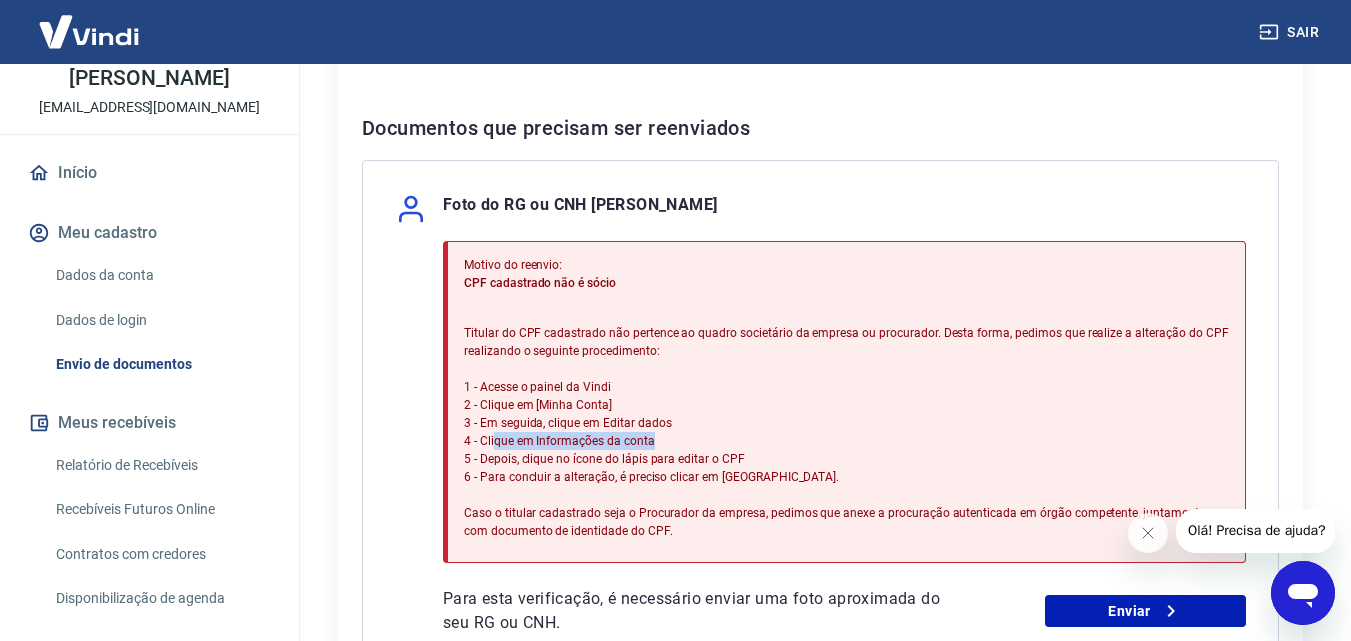drag, startPoint x: 492, startPoint y: 443, endPoint x: 649, endPoint y: 443, distance: 157 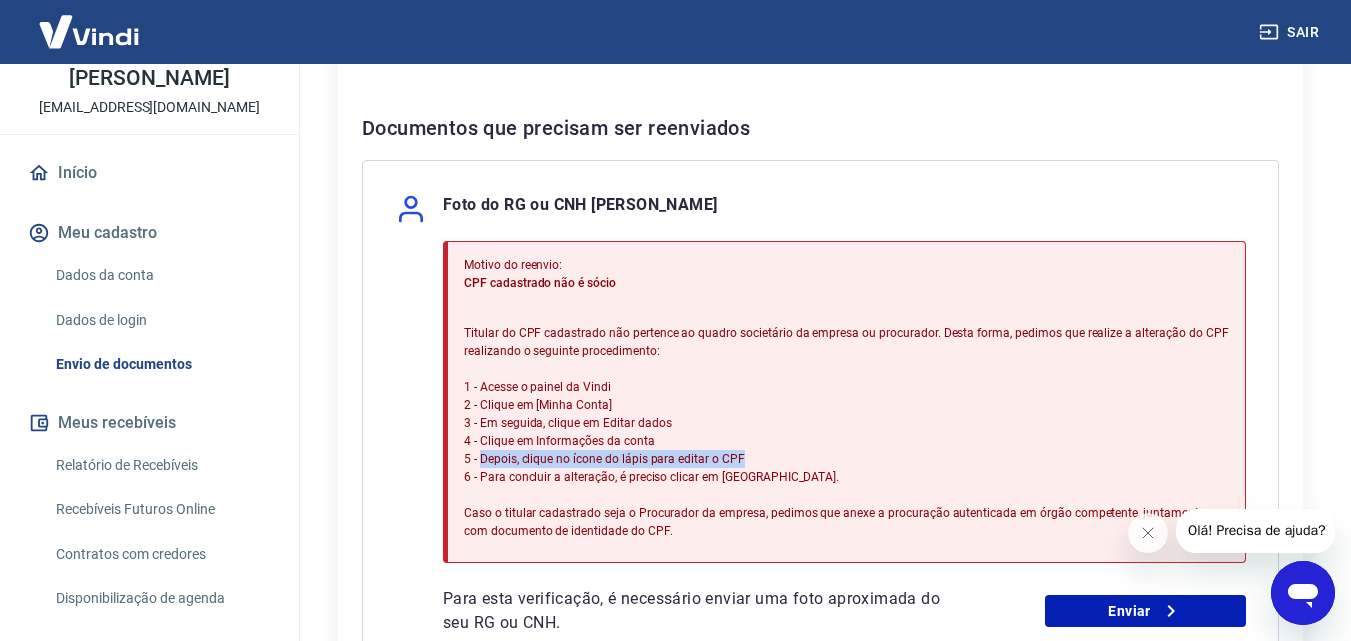 drag, startPoint x: 482, startPoint y: 464, endPoint x: 747, endPoint y: 455, distance: 265.15277 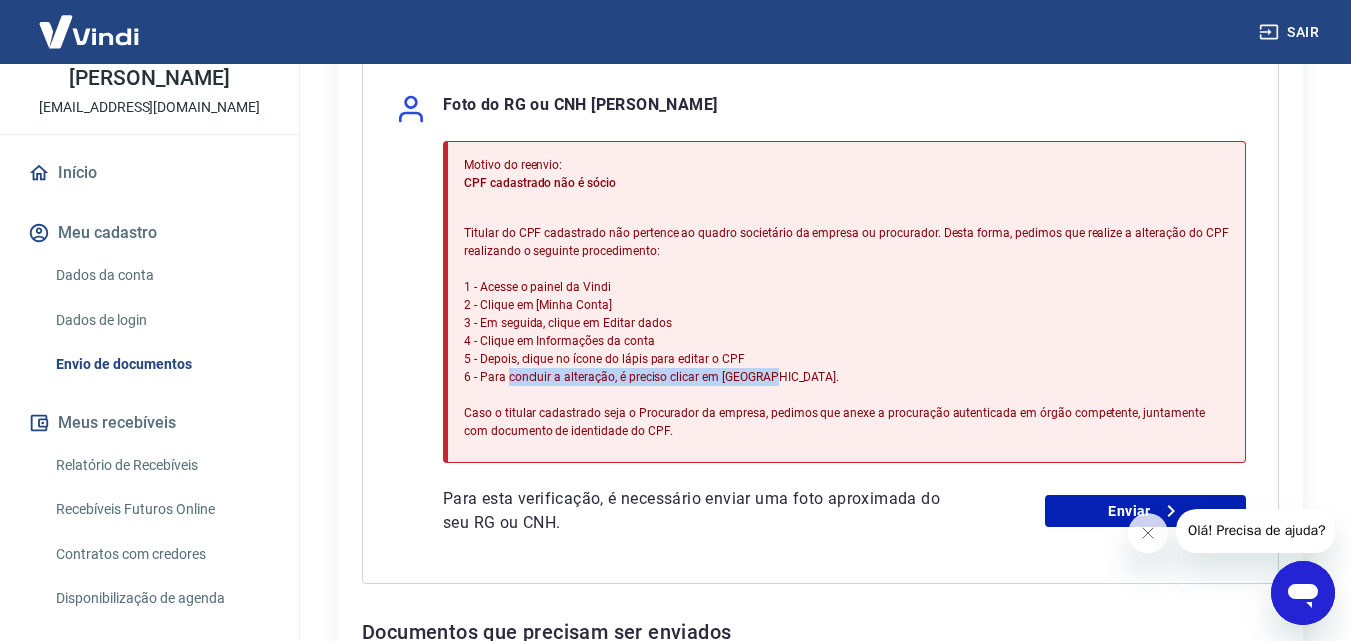 drag, startPoint x: 517, startPoint y: 382, endPoint x: 764, endPoint y: 394, distance: 247.29132 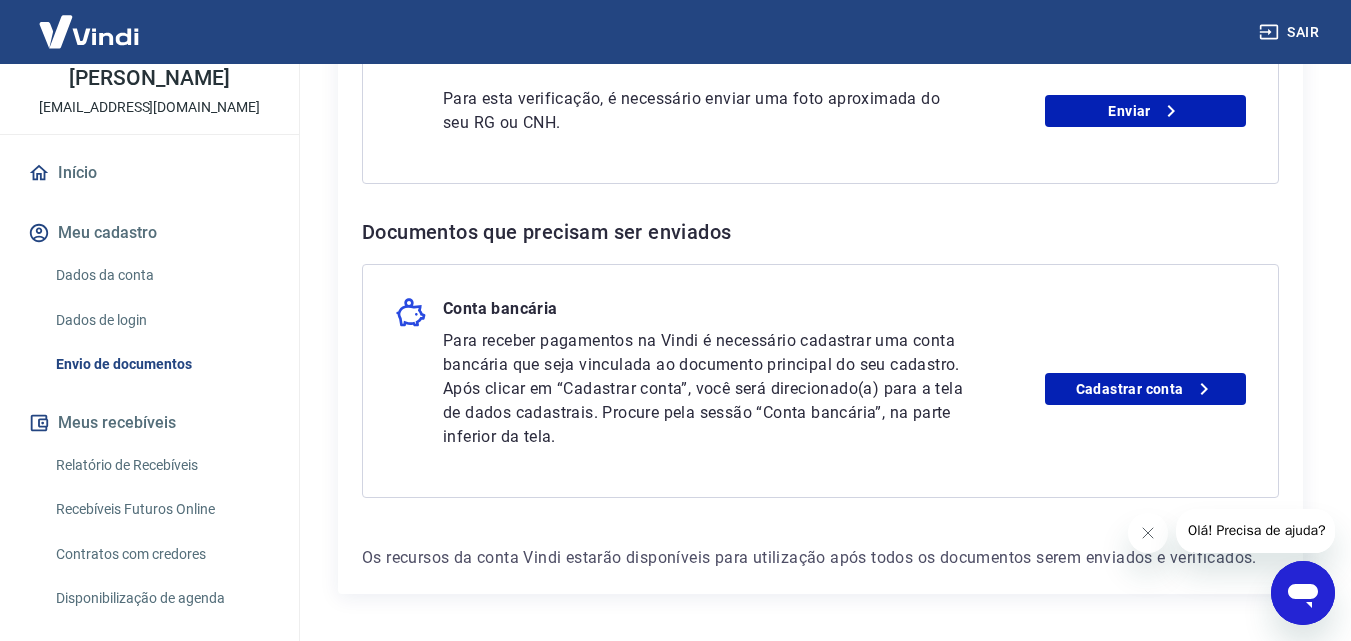 scroll, scrollTop: 963, scrollLeft: 0, axis: vertical 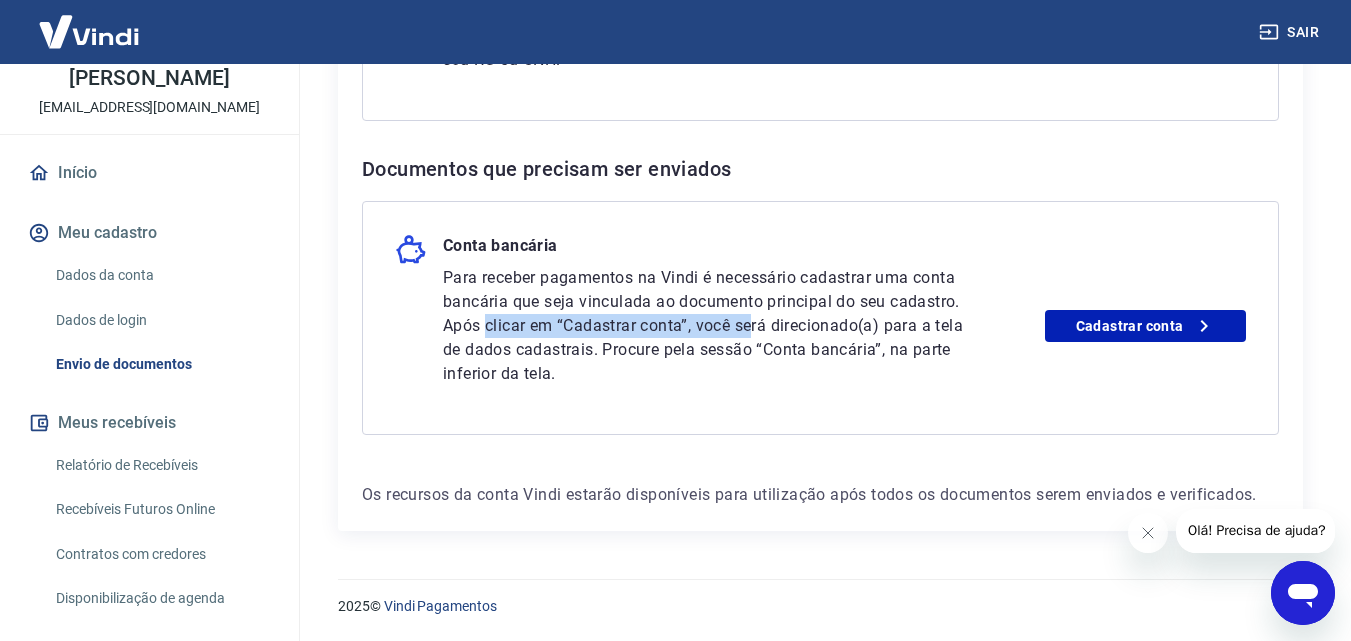 drag, startPoint x: 488, startPoint y: 326, endPoint x: 753, endPoint y: 325, distance: 265.0019 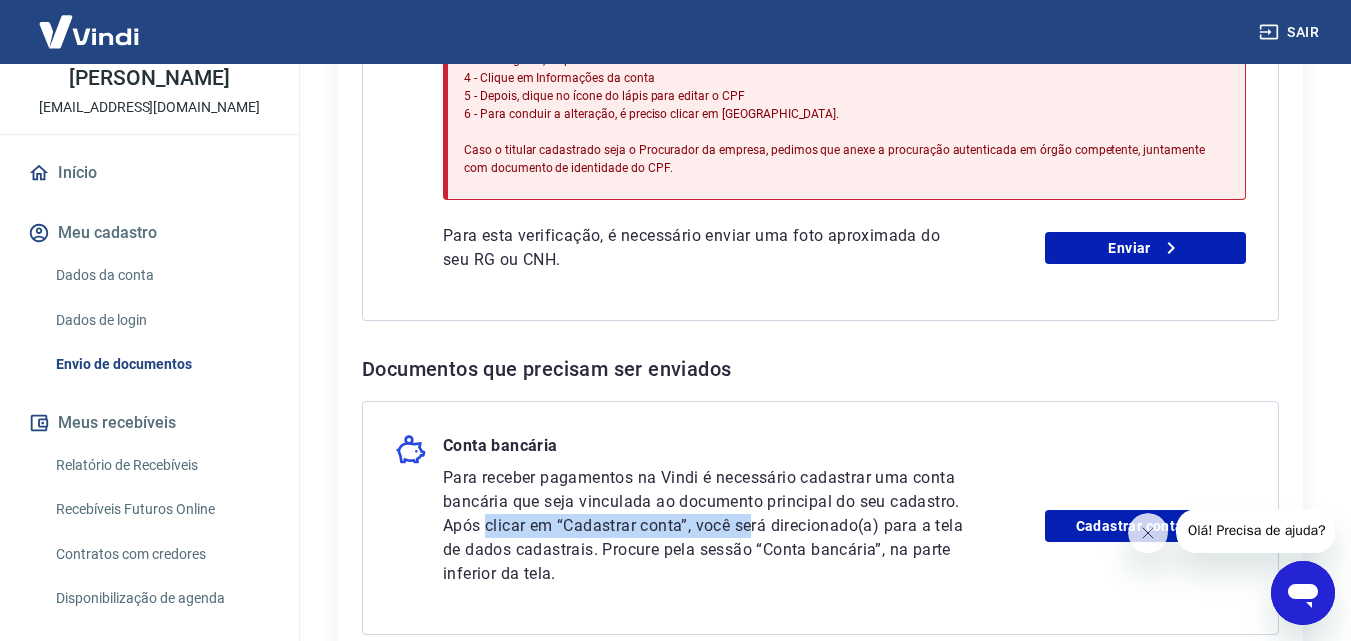 scroll, scrollTop: 863, scrollLeft: 0, axis: vertical 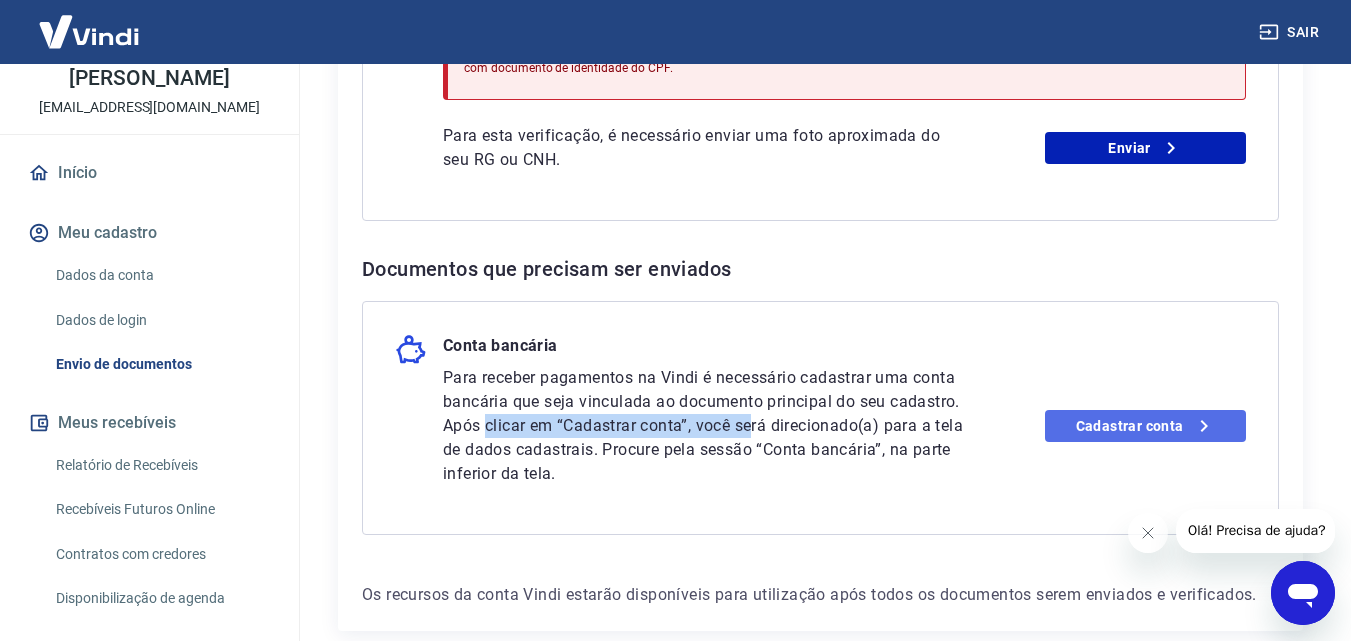click on "Cadastrar conta" at bounding box center (1145, 426) 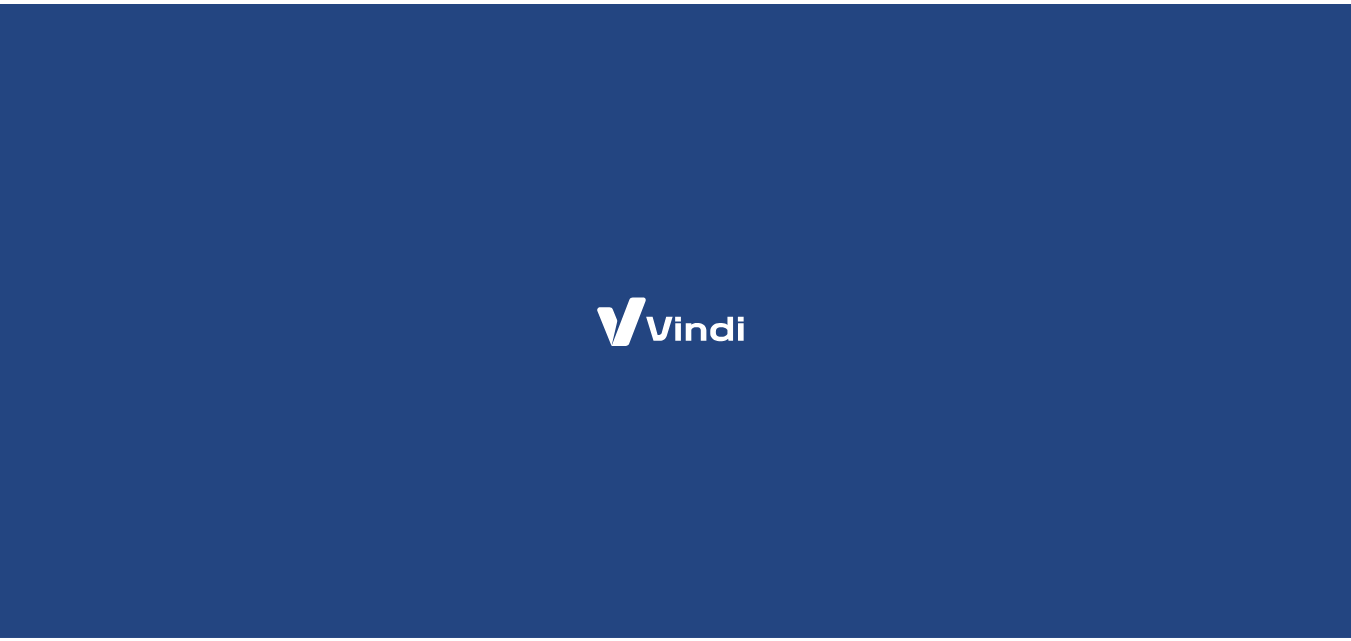 scroll, scrollTop: 0, scrollLeft: 0, axis: both 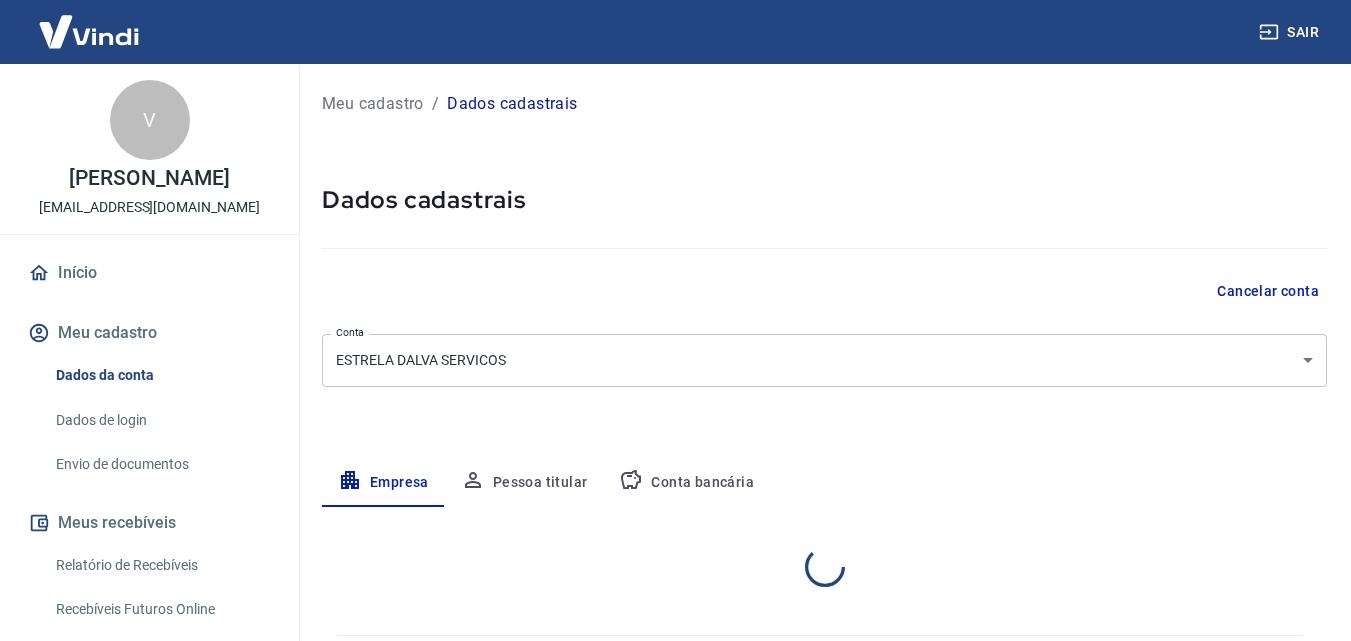select on "GO" 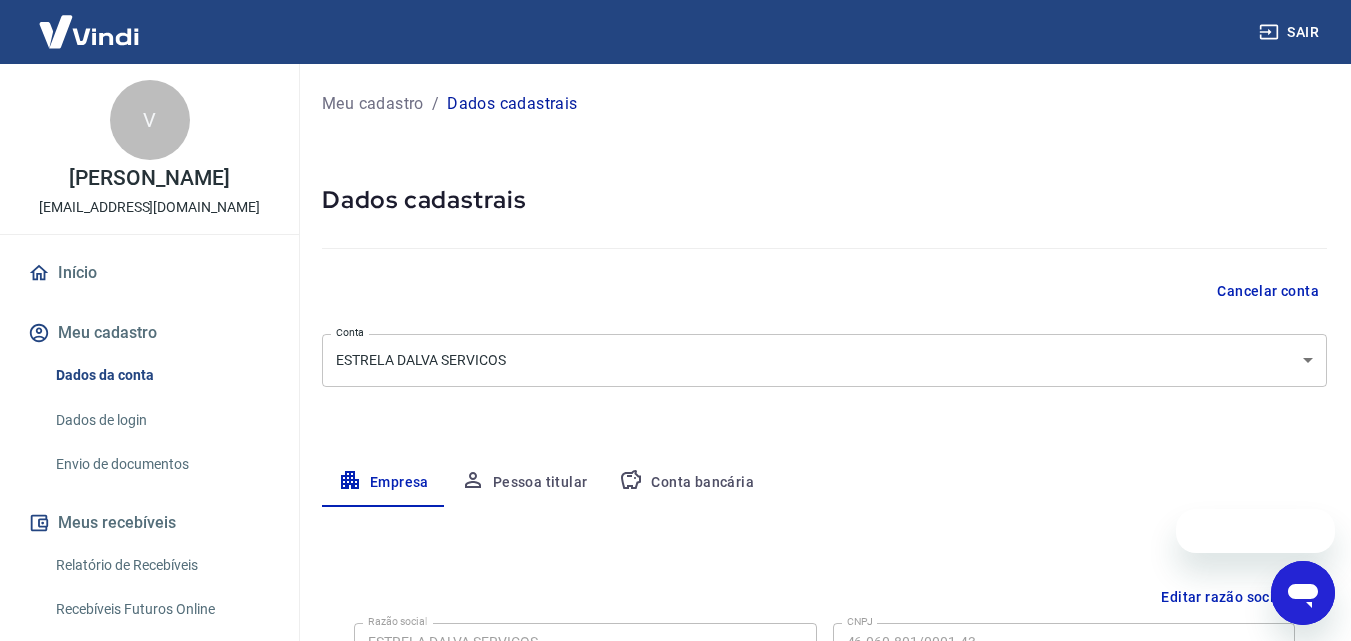 scroll, scrollTop: 0, scrollLeft: 0, axis: both 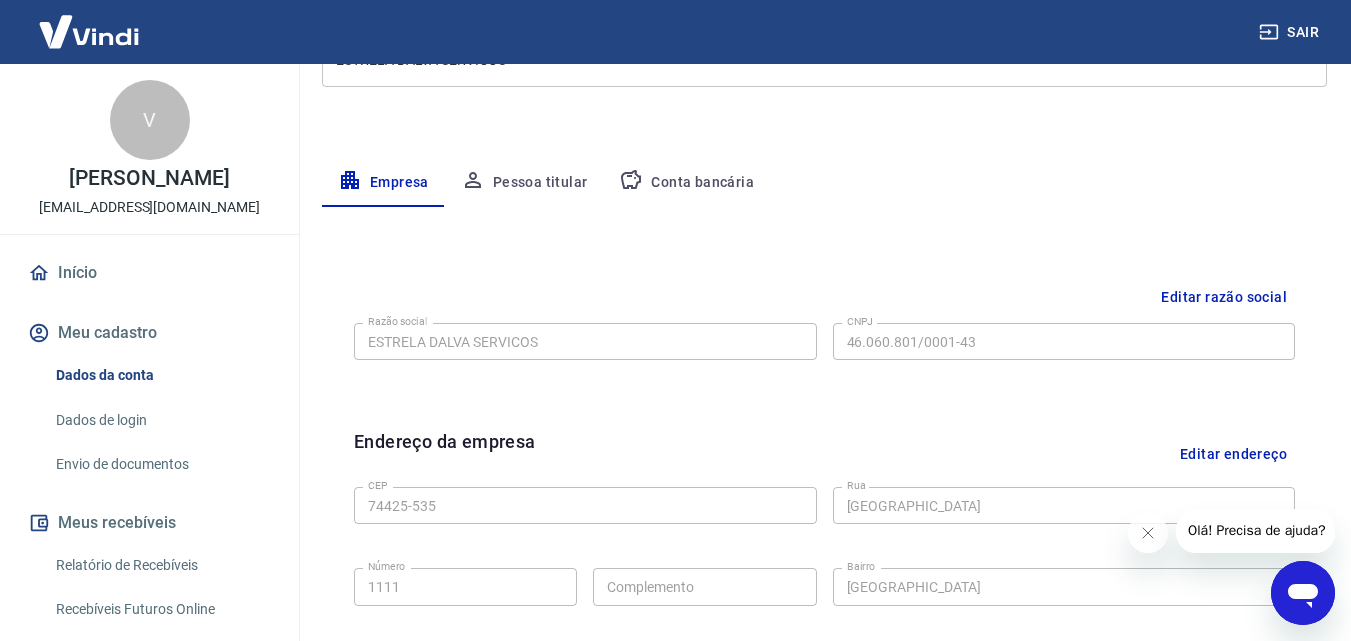 click on "Conta bancária" at bounding box center (686, 183) 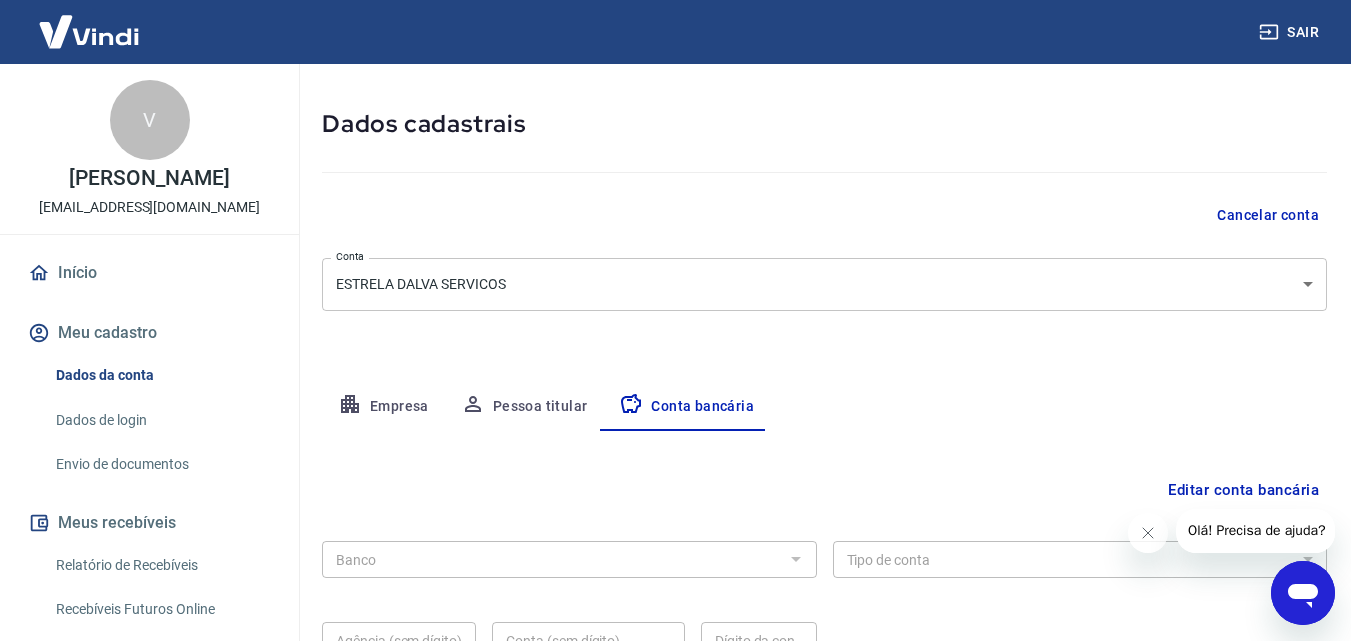scroll, scrollTop: 270, scrollLeft: 0, axis: vertical 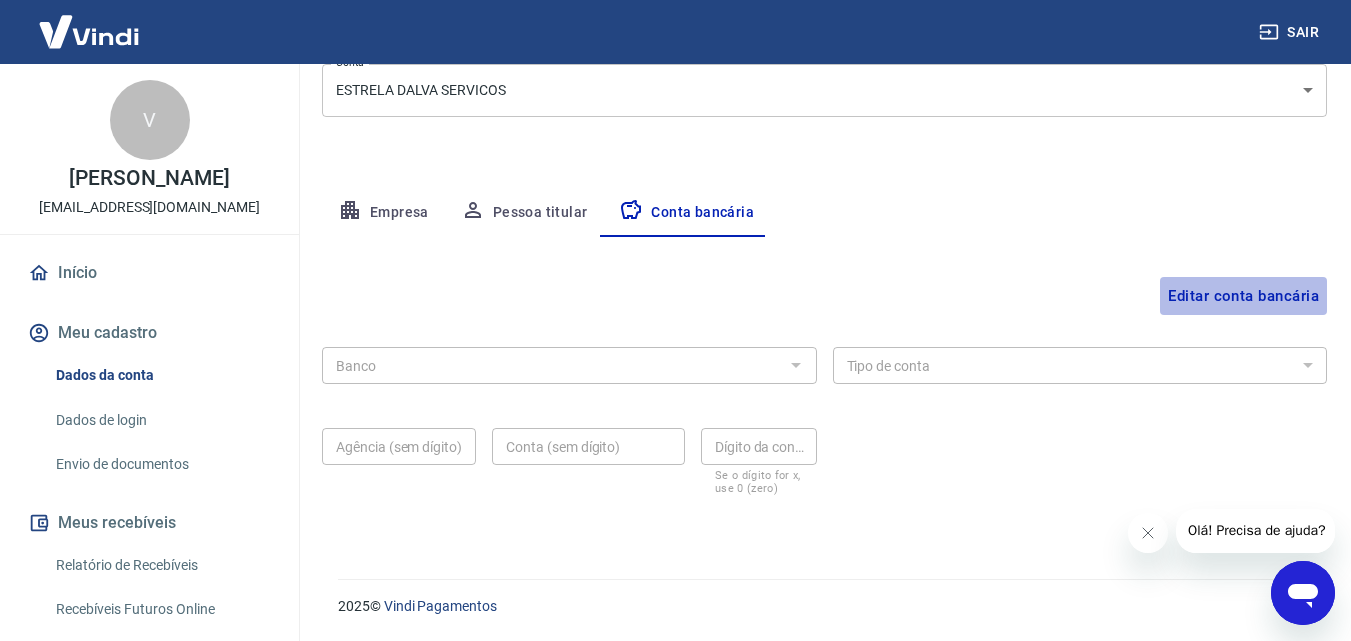 click on "Editar conta bancária" at bounding box center [1243, 296] 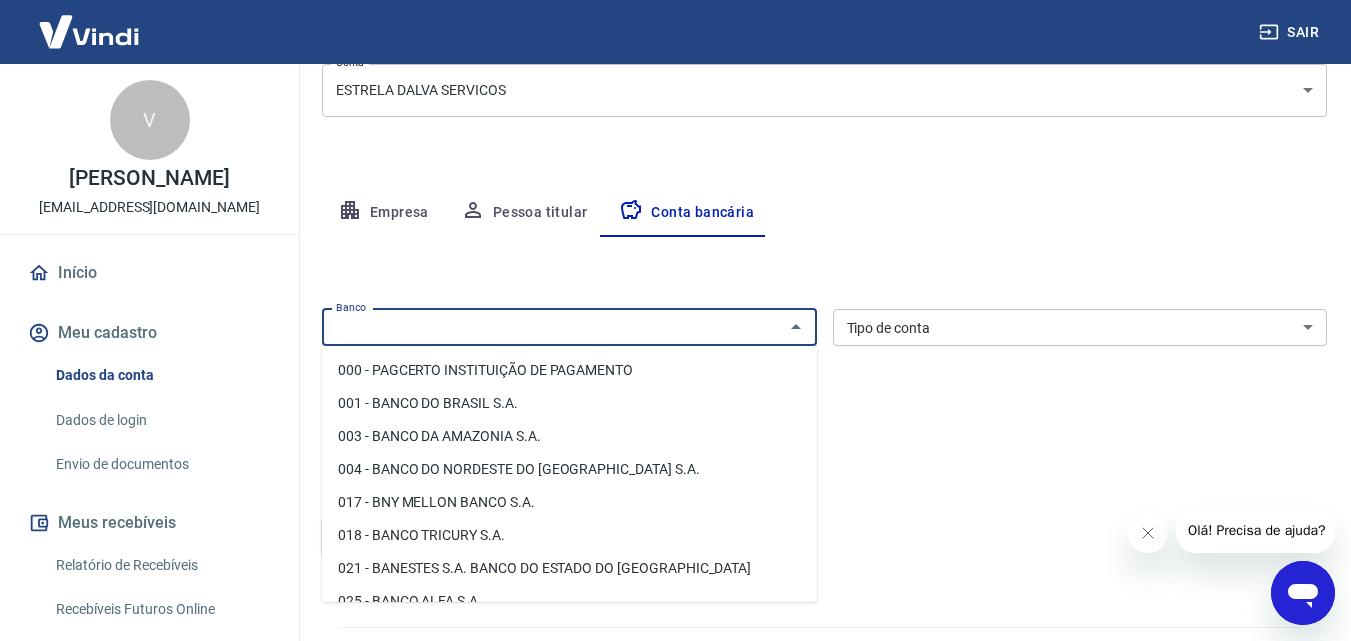click on "Banco" at bounding box center (553, 327) 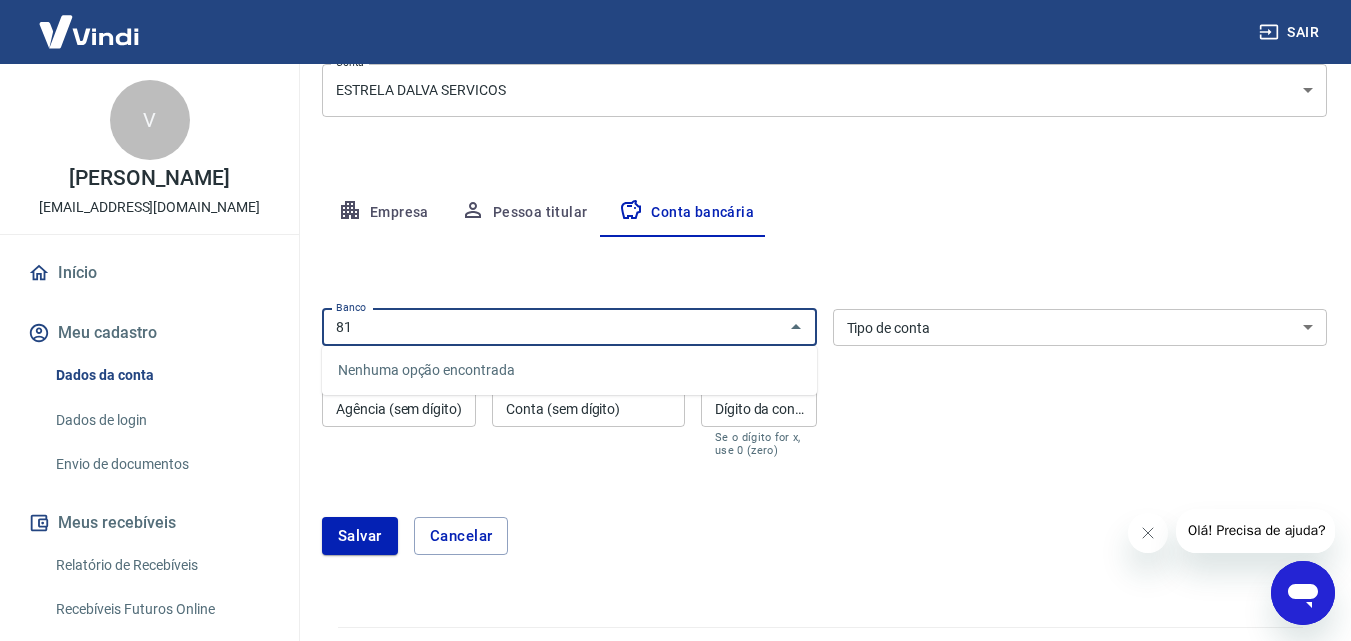 type on "8" 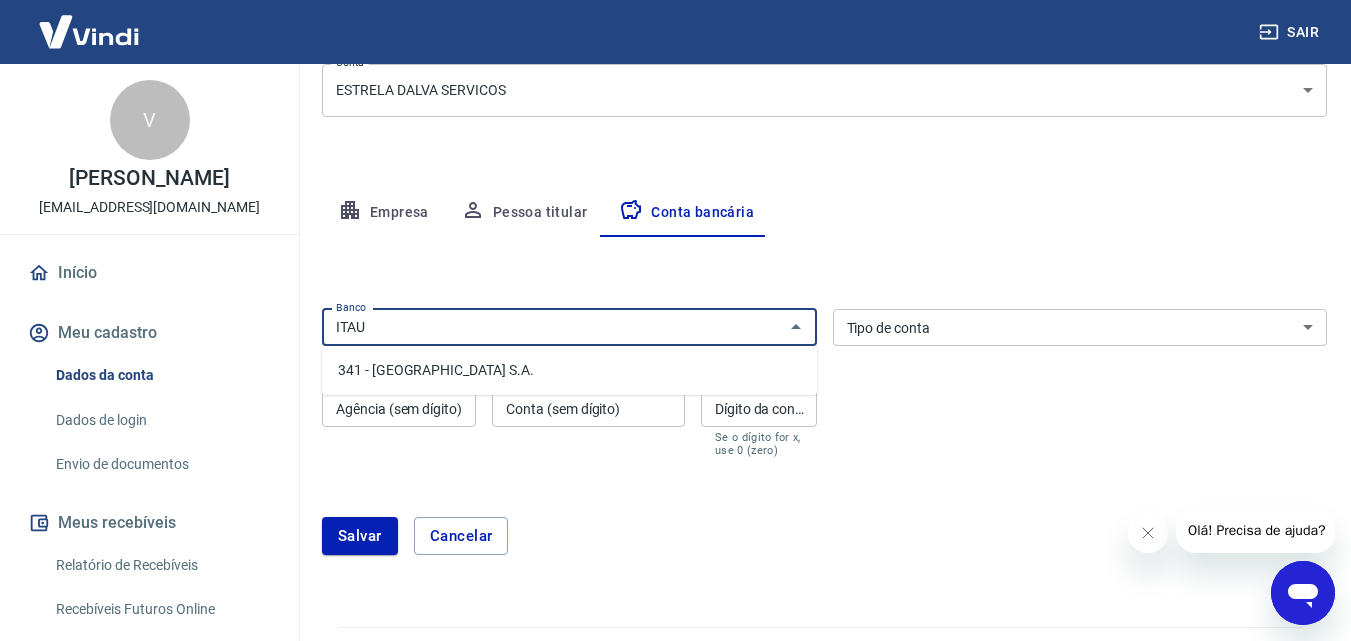 click on "341 - ITAÚ UNIBANCO S.A." at bounding box center (569, 370) 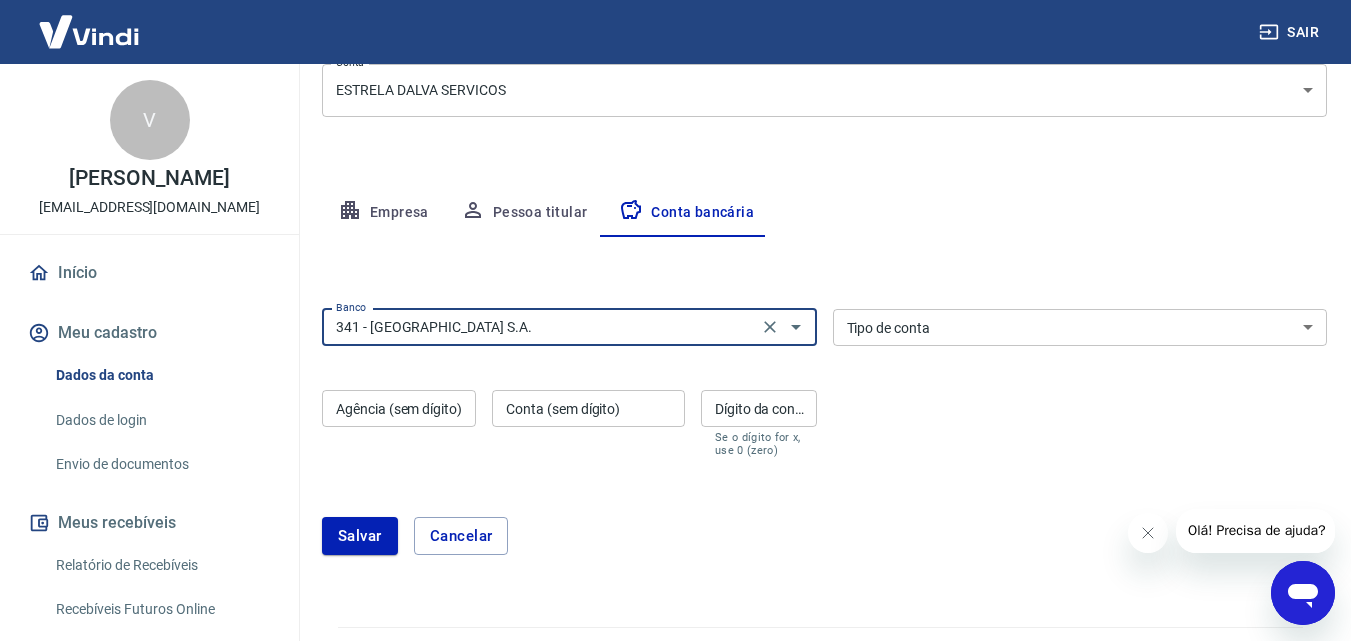 type on "341 - ITAÚ UNIBANCO S.A." 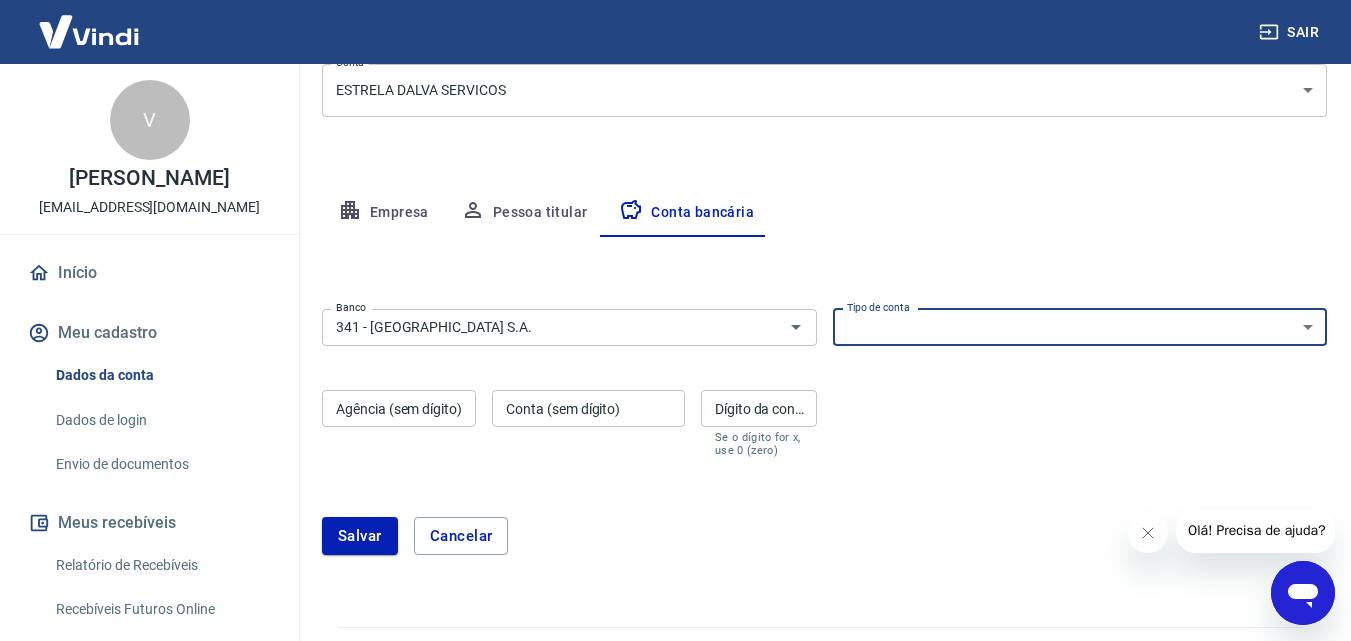 click on "Conta Corrente Conta Poupança" at bounding box center (1080, 327) 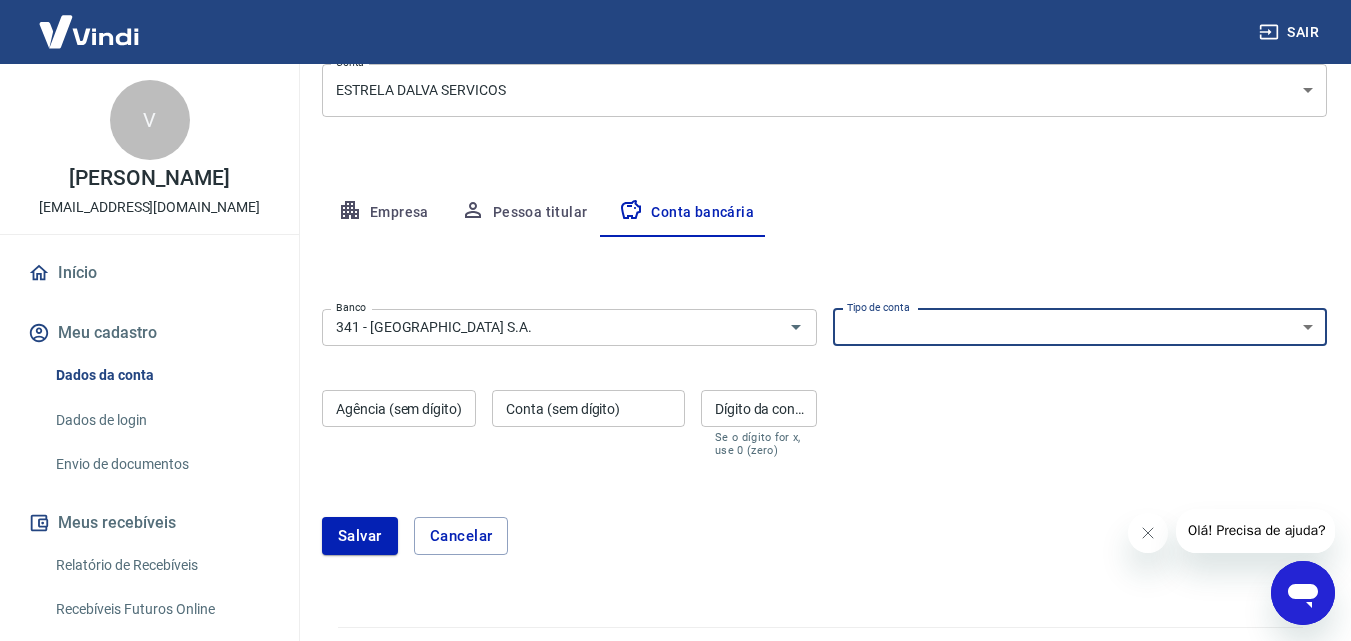 select on "1" 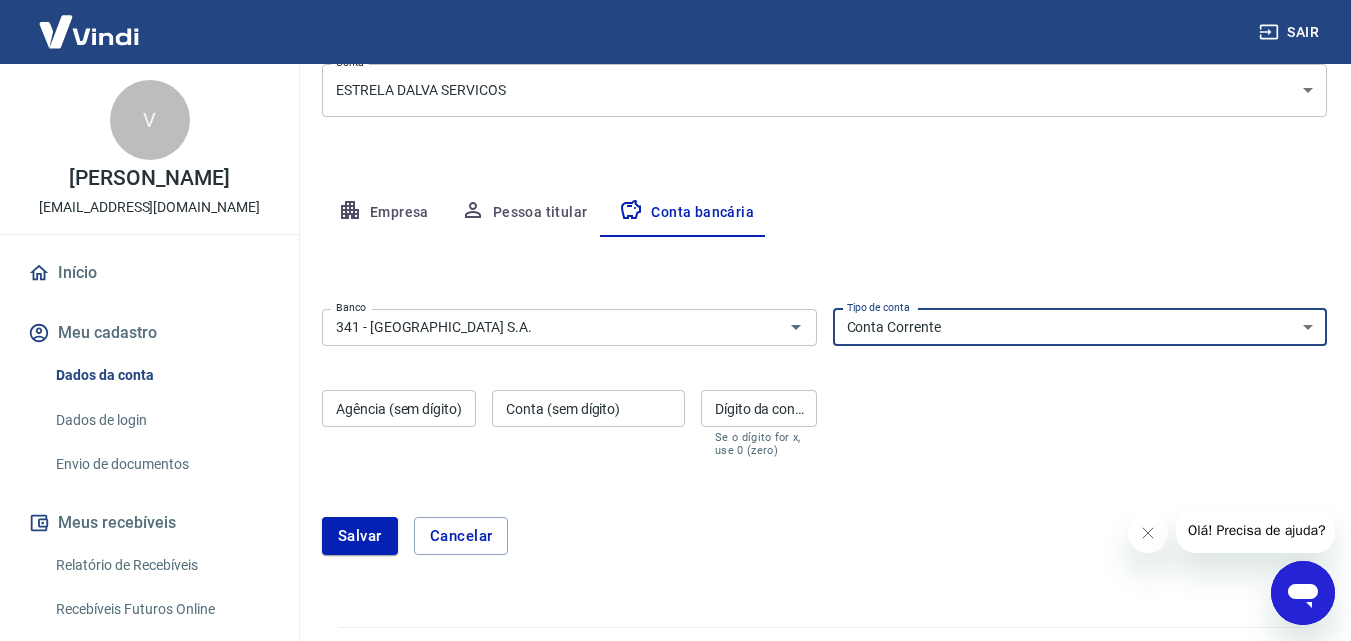 click on "Conta Corrente Conta Poupança" at bounding box center (1080, 327) 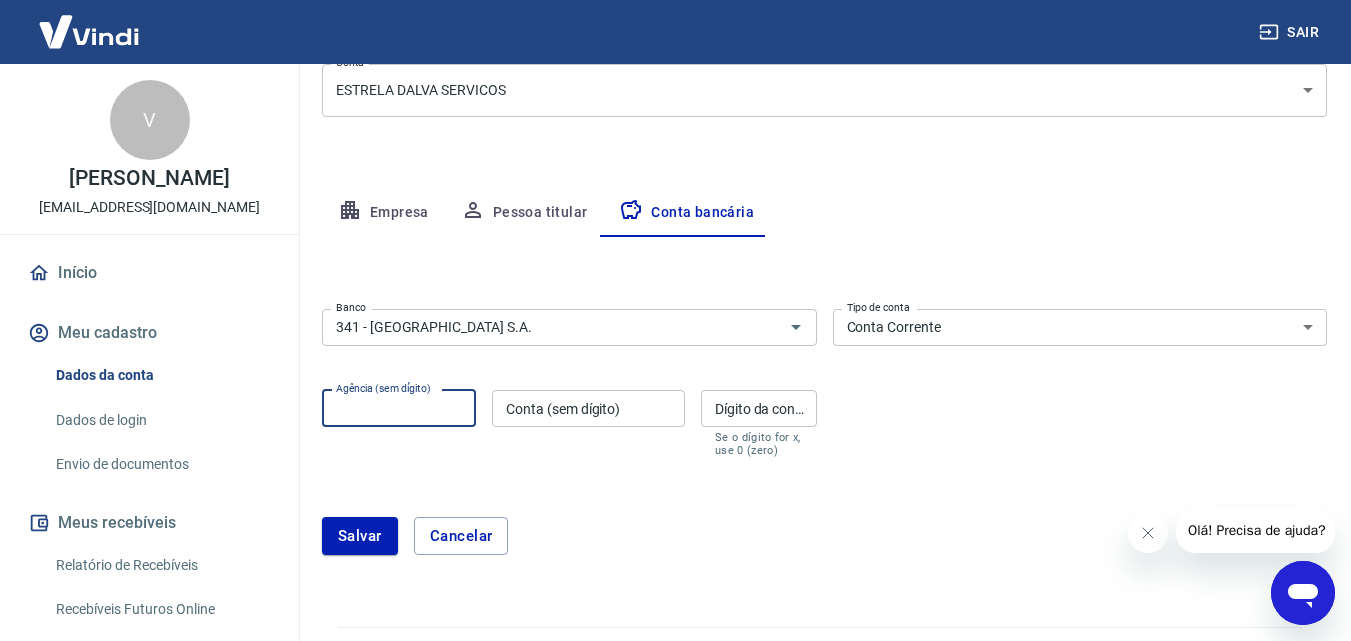 click on "Agência (sem dígito)" at bounding box center [399, 408] 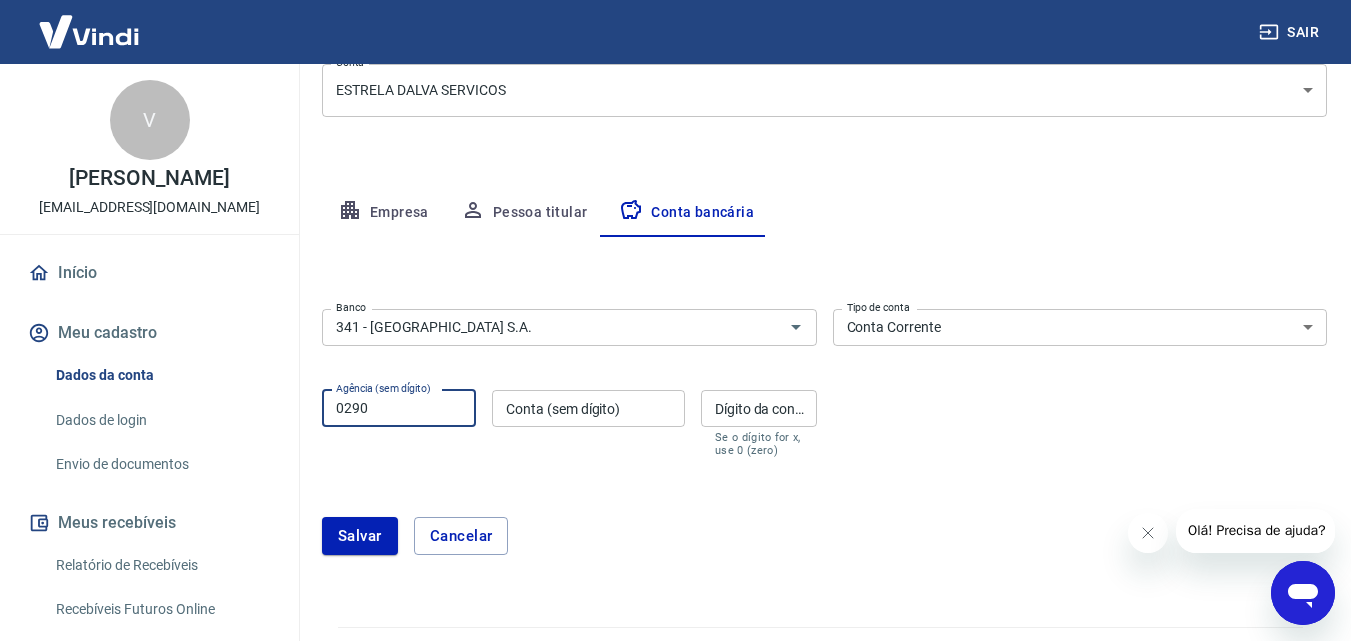 type on "0290" 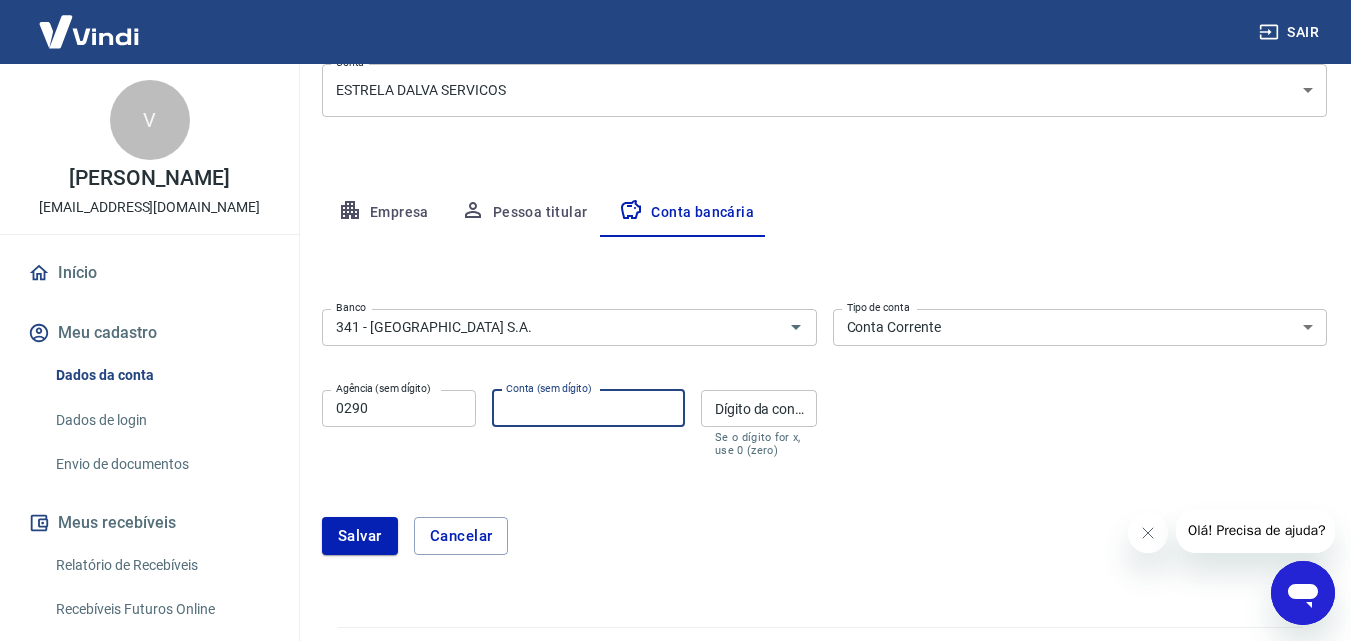 click on "Conta (sem dígito)" at bounding box center [588, 408] 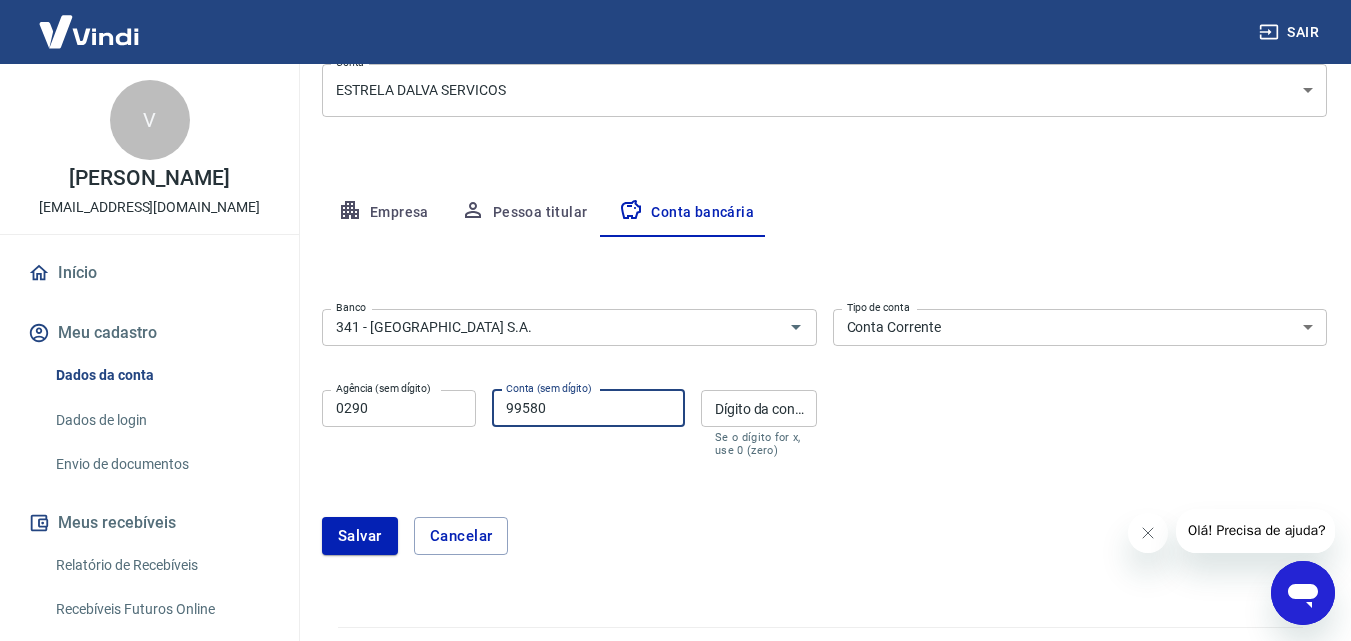 type on "99580" 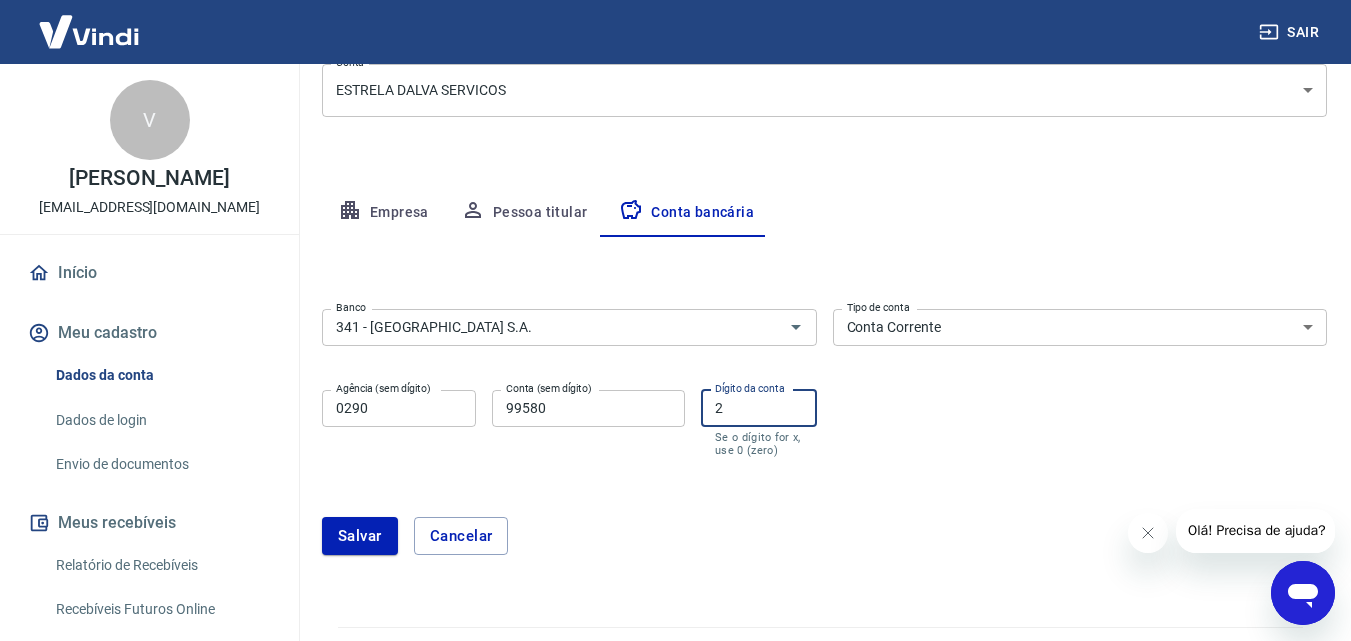 scroll, scrollTop: 318, scrollLeft: 0, axis: vertical 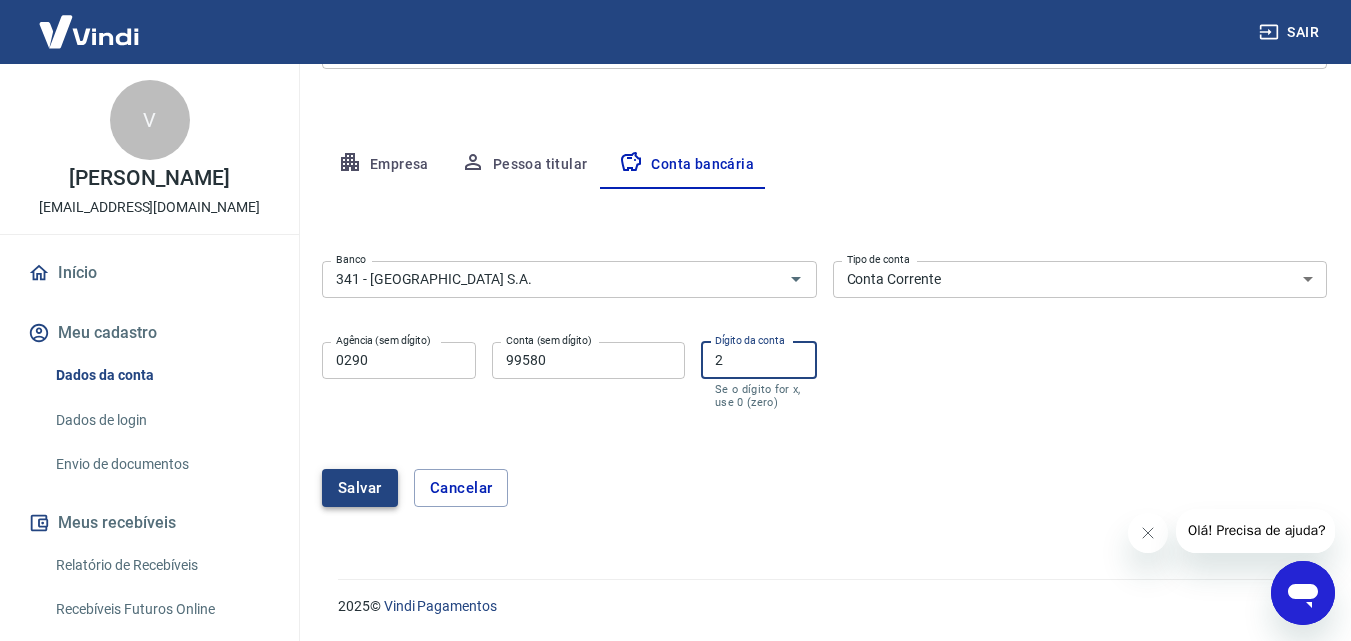 type on "2" 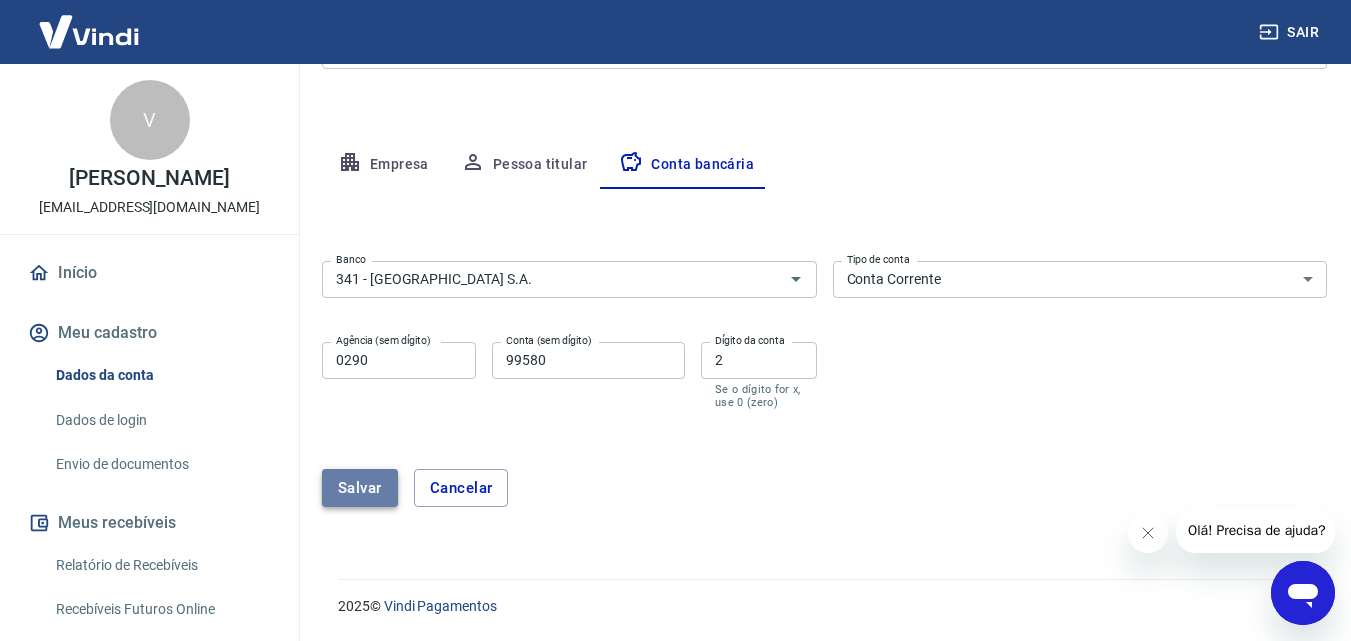 click on "Salvar" at bounding box center (360, 488) 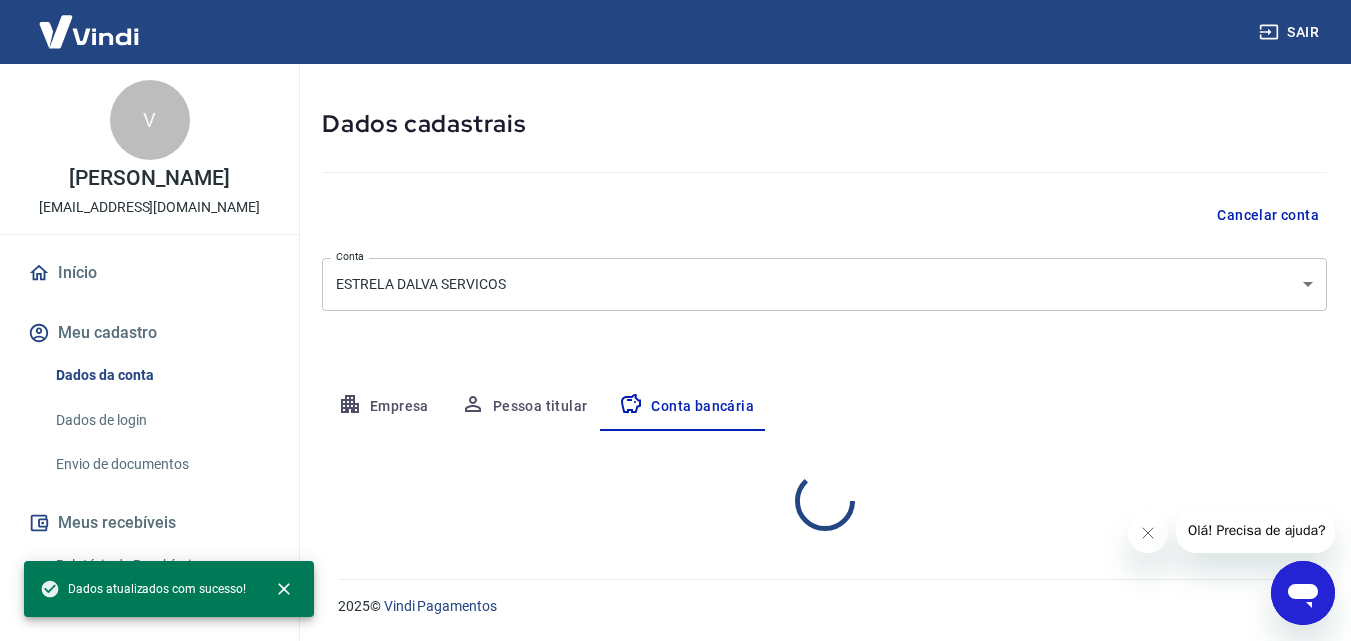 scroll, scrollTop: 270, scrollLeft: 0, axis: vertical 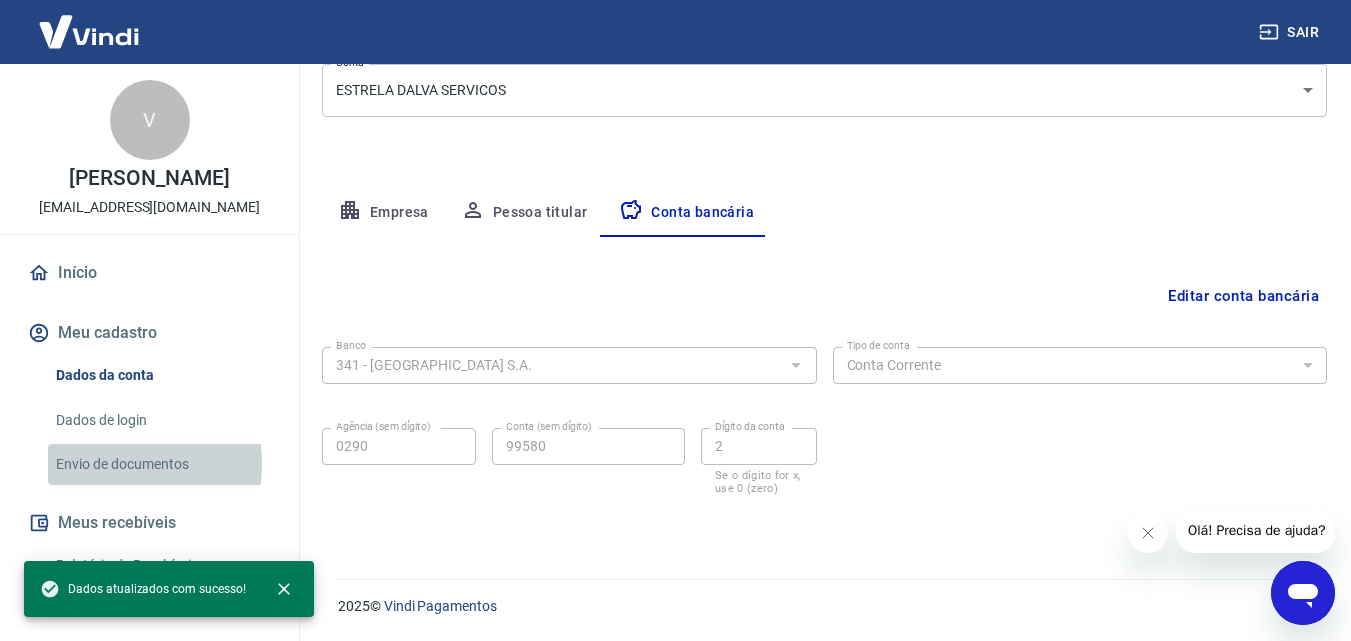 click on "Envio de documentos" at bounding box center (161, 464) 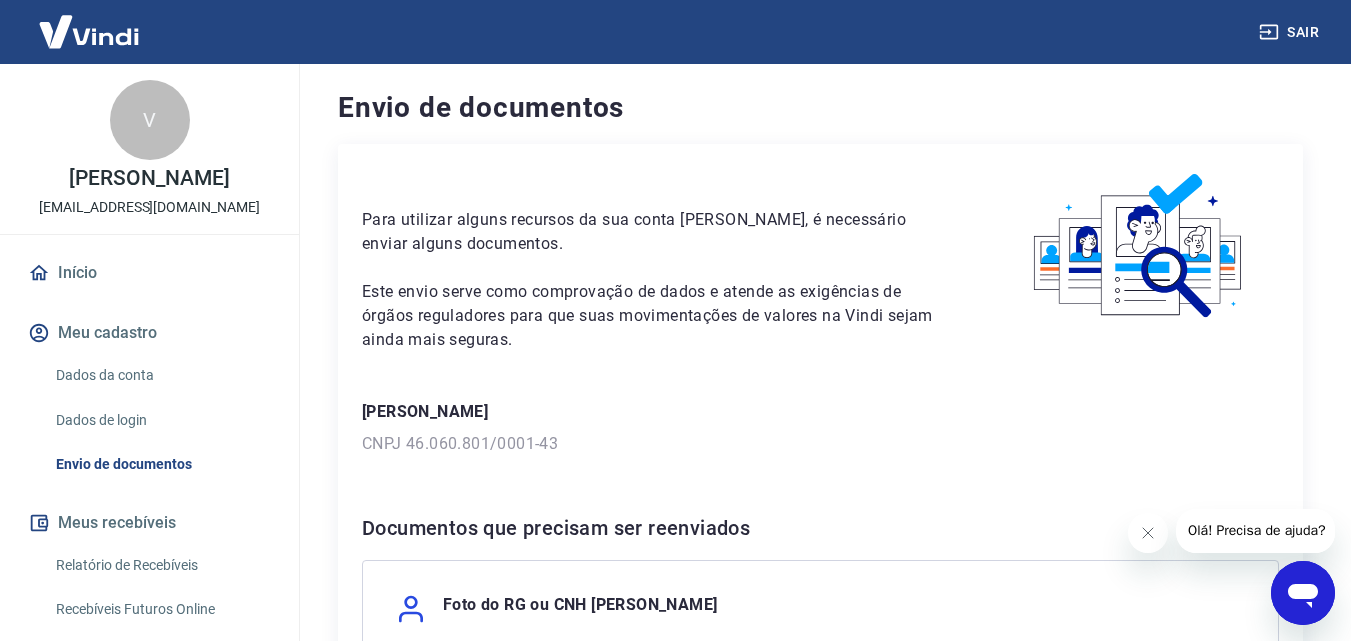 scroll, scrollTop: 200, scrollLeft: 0, axis: vertical 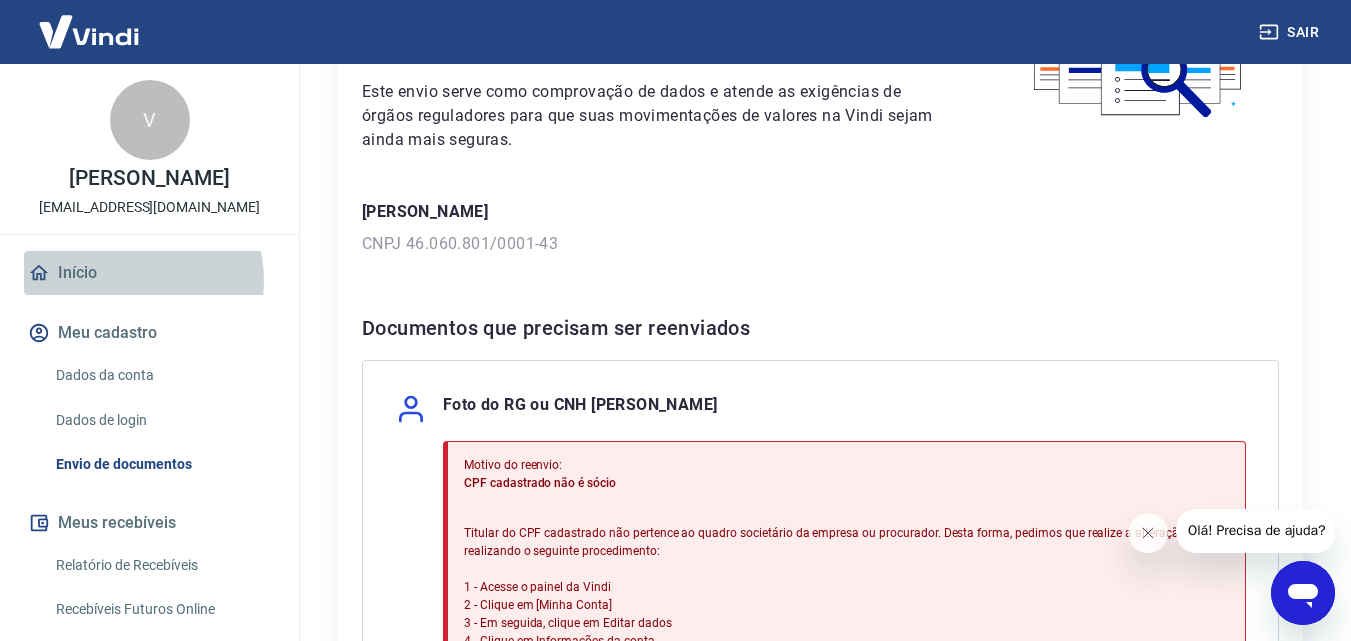 drag, startPoint x: 130, startPoint y: 301, endPoint x: 106, endPoint y: 303, distance: 24.083189 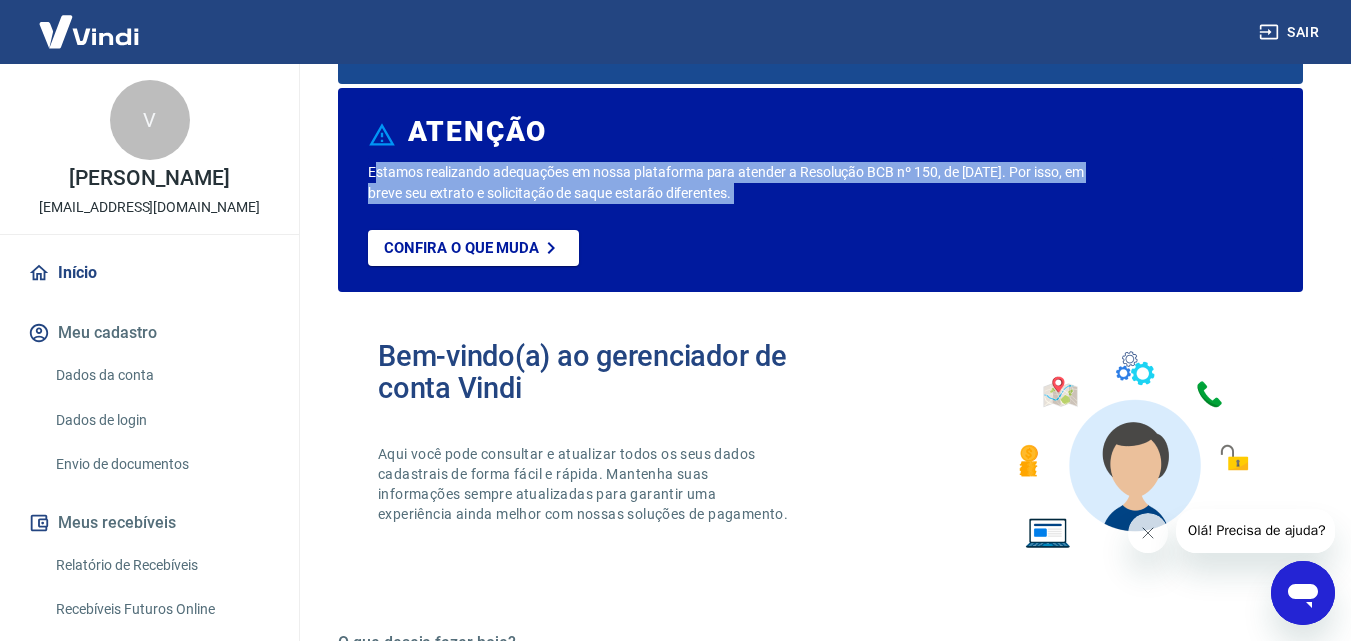 drag, startPoint x: 379, startPoint y: 180, endPoint x: 964, endPoint y: 260, distance: 590.44476 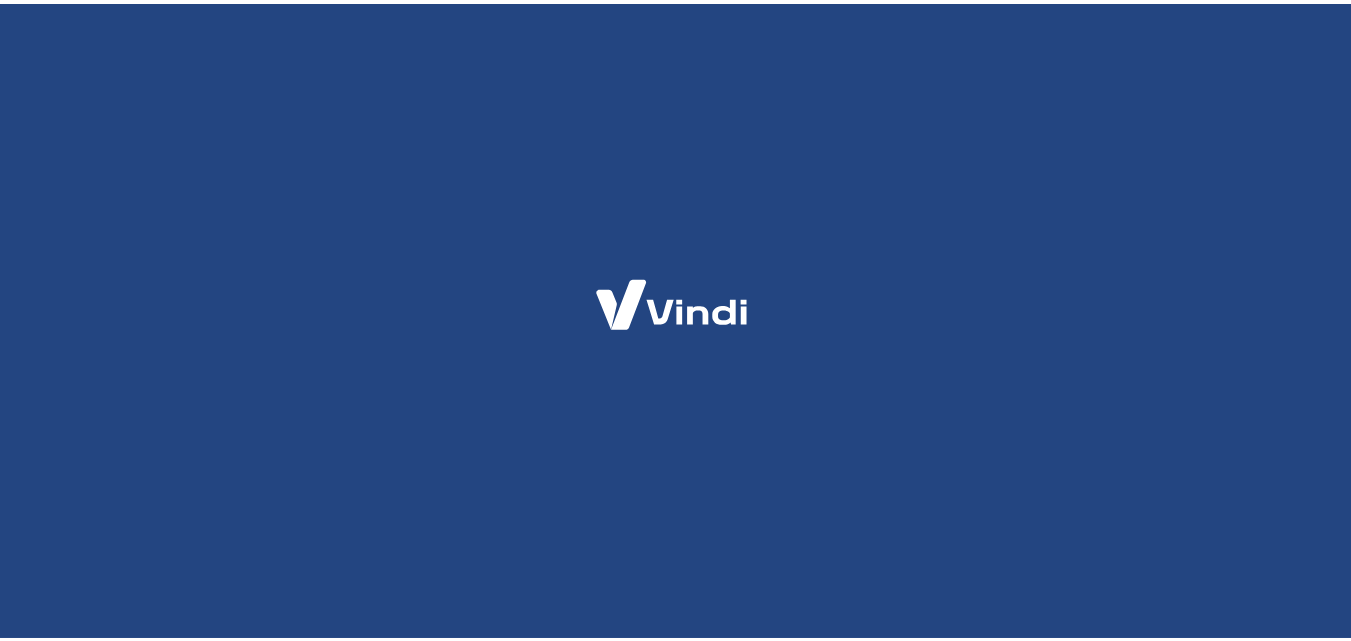 scroll, scrollTop: 0, scrollLeft: 0, axis: both 